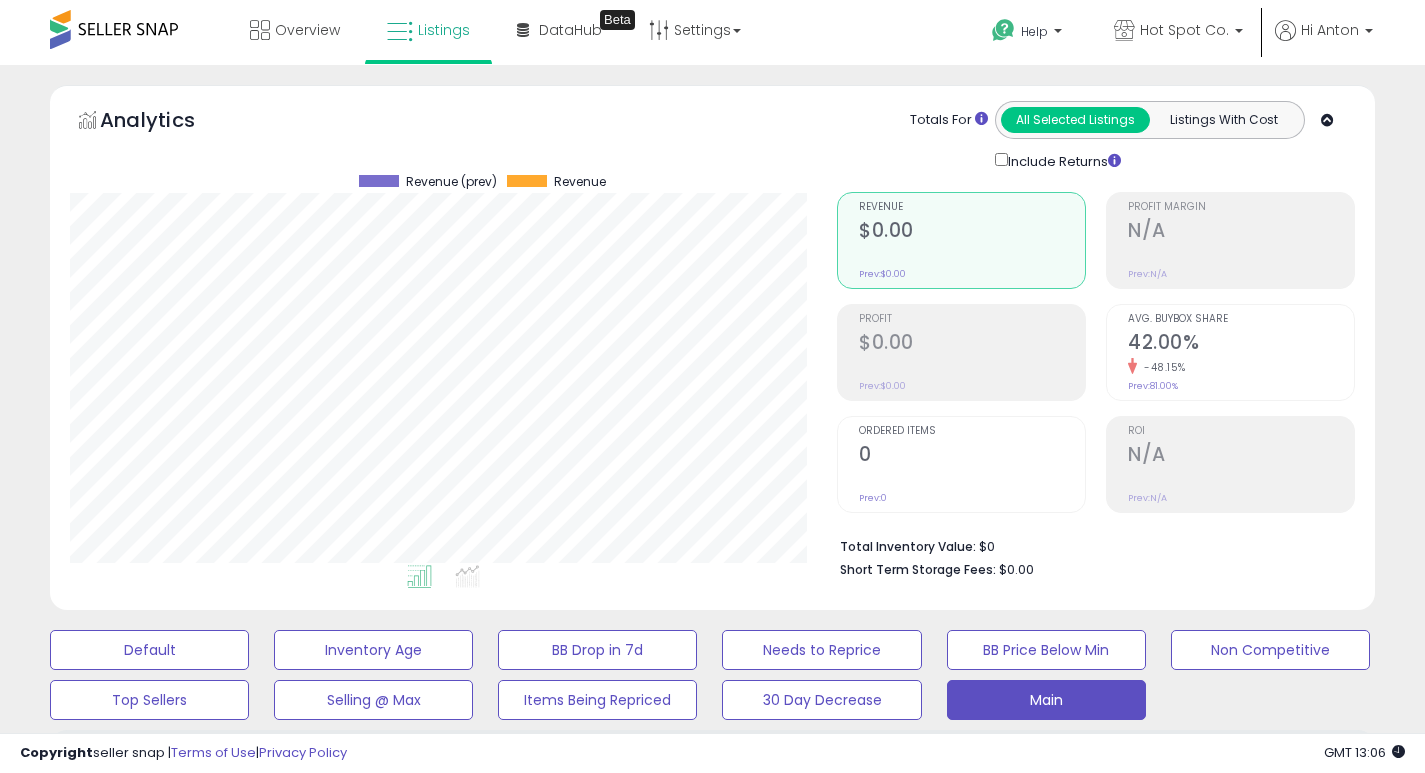 select on "**" 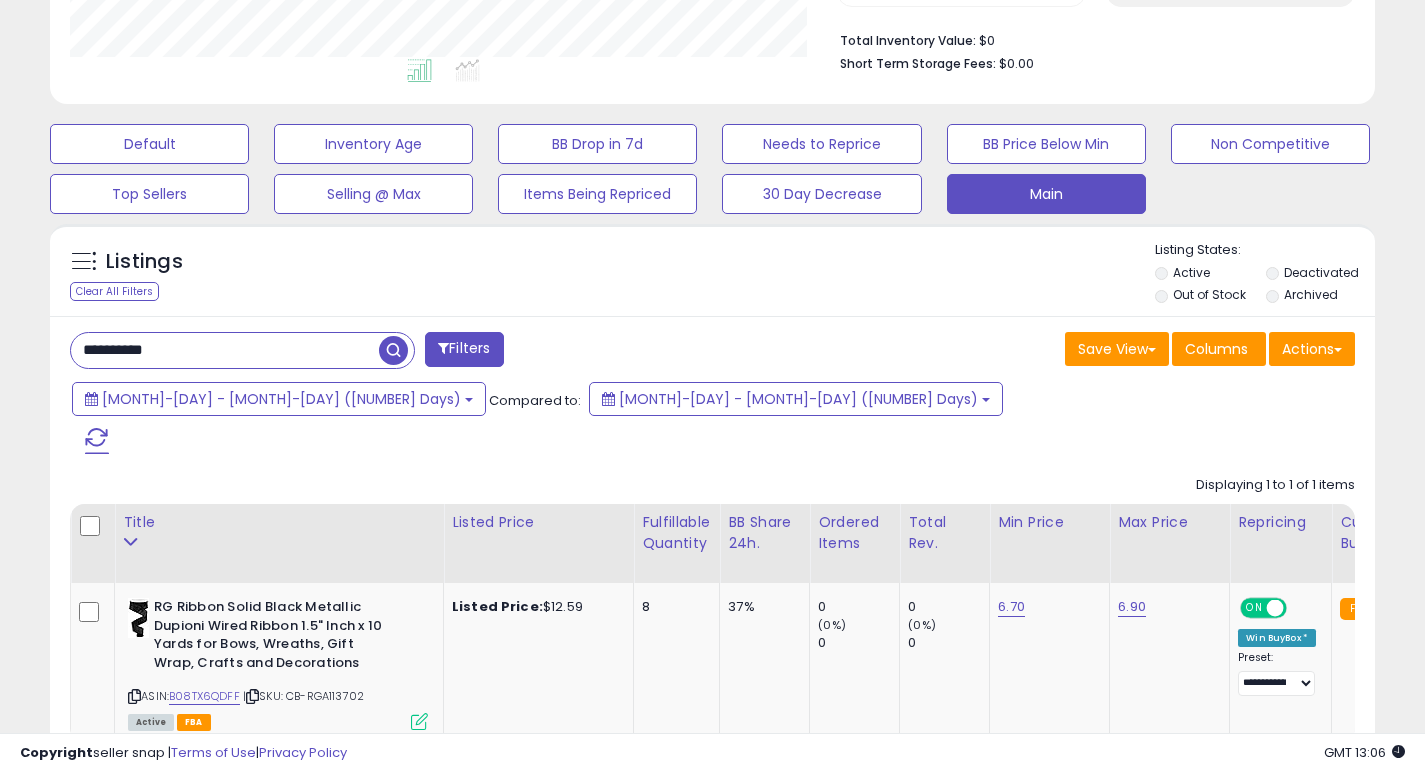 scroll, scrollTop: 506, scrollLeft: 0, axis: vertical 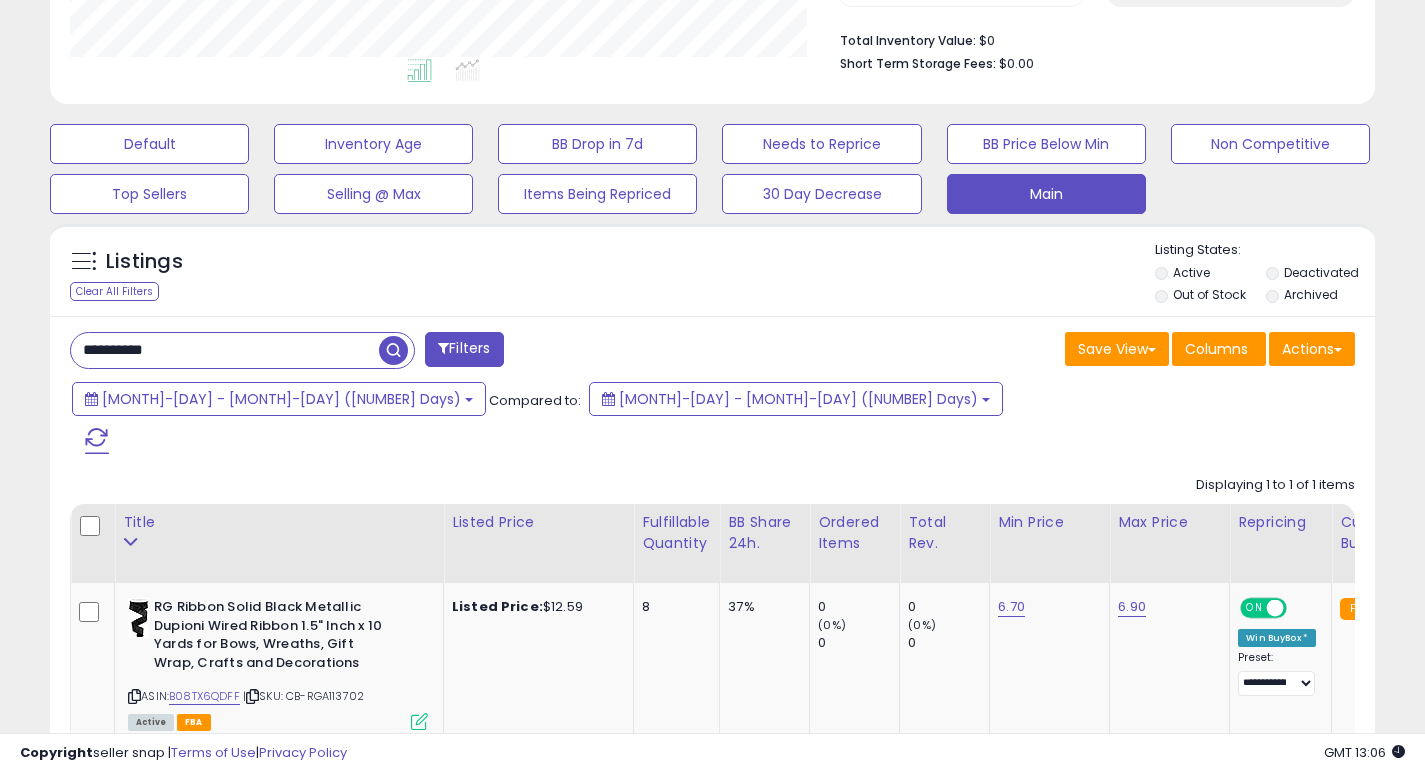 type on "**********" 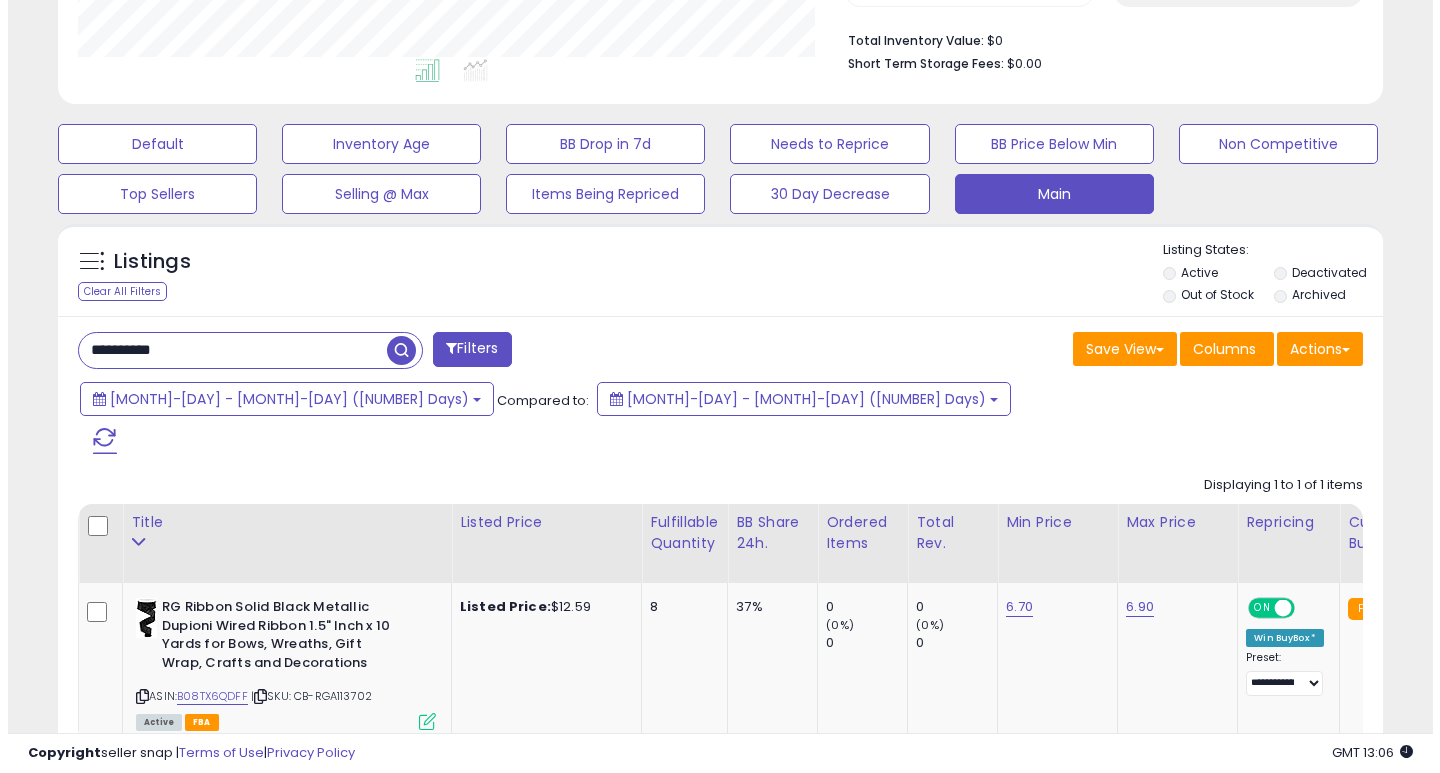 scroll, scrollTop: 447, scrollLeft: 0, axis: vertical 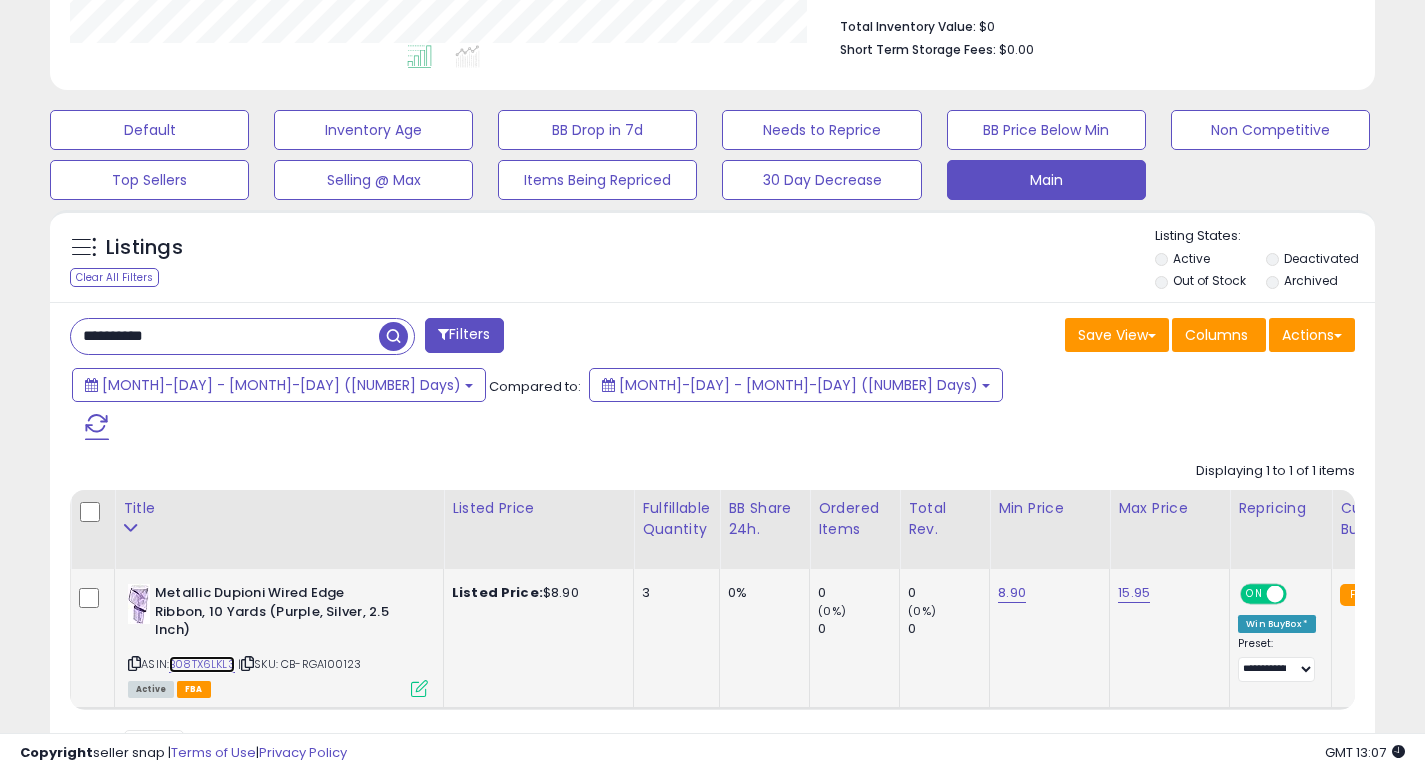 click on "B08TX6LKL3" at bounding box center [202, 664] 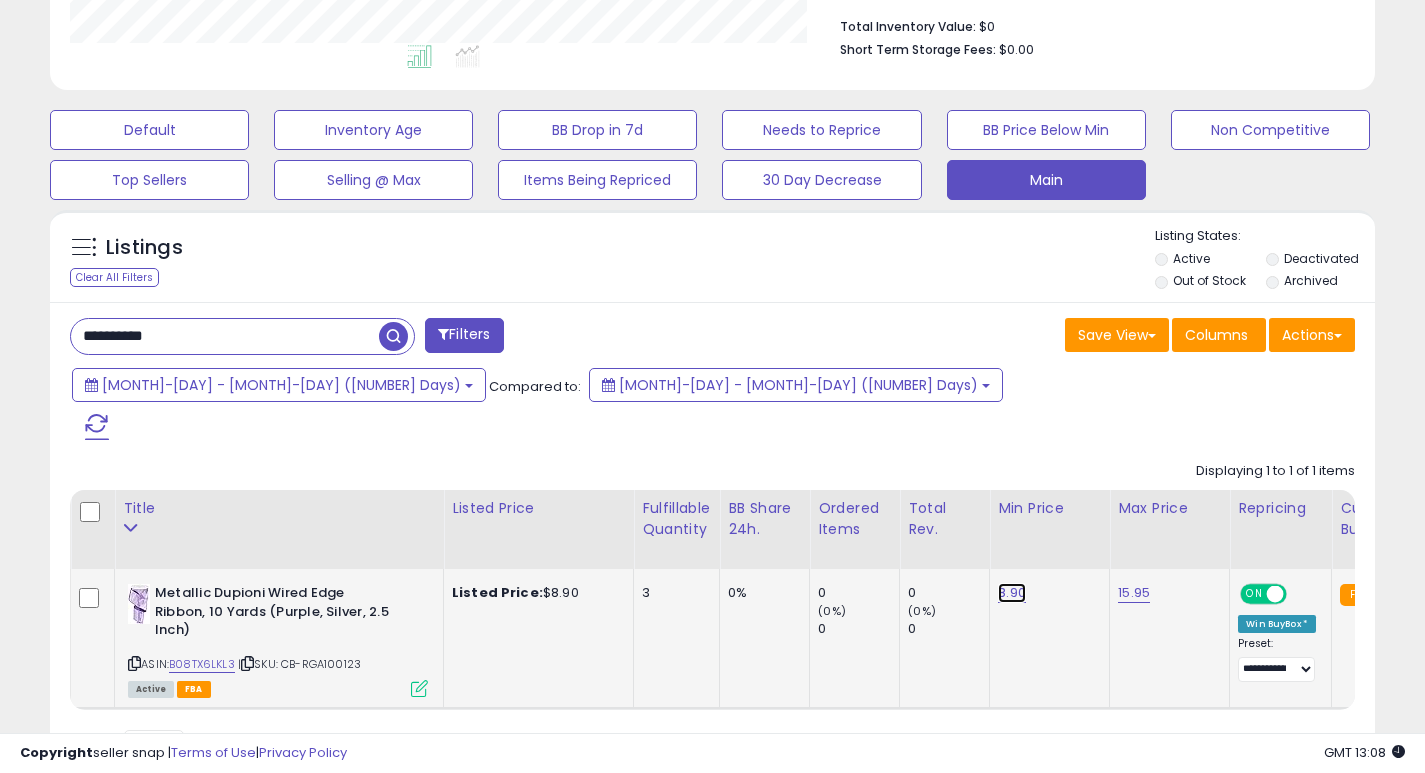click on "8.90" at bounding box center [1012, 593] 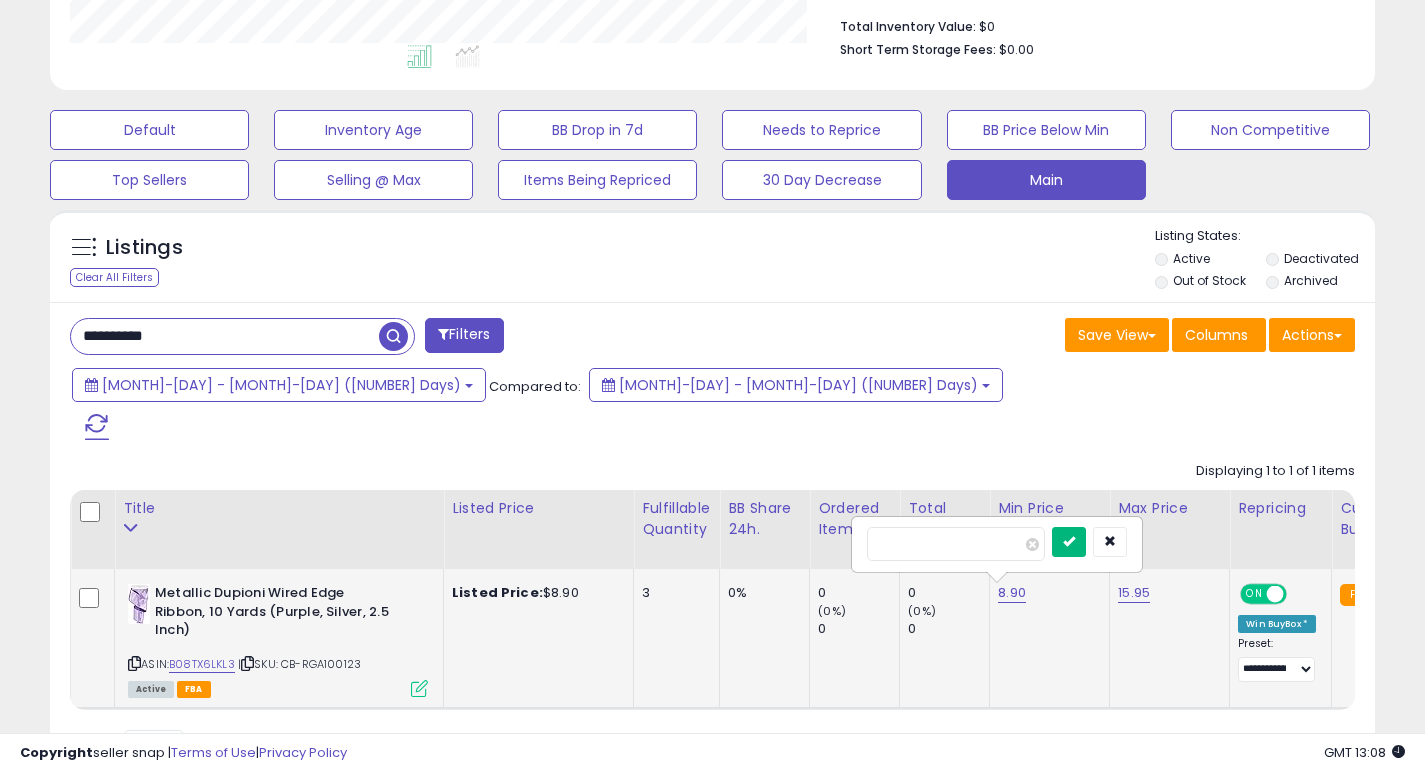 type on "***" 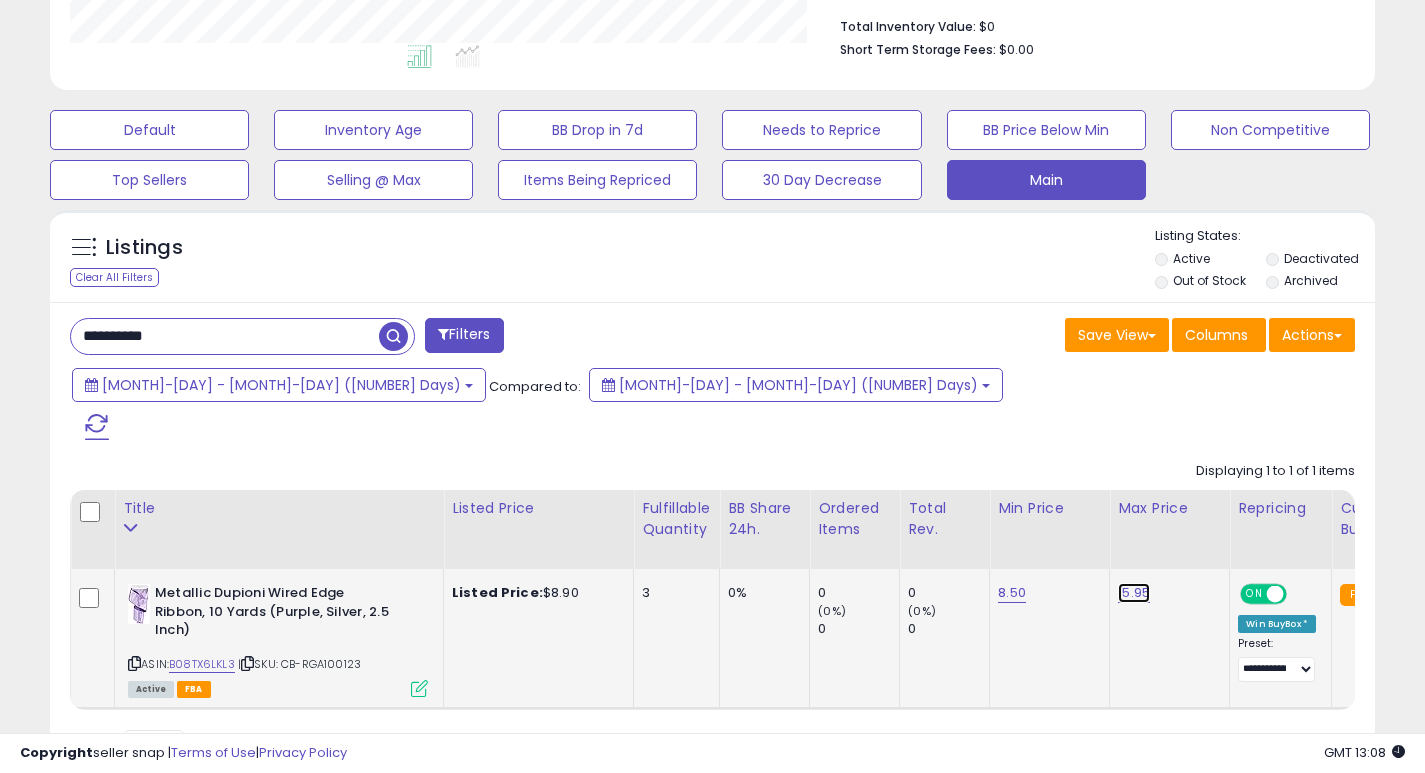 click on "15.95" at bounding box center (1134, 593) 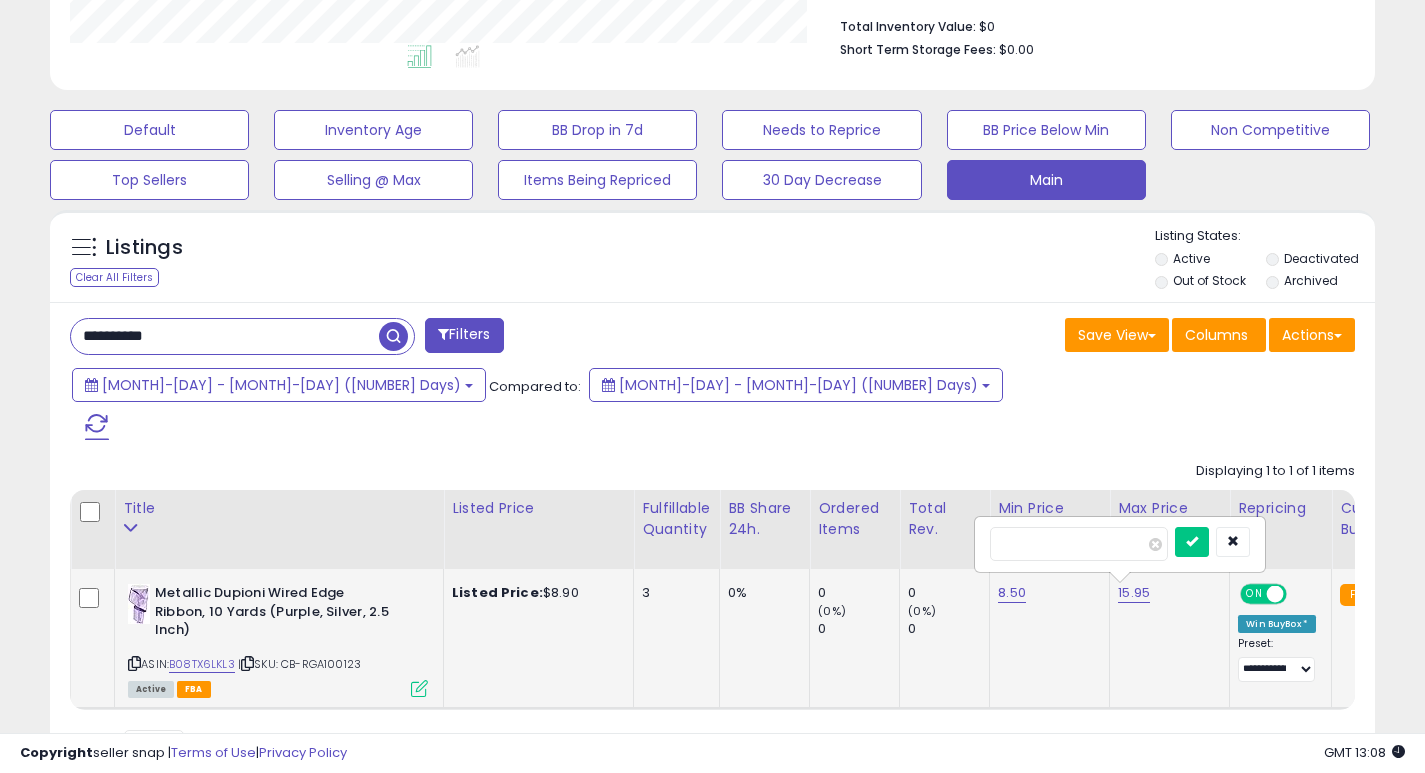 type on "*" 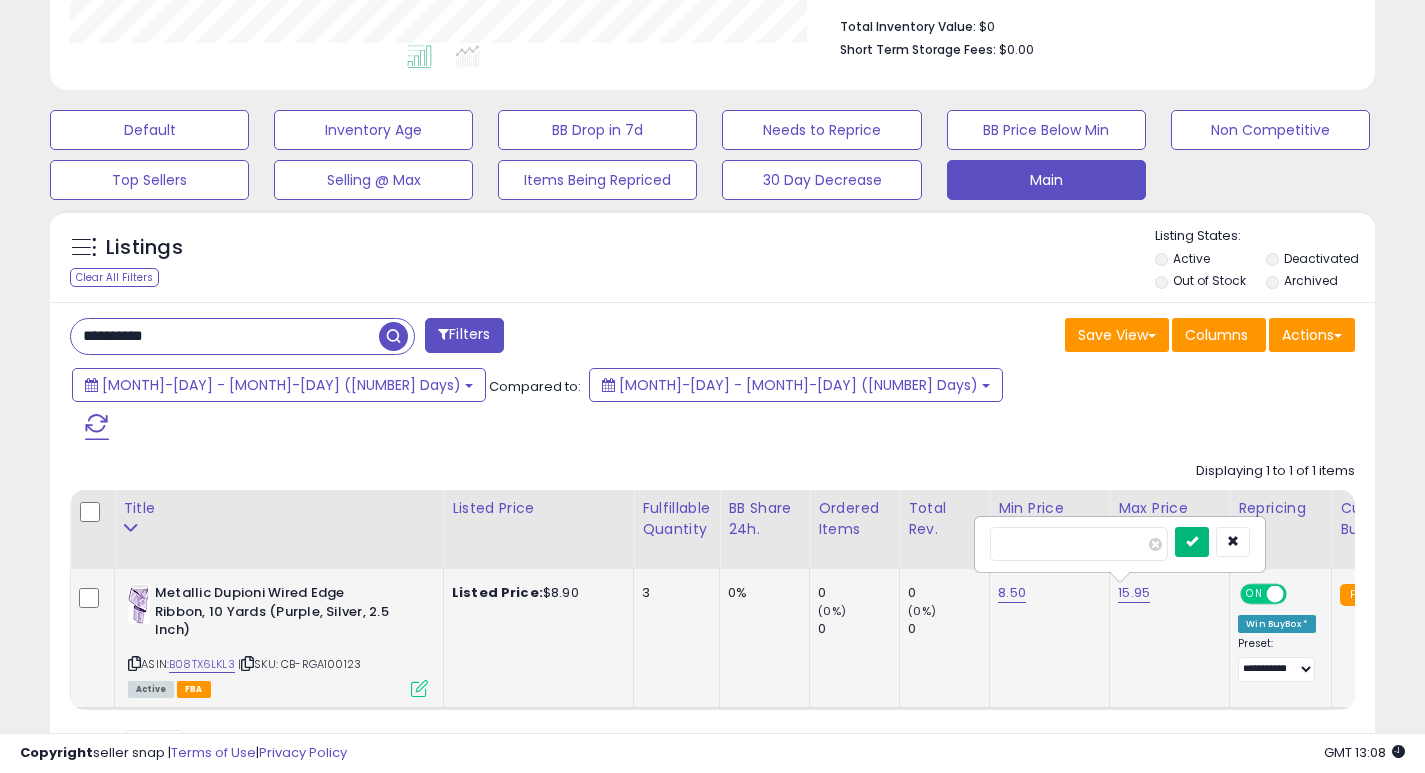 click at bounding box center (1192, 541) 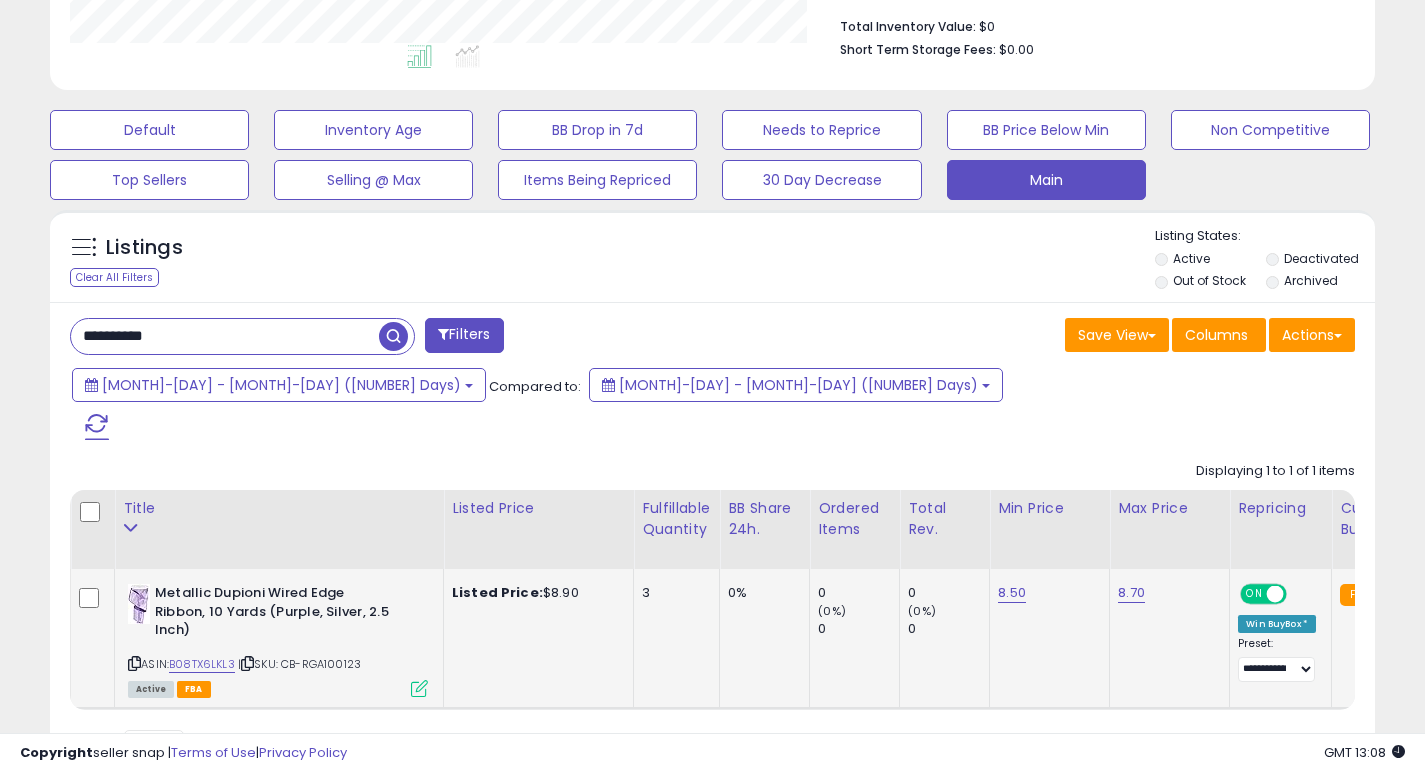 click on "**********" at bounding box center [225, 336] 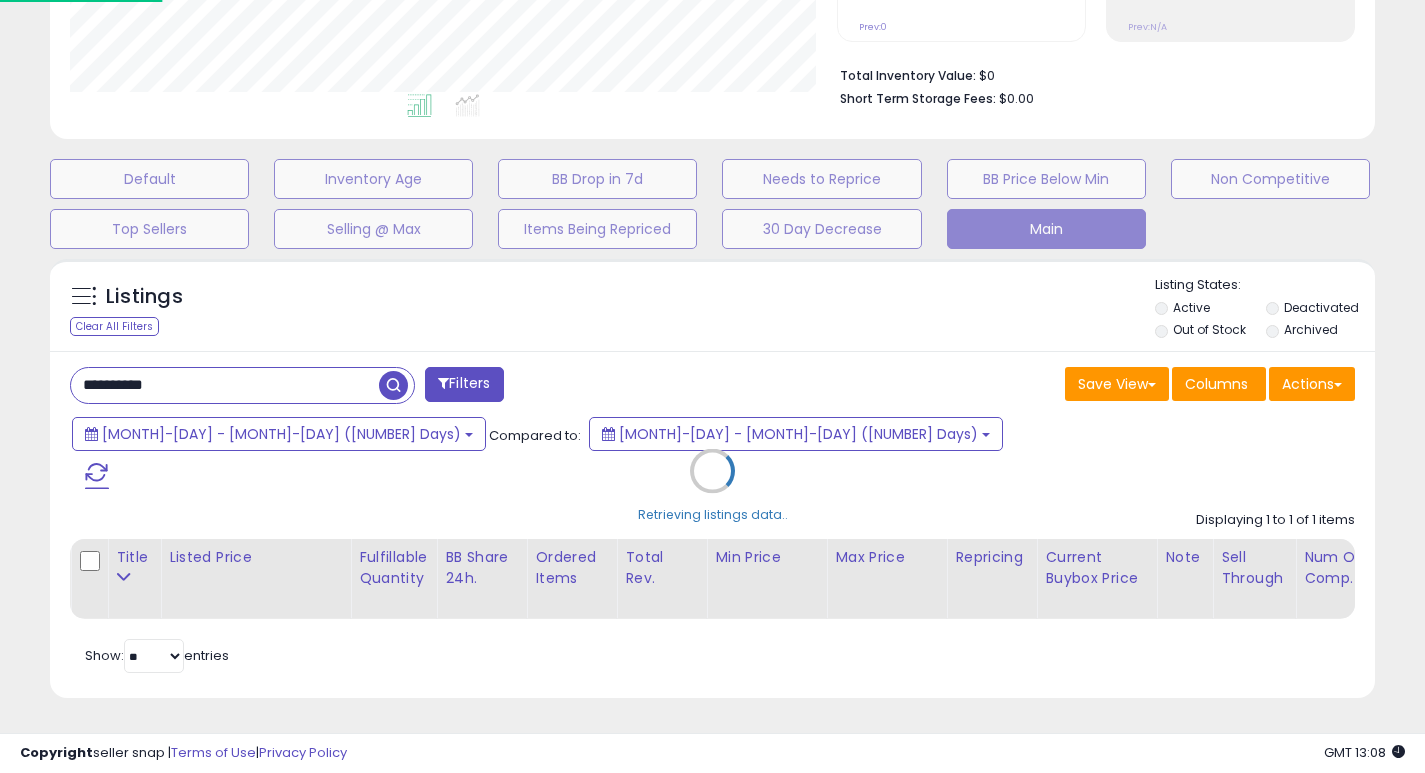 scroll, scrollTop: 999590, scrollLeft: 999224, axis: both 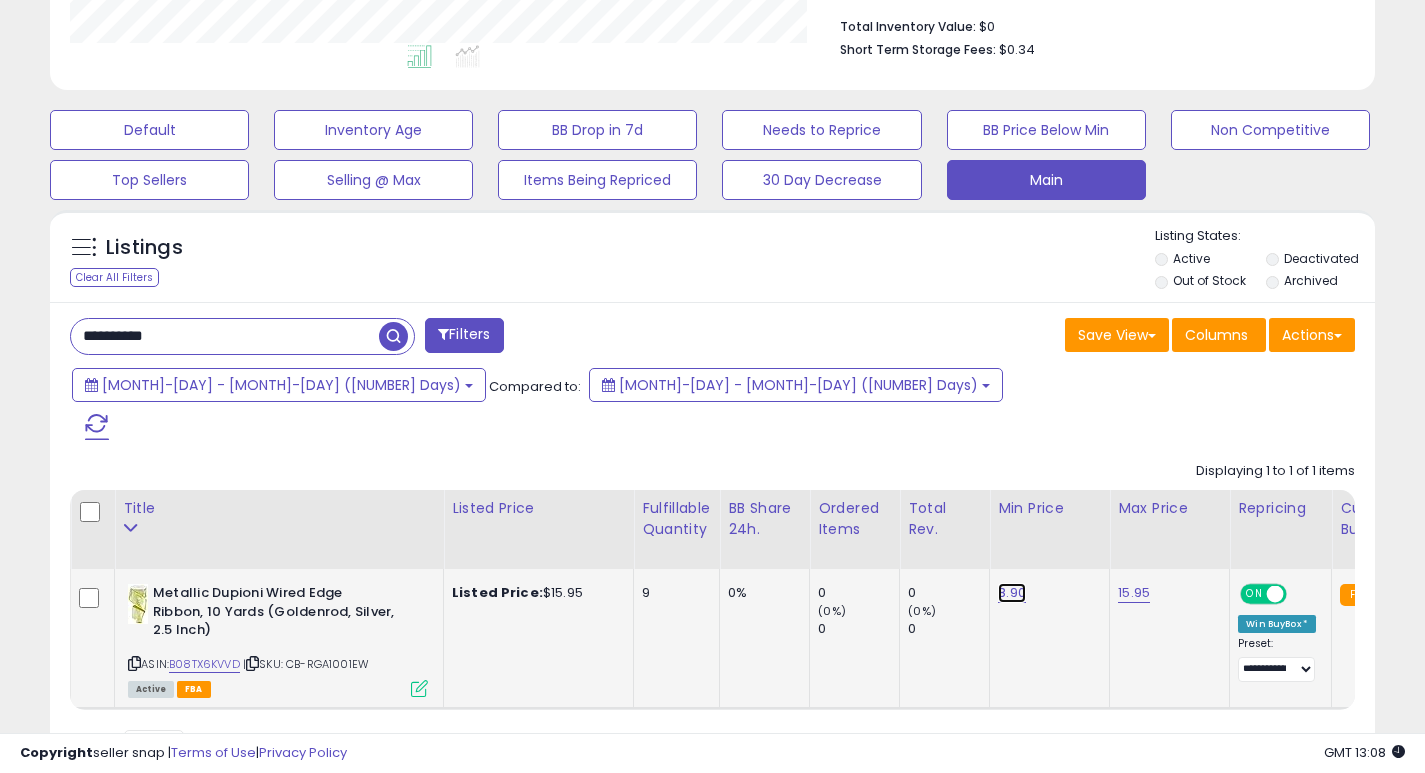 click on "8.90" at bounding box center (1012, 593) 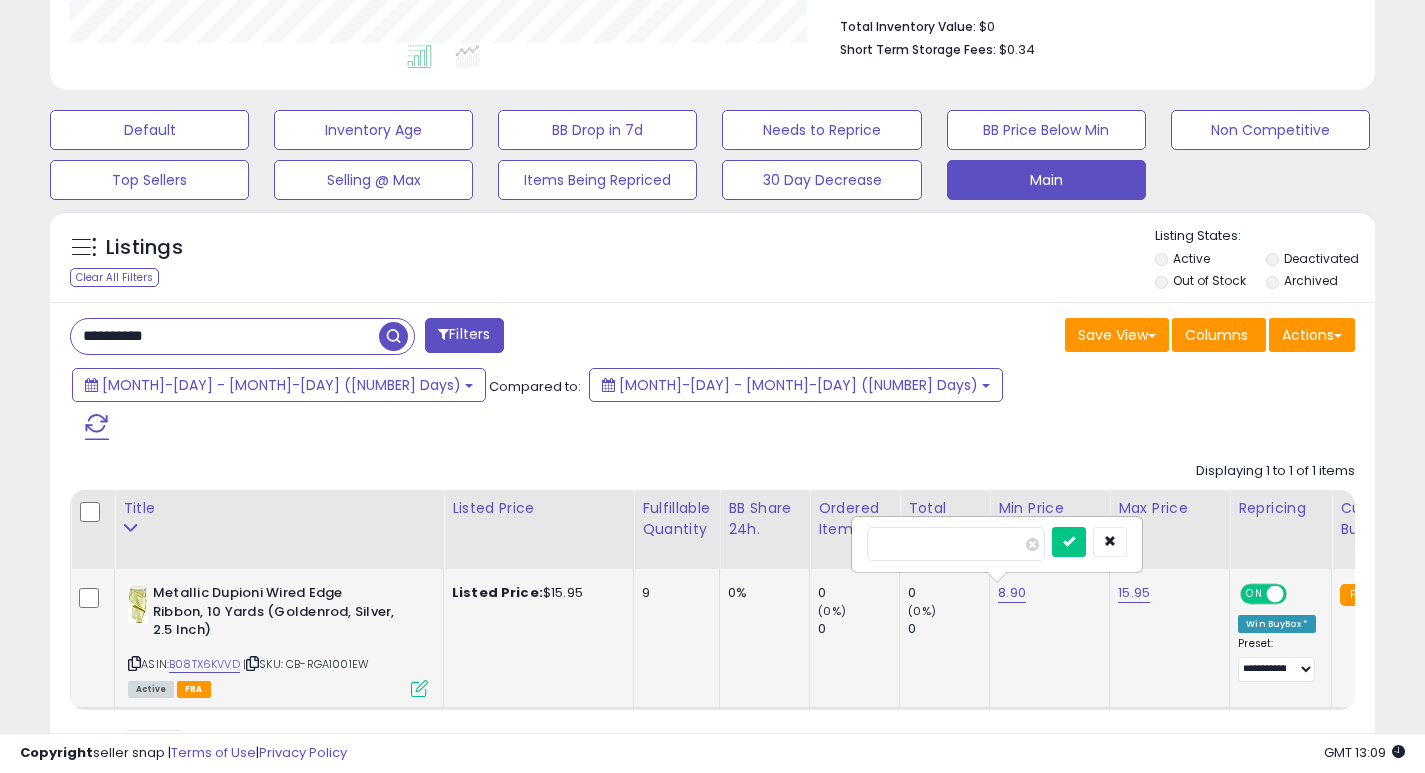 type on "***" 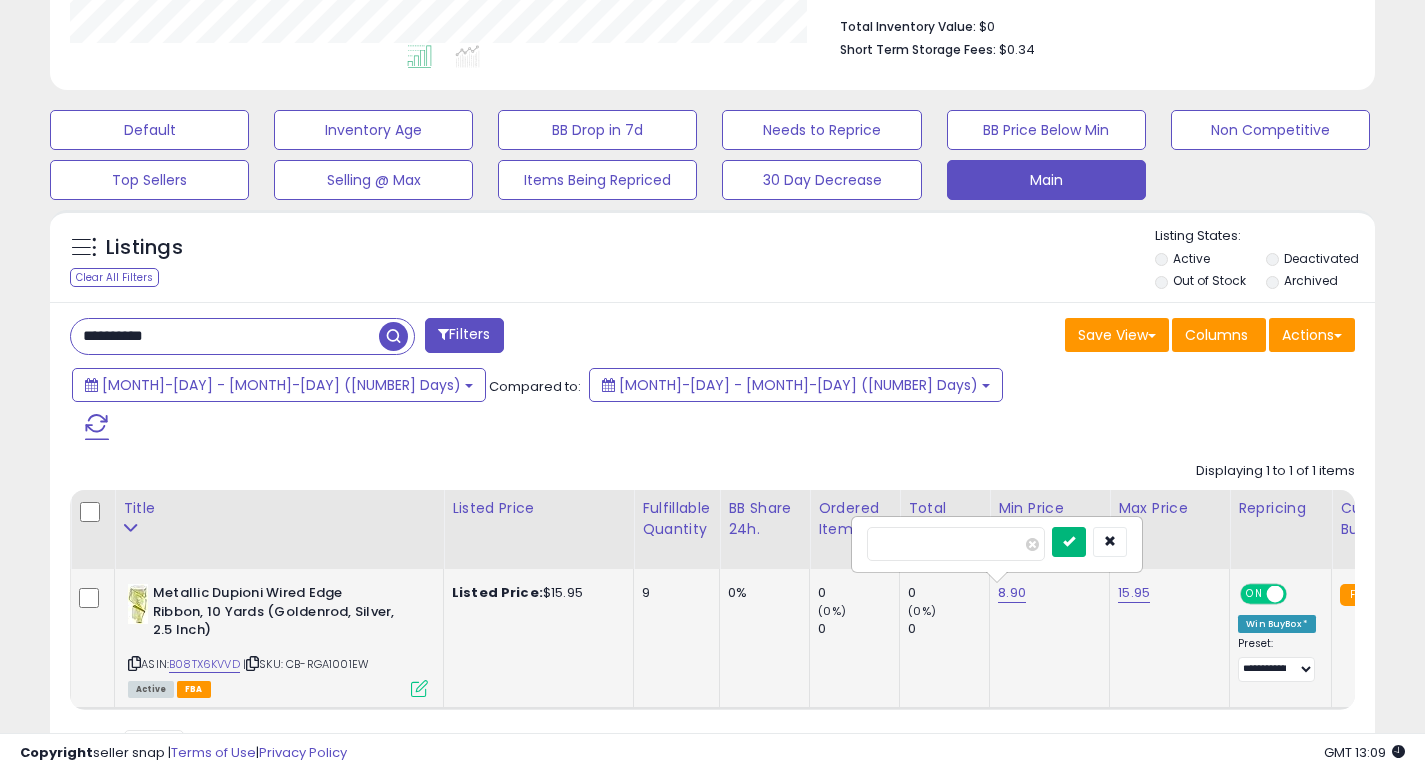 click at bounding box center (1069, 542) 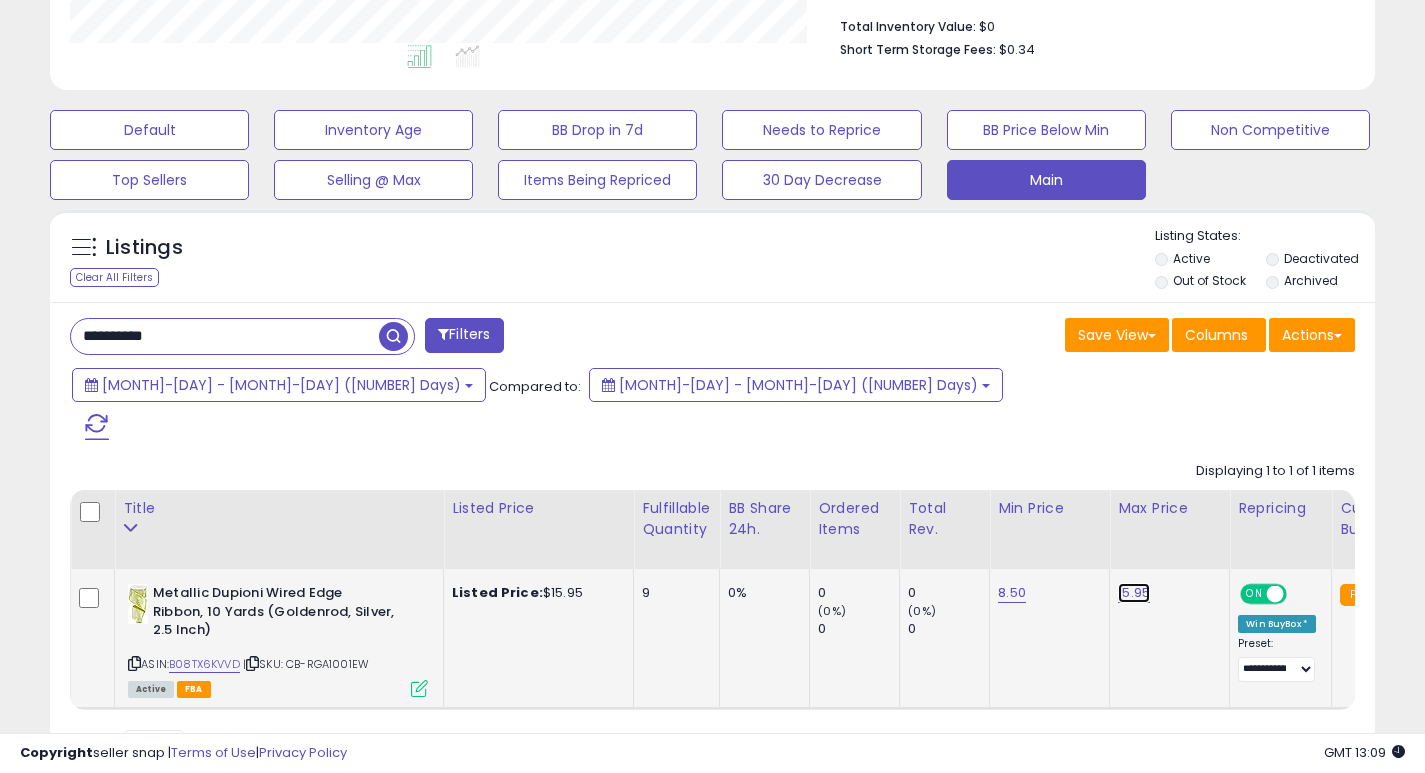 click on "15.95" at bounding box center (1134, 593) 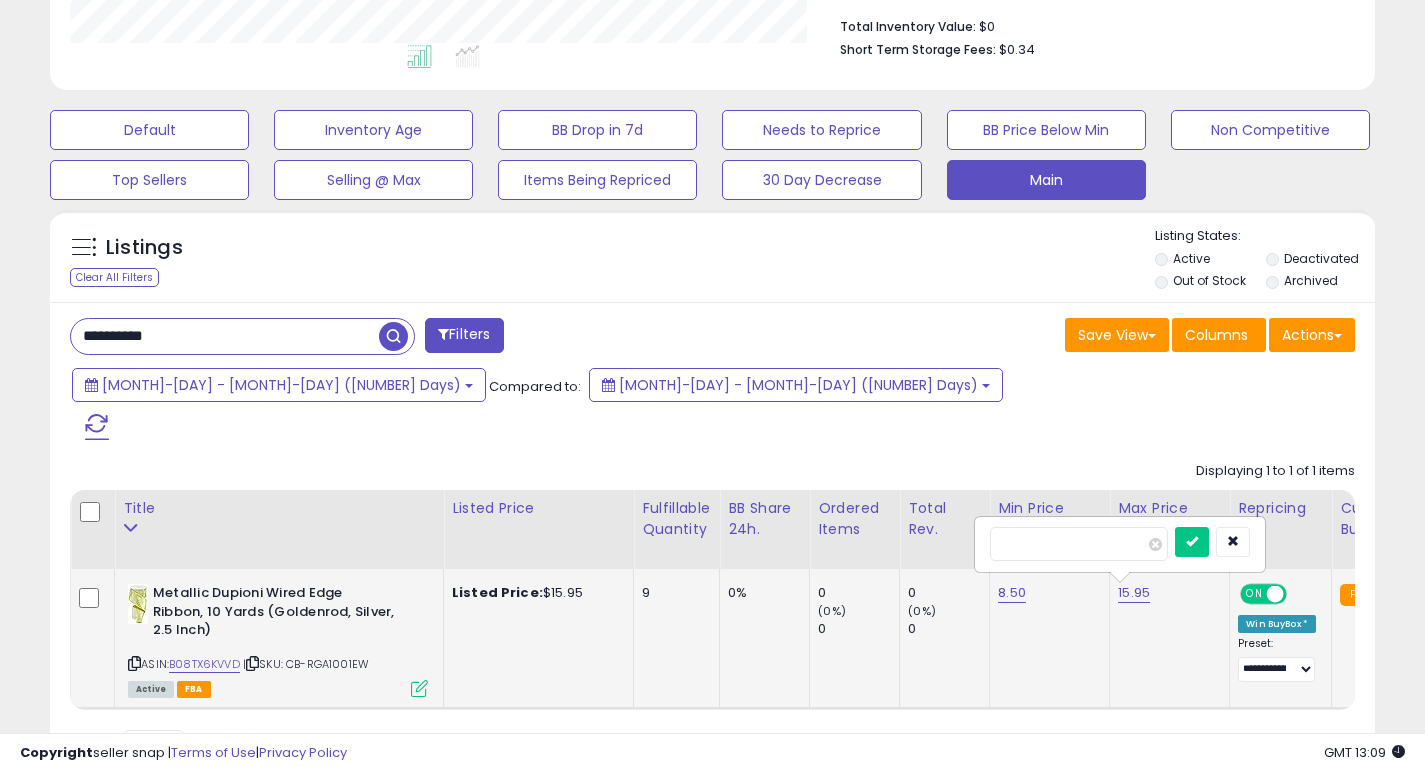type on "*" 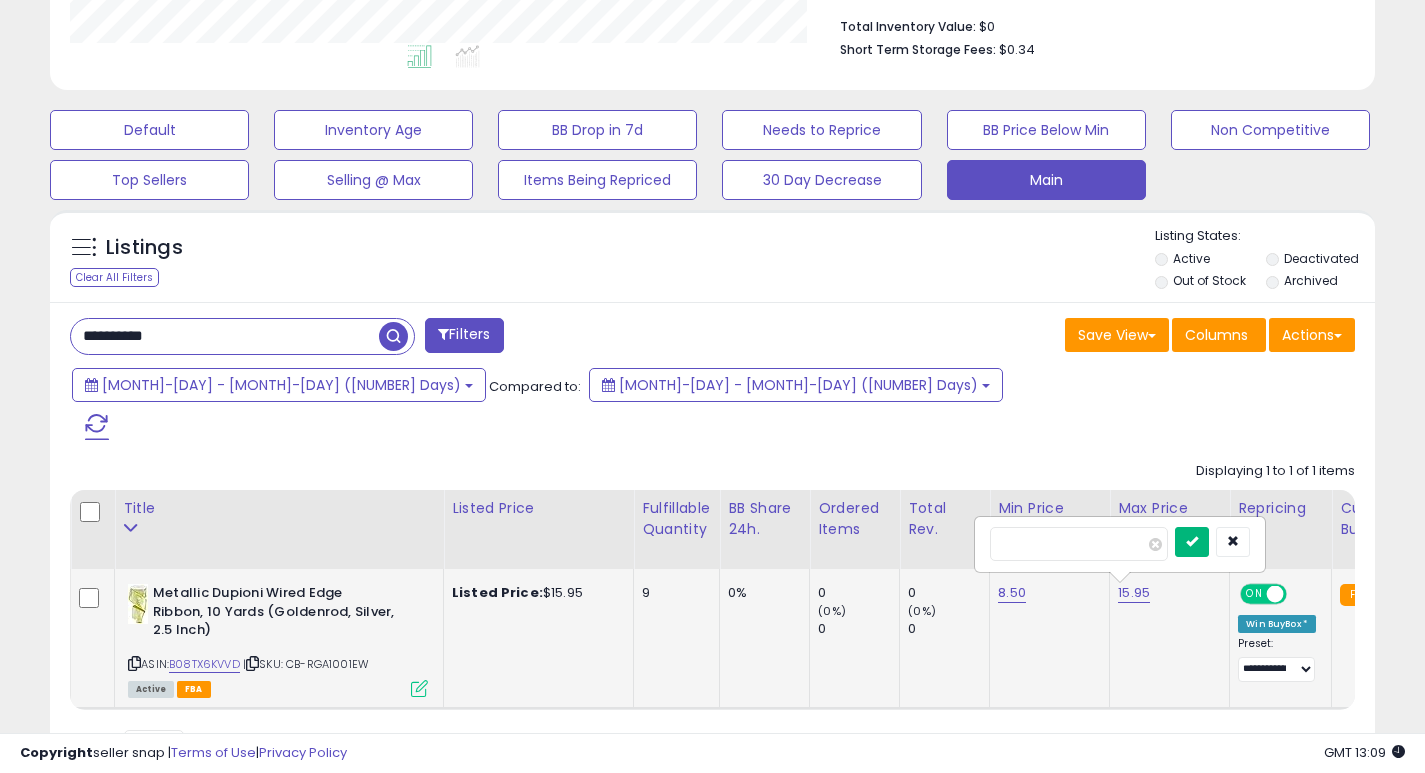 type on "***" 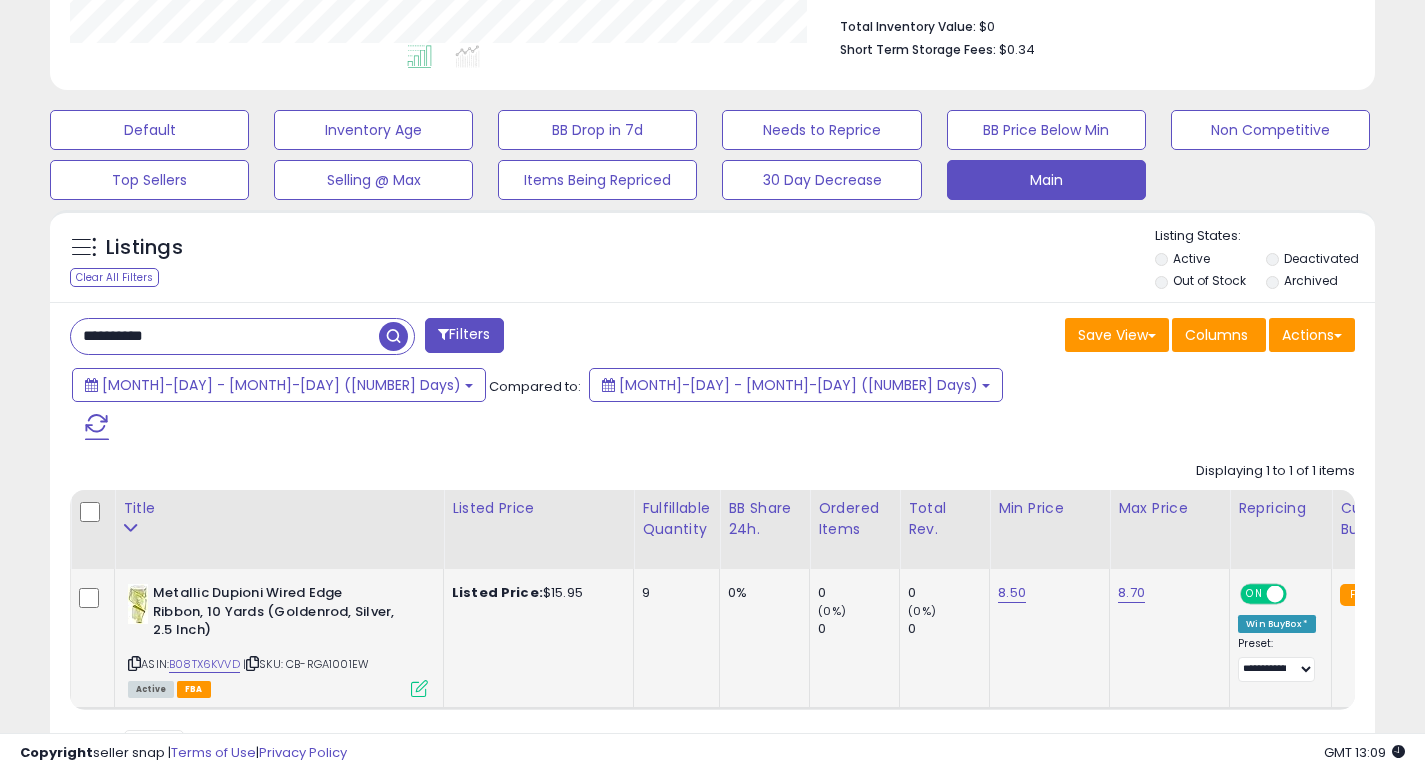 scroll, scrollTop: 0, scrollLeft: 98, axis: horizontal 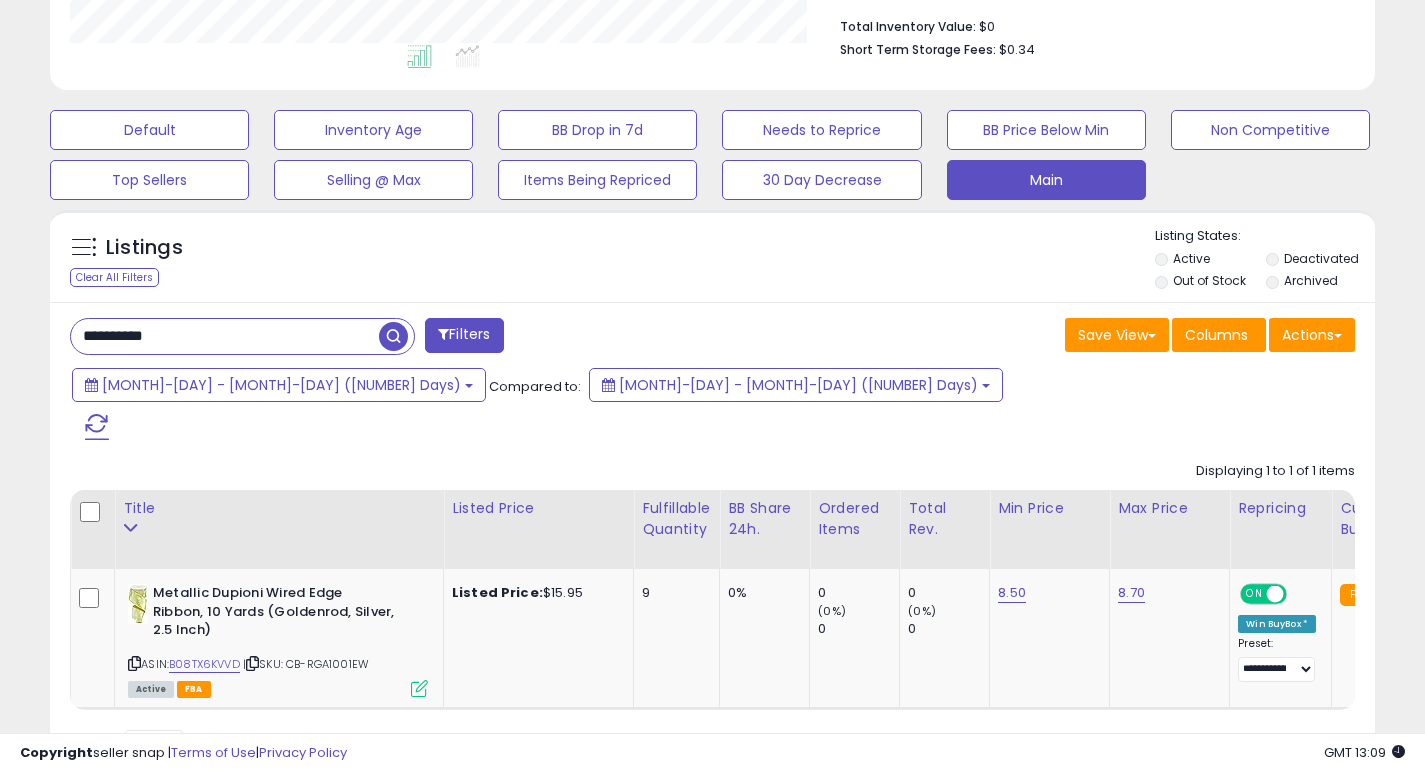 click on "**********" at bounding box center (225, 336) 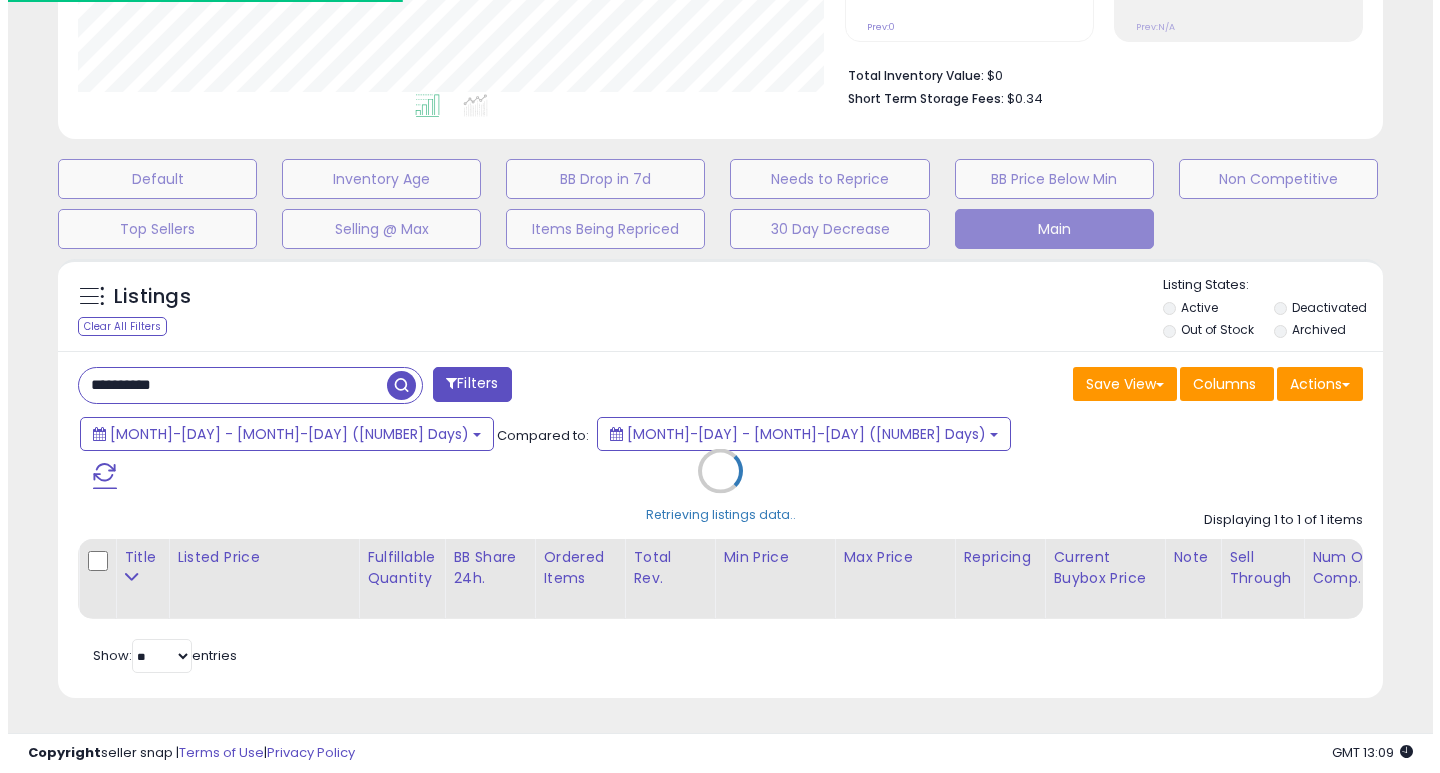 scroll, scrollTop: 447, scrollLeft: 0, axis: vertical 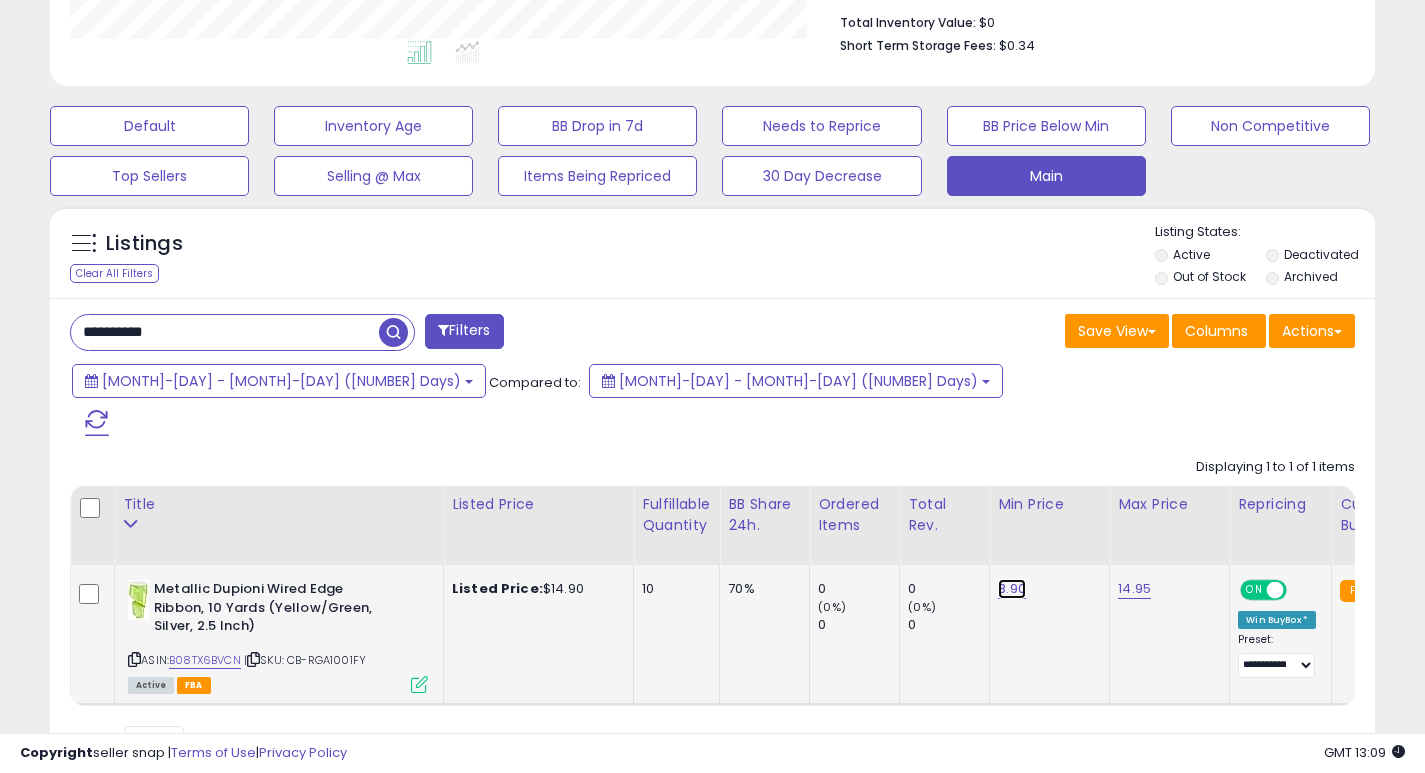 click on "8.90" at bounding box center (1012, 589) 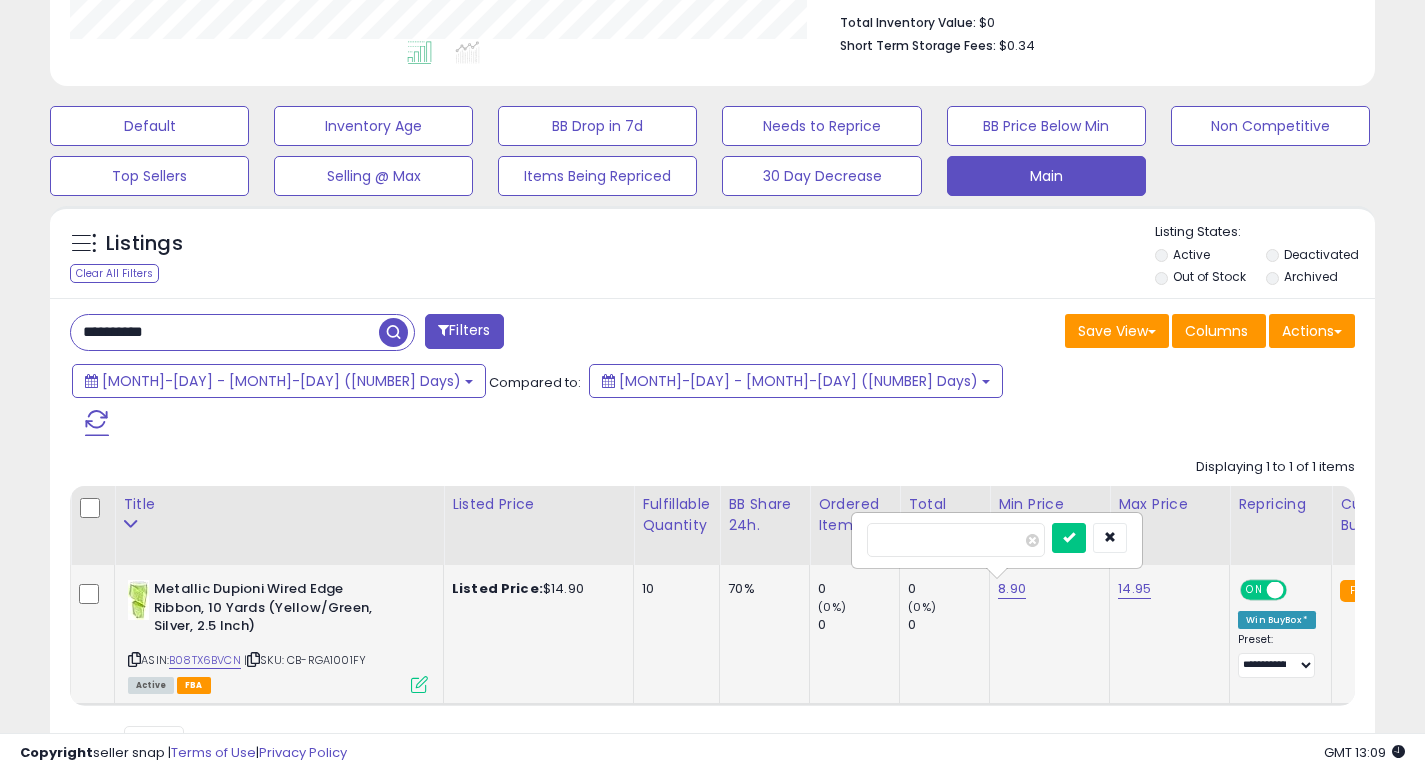 type on "***" 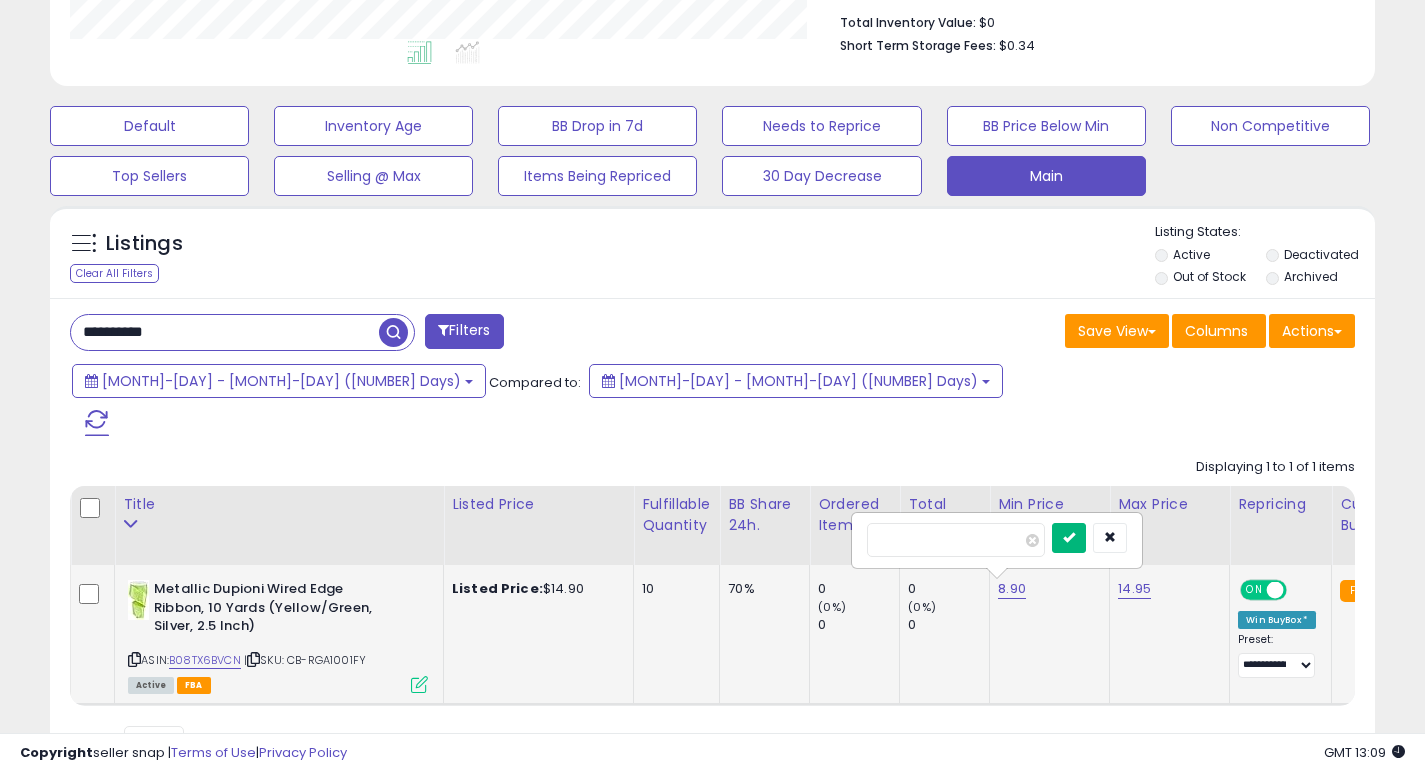 click at bounding box center [1069, 537] 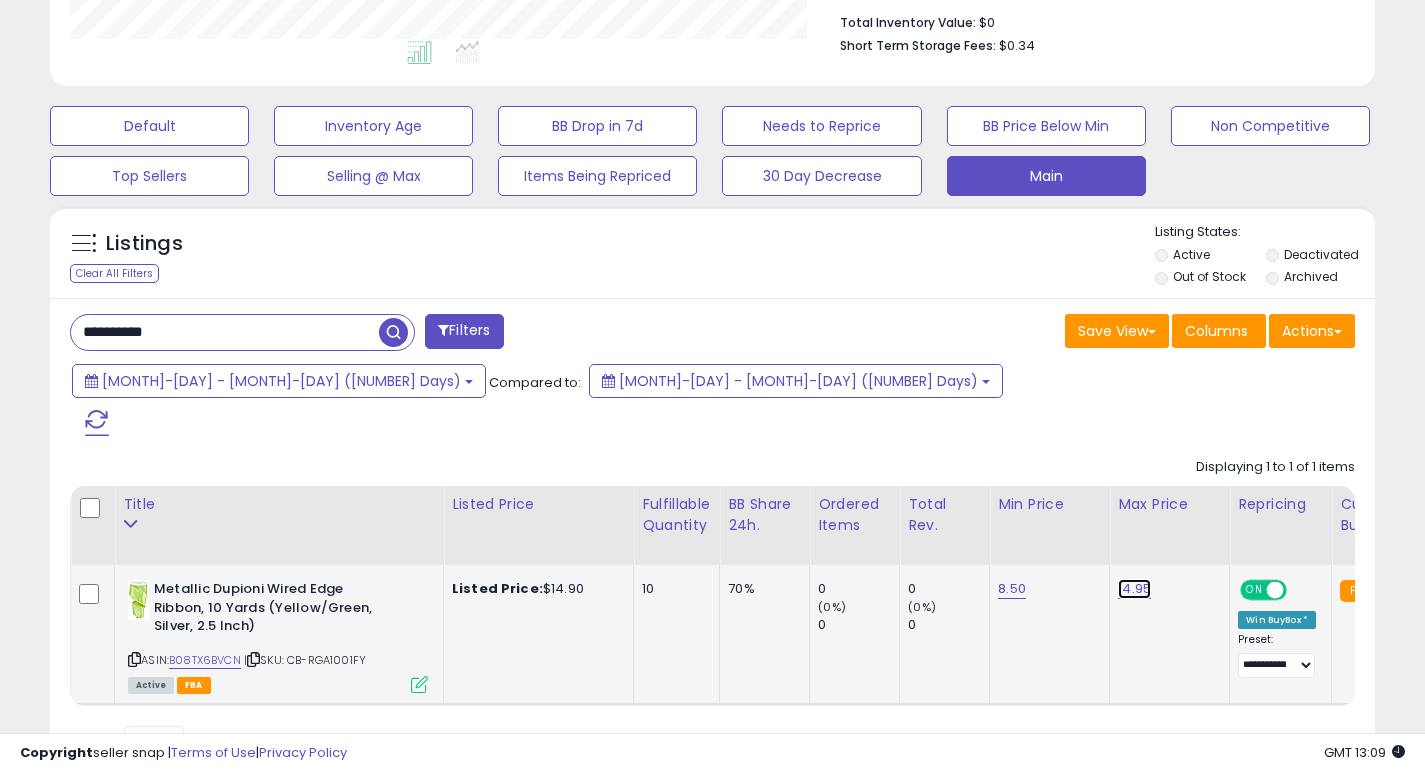 click on "14.95" at bounding box center (1134, 589) 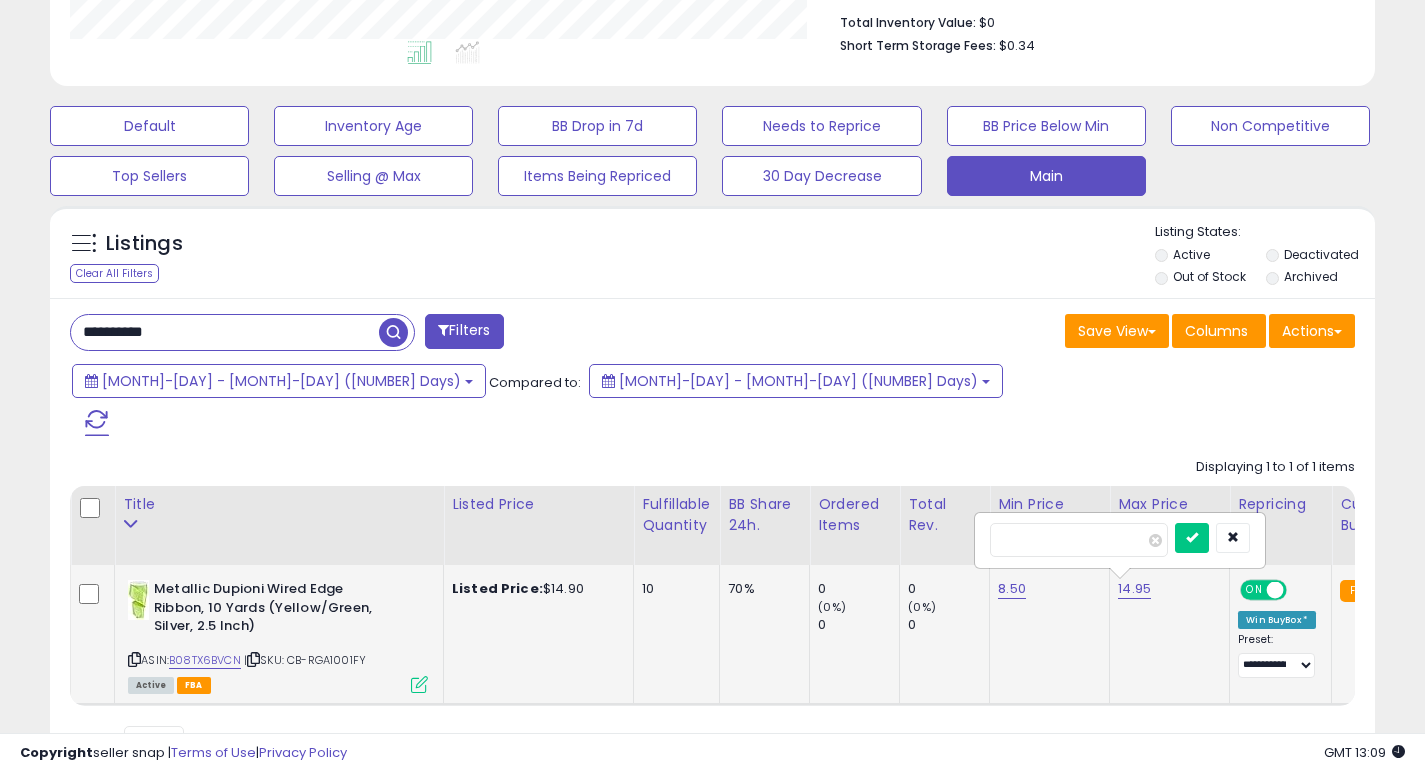 type on "*" 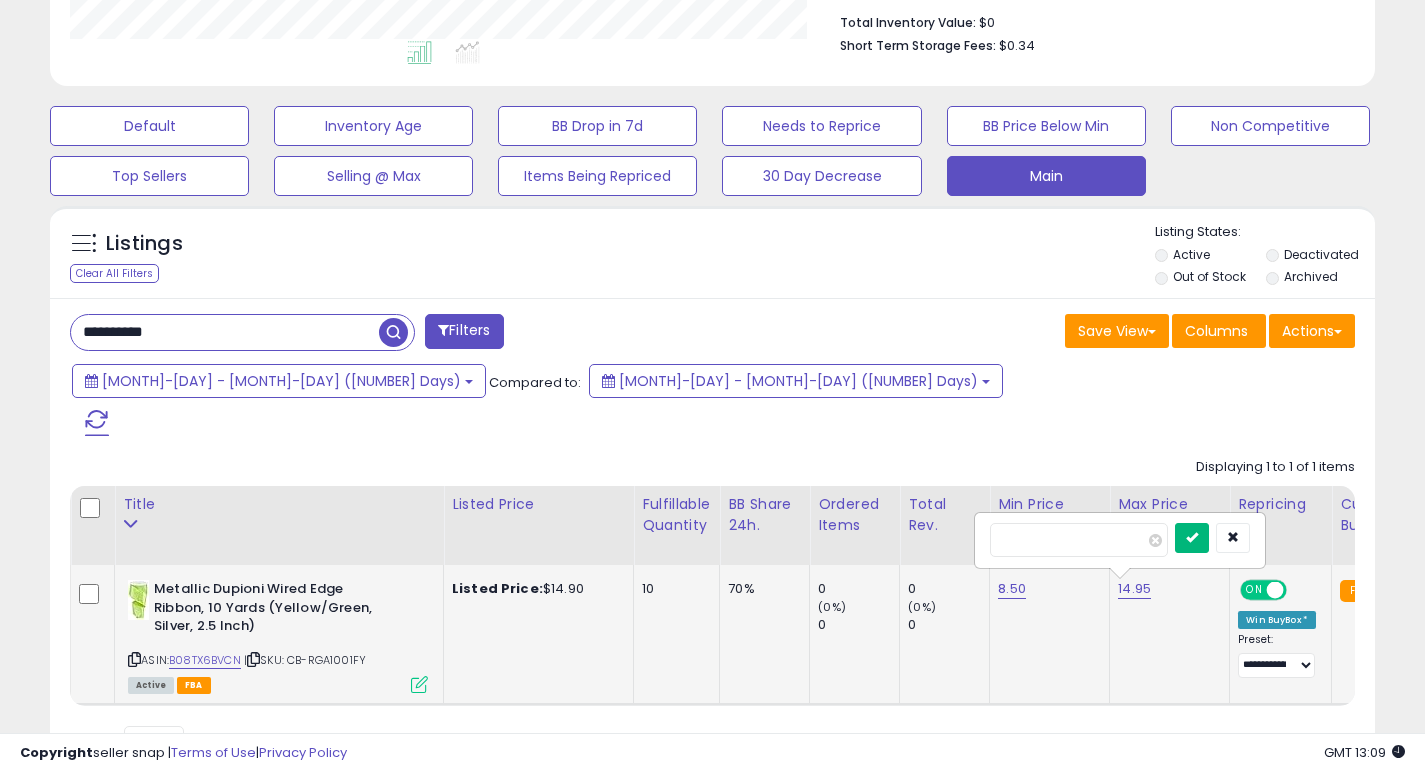type on "***" 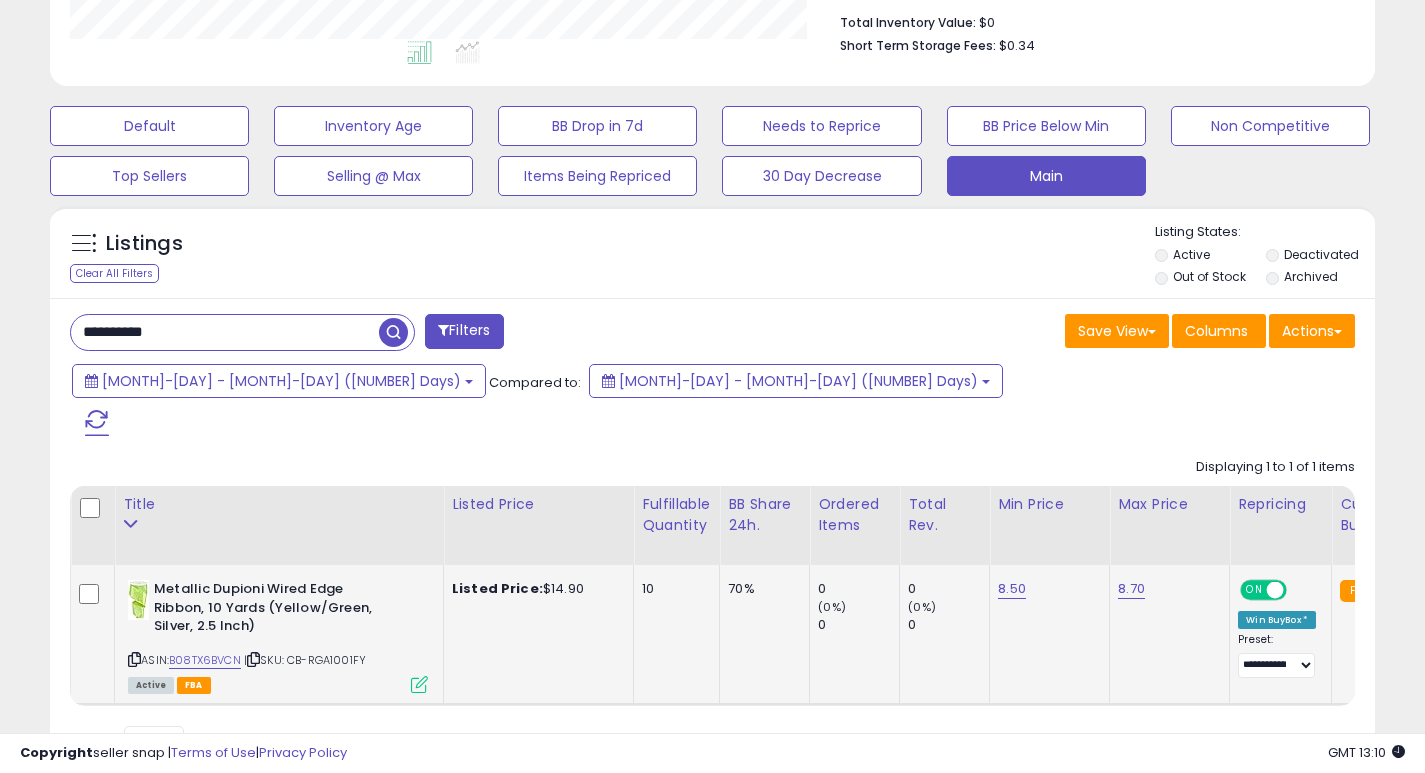 click on "**********" at bounding box center (225, 332) 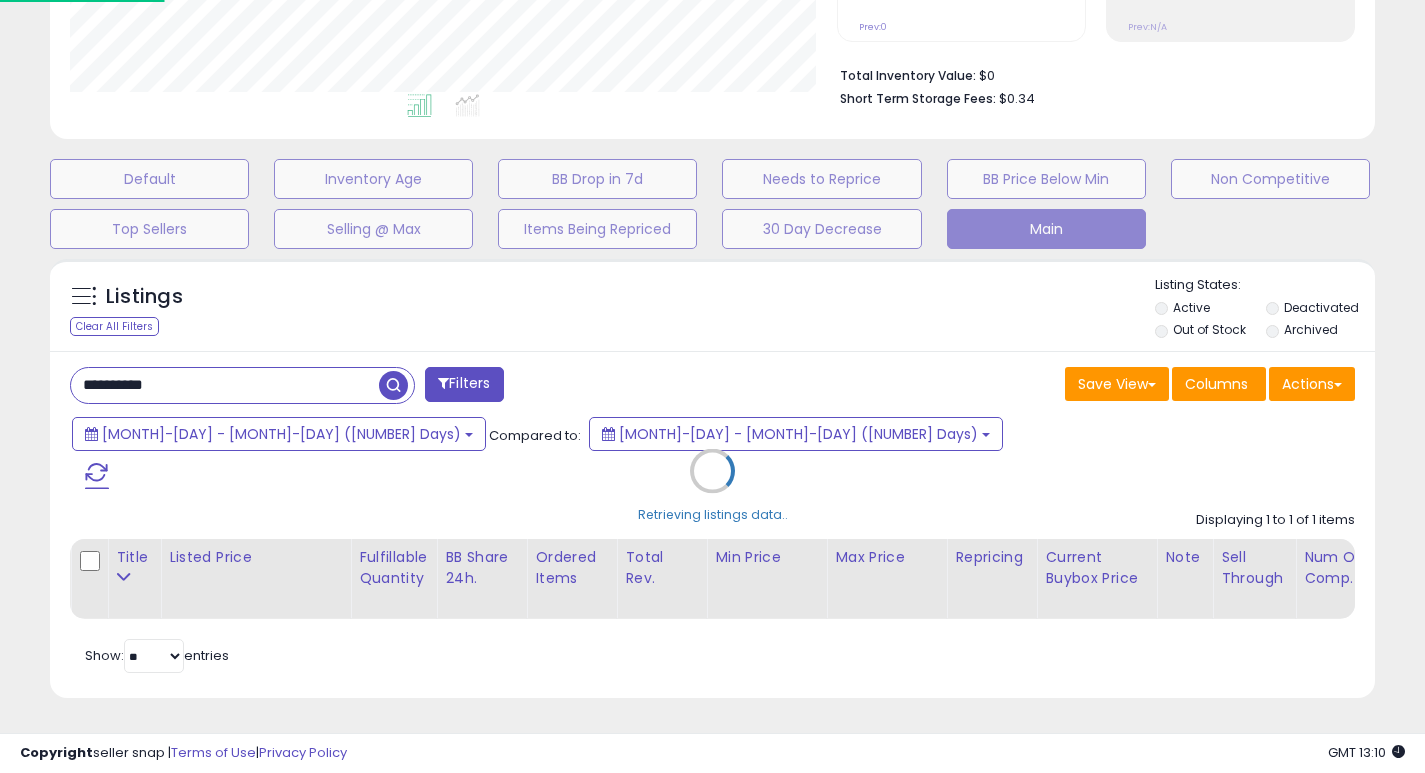 scroll, scrollTop: 999590, scrollLeft: 999224, axis: both 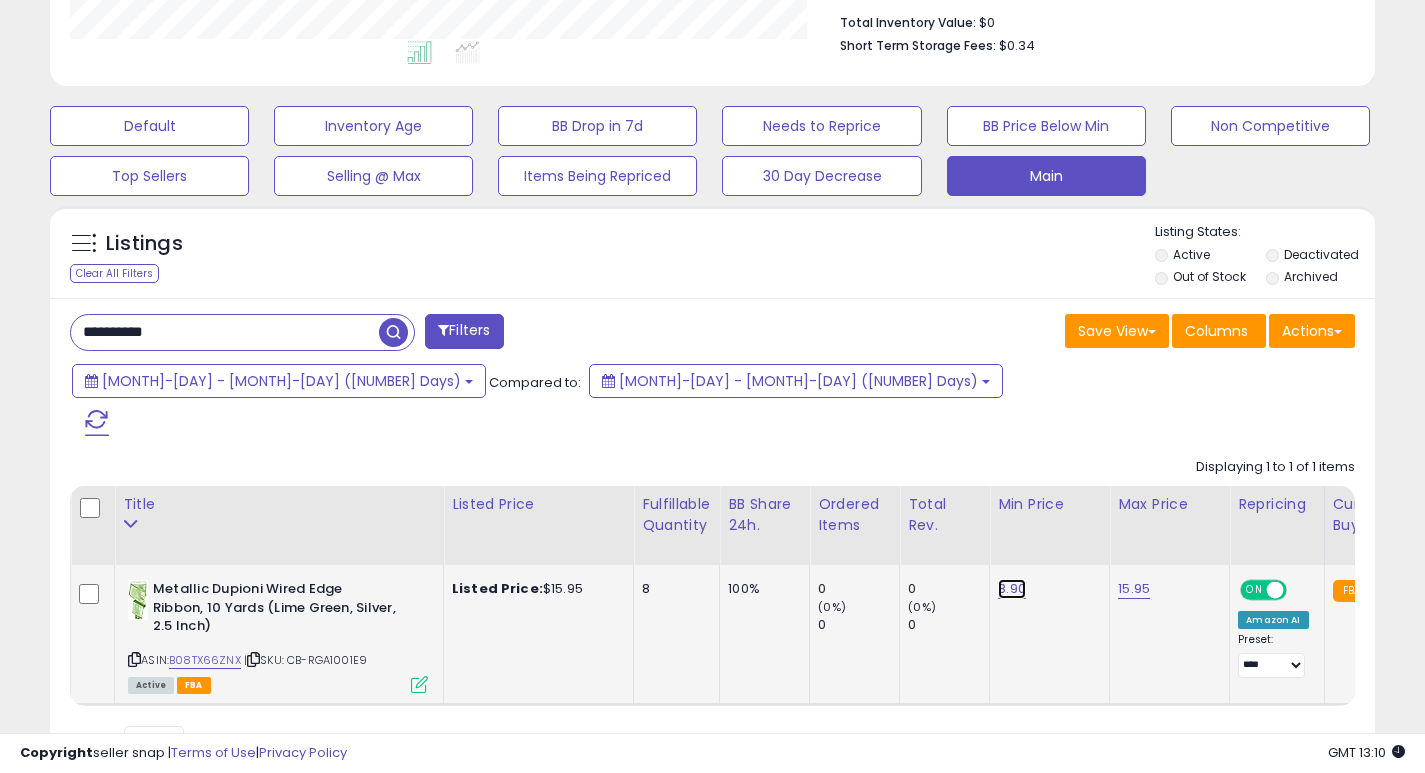 click on "8.90" at bounding box center [1012, 589] 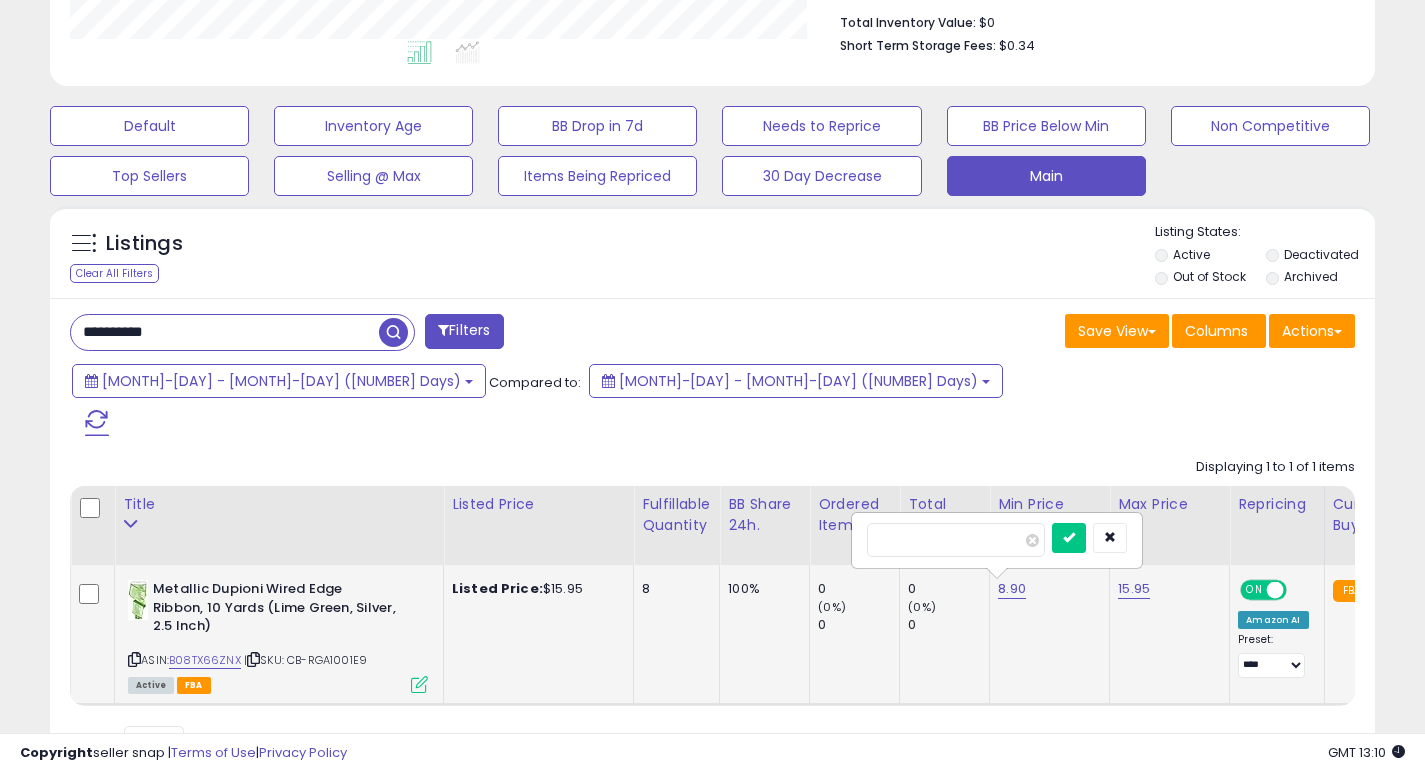 type on "*" 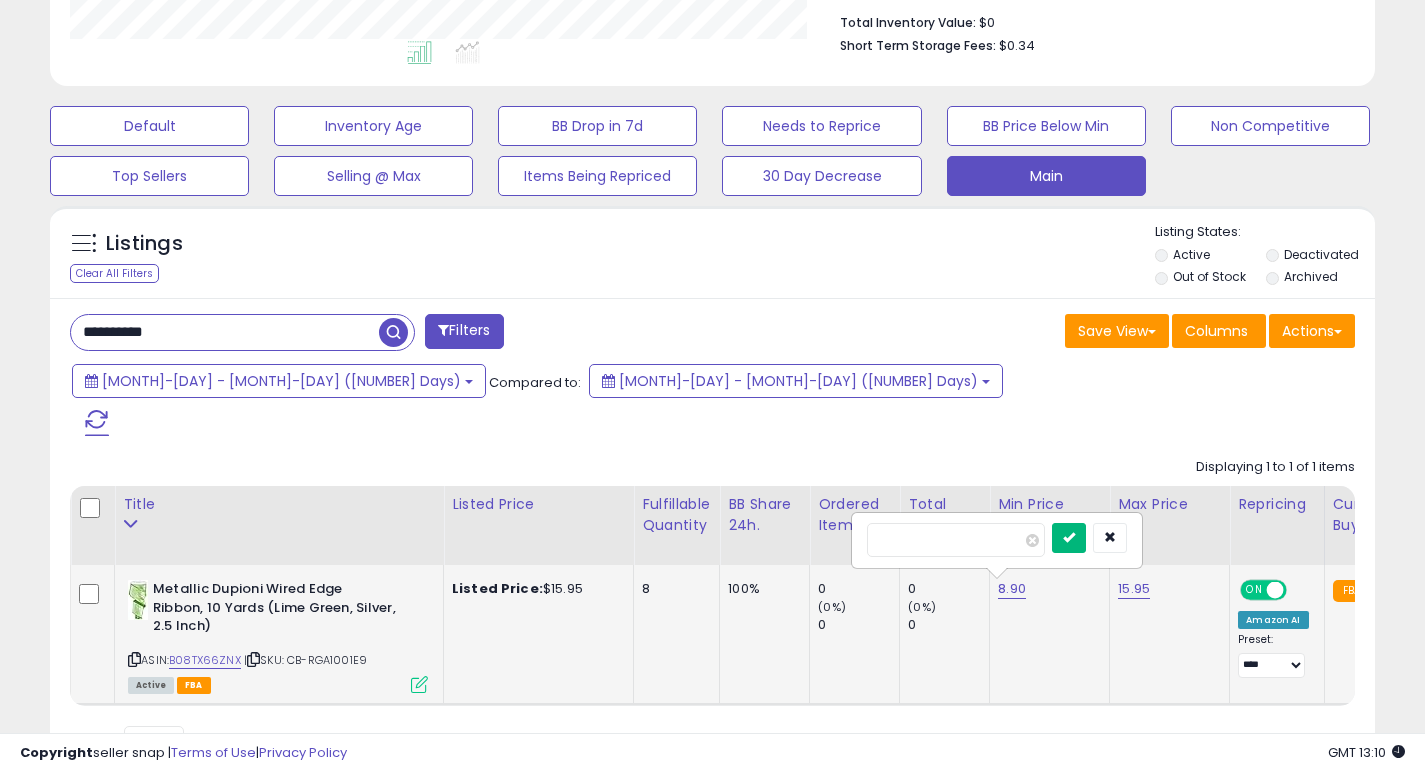 type on "***" 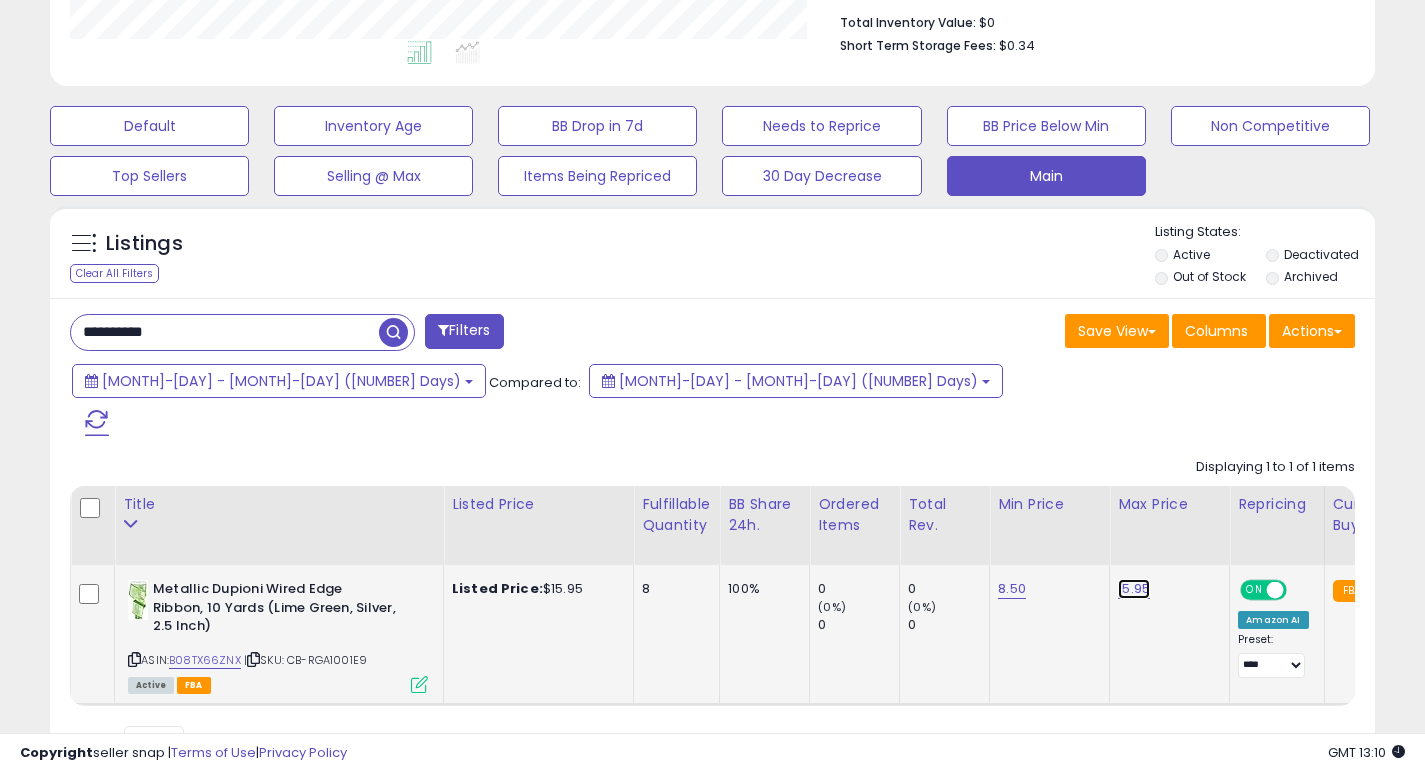 click on "15.95" at bounding box center (1134, 589) 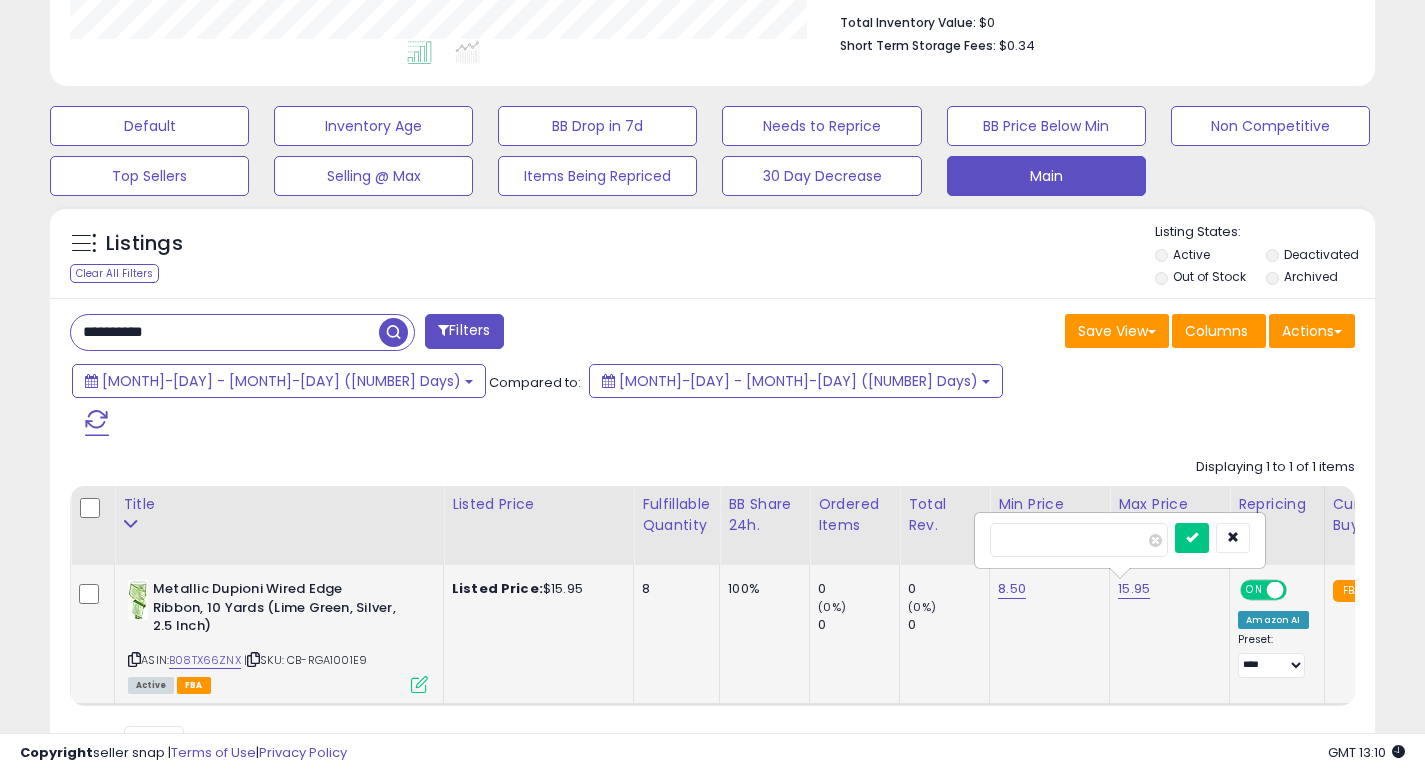 type on "*" 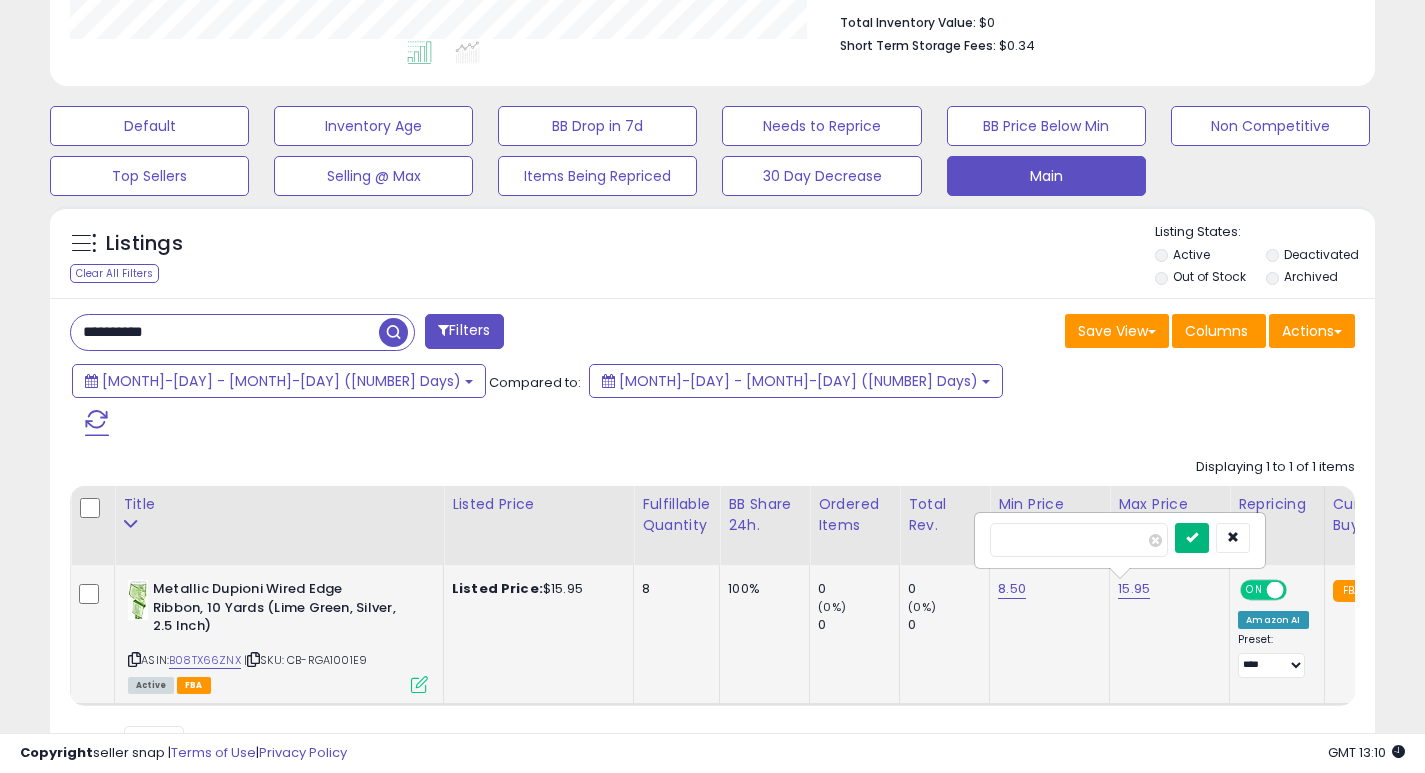 click at bounding box center [1192, 538] 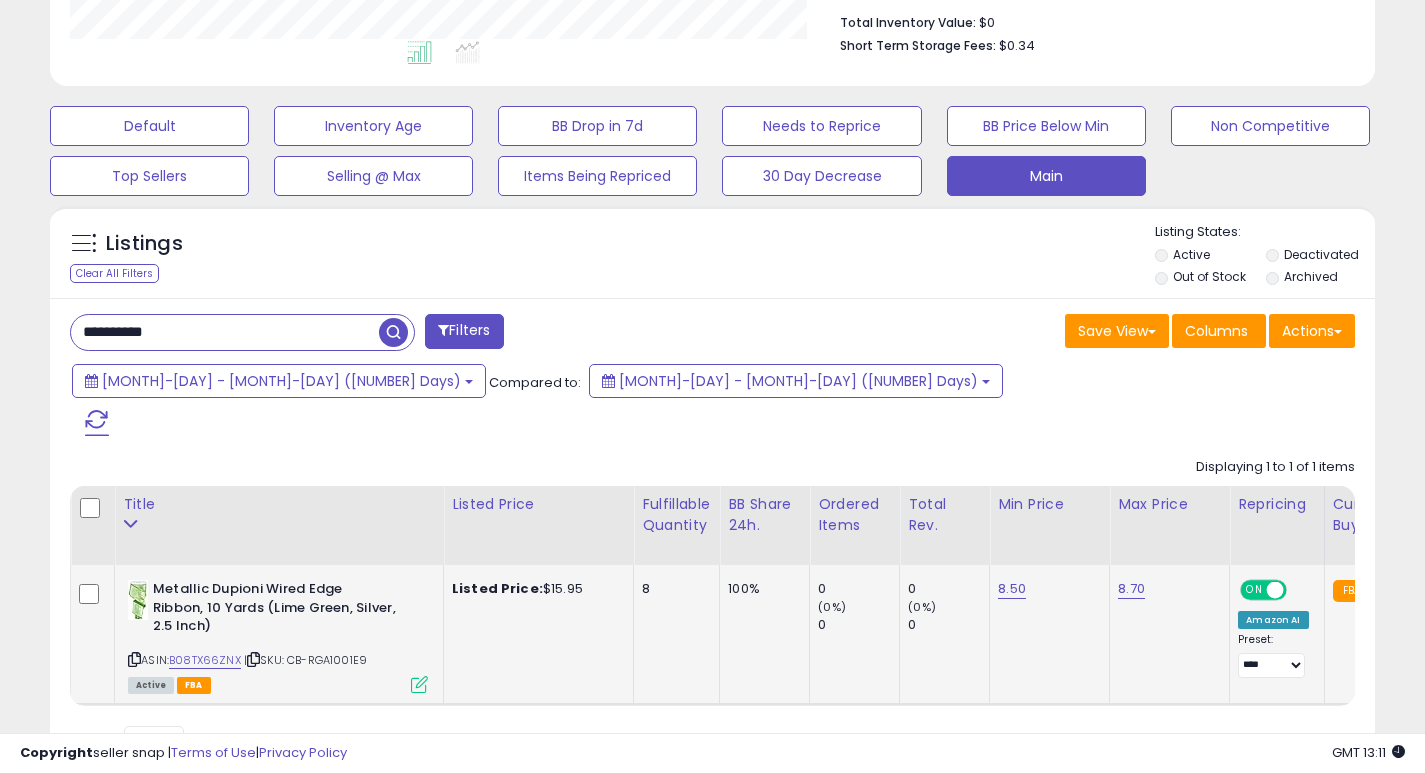 click on "**********" at bounding box center (225, 332) 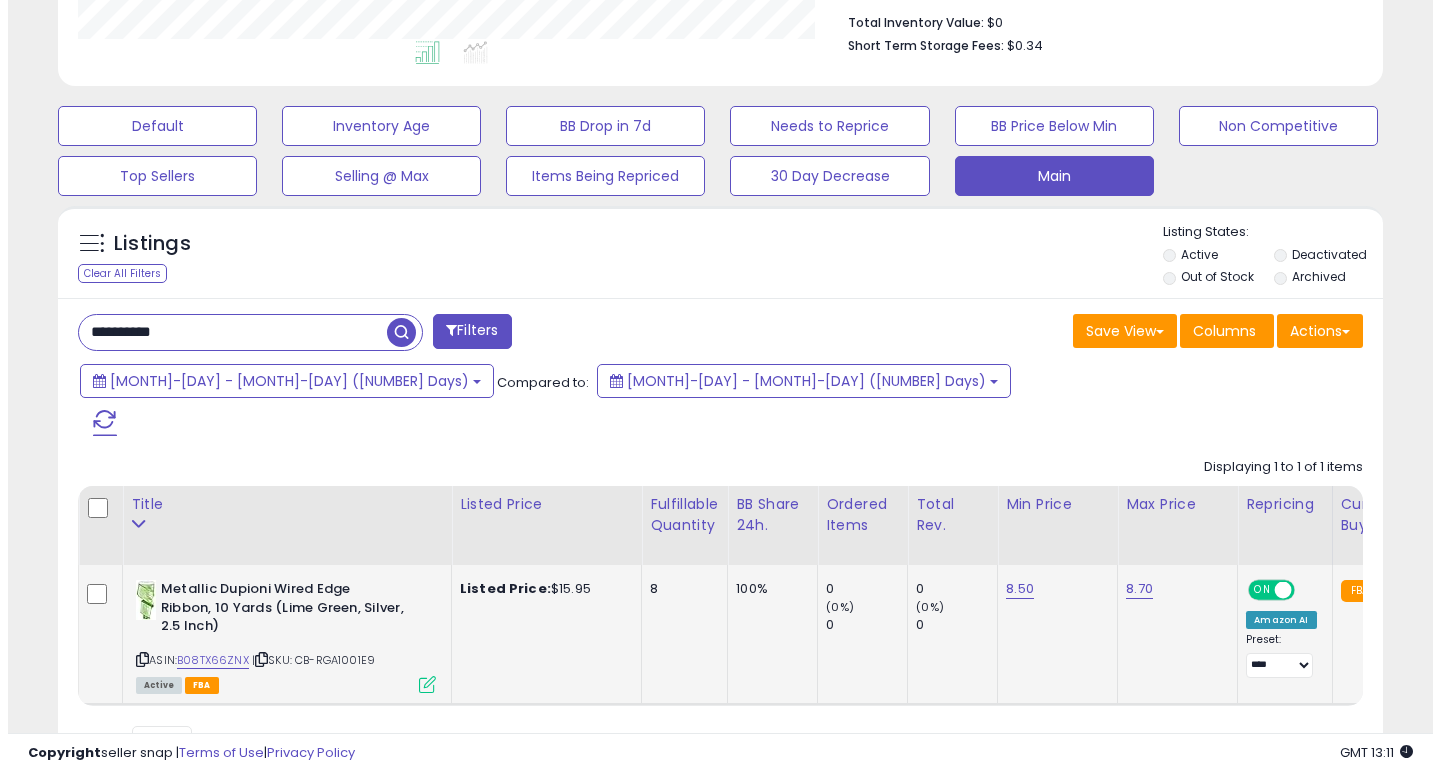 scroll, scrollTop: 447, scrollLeft: 0, axis: vertical 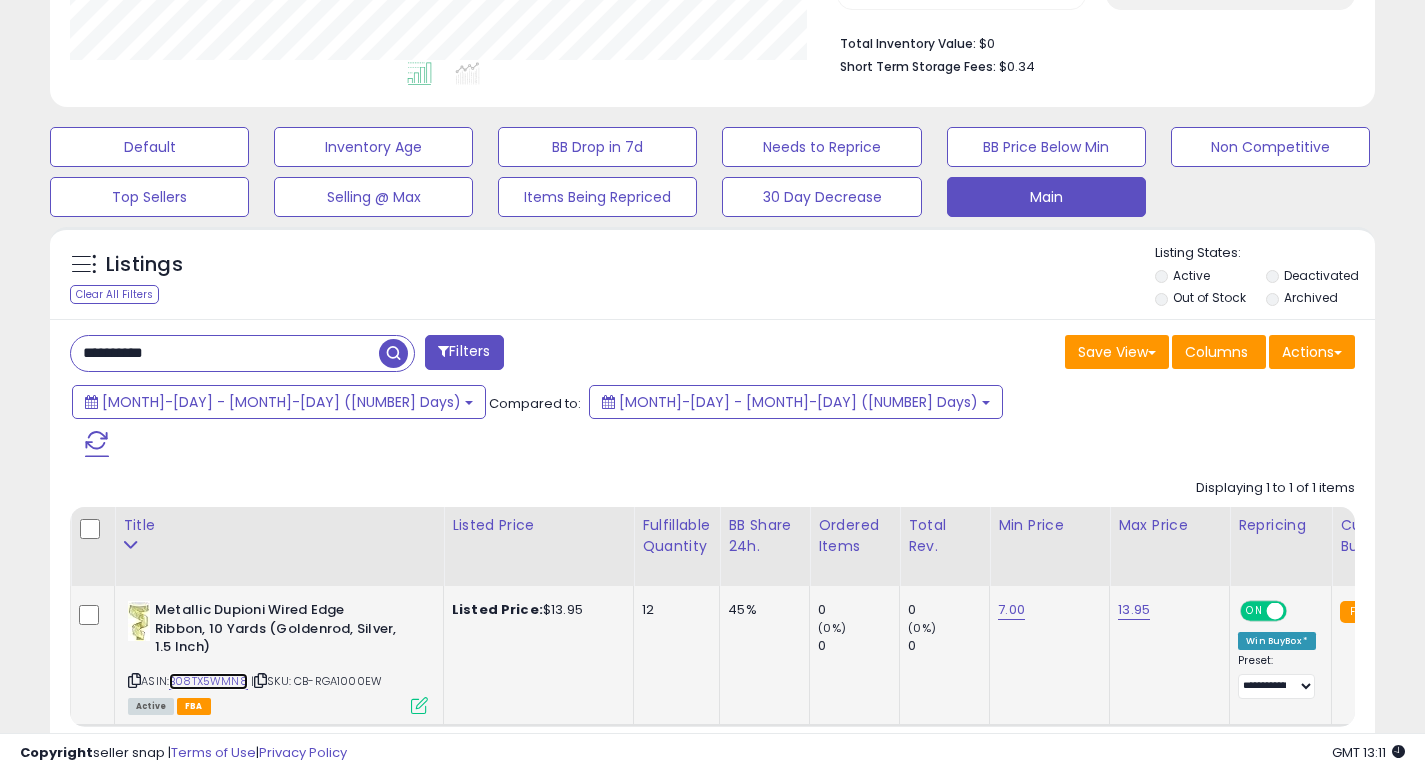 click on "B08TX5WMN8" at bounding box center [208, 681] 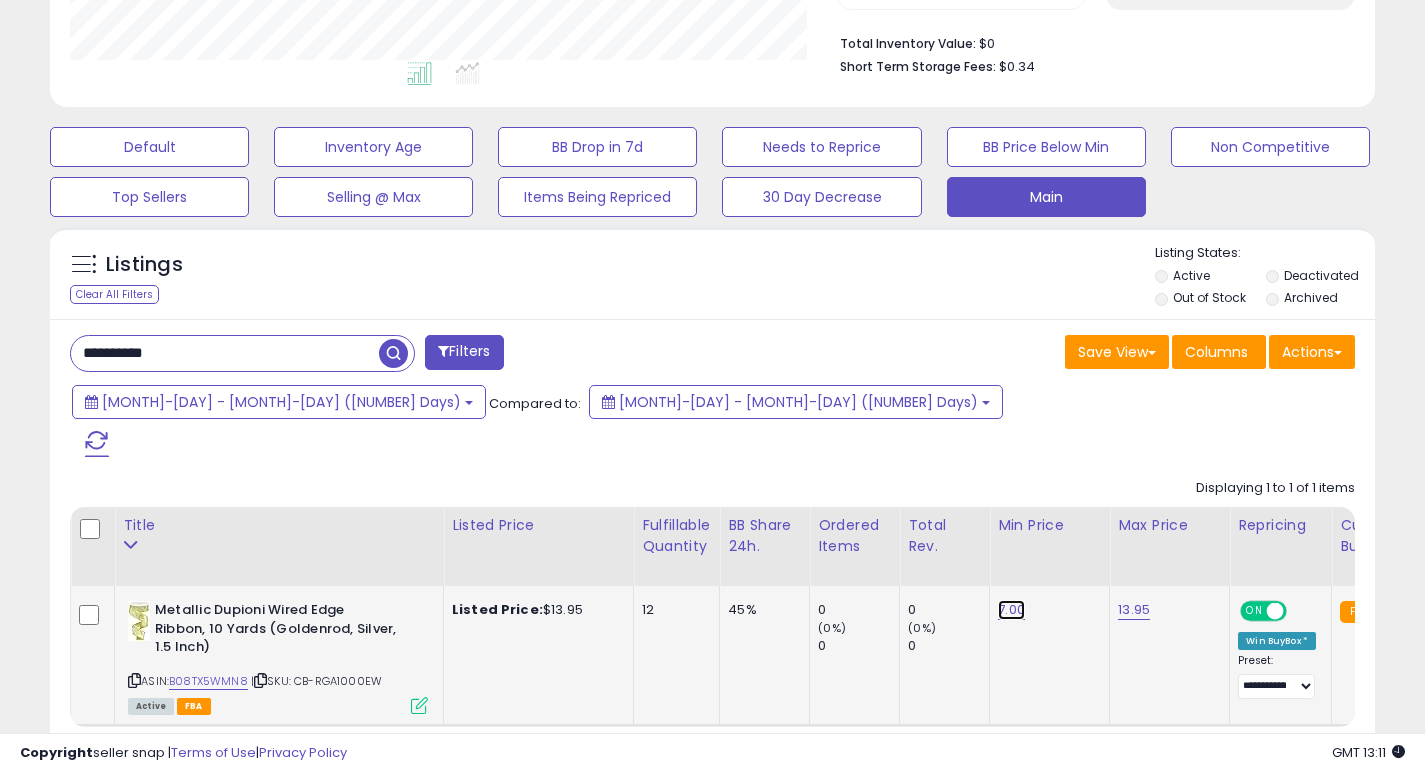 click on "7.00" at bounding box center (1011, 610) 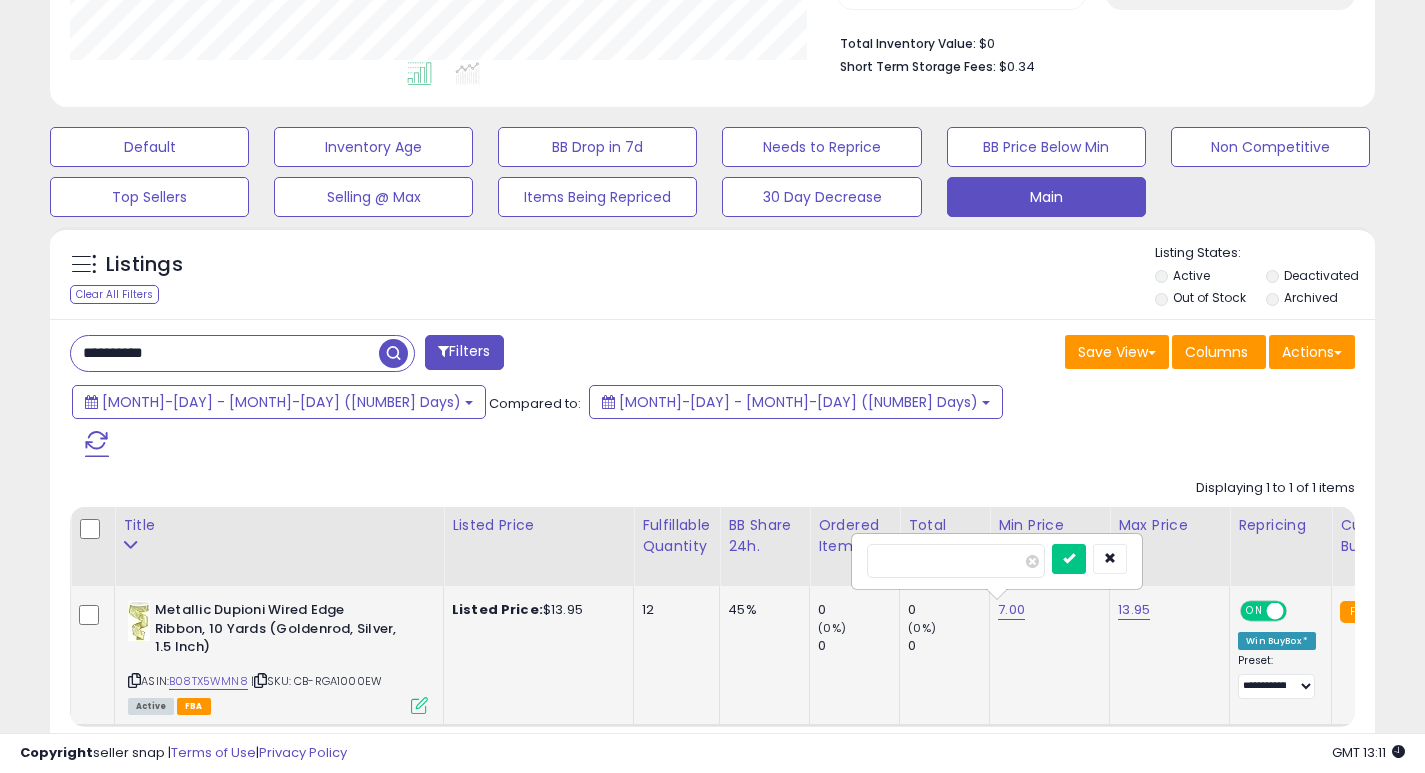 type on "*" 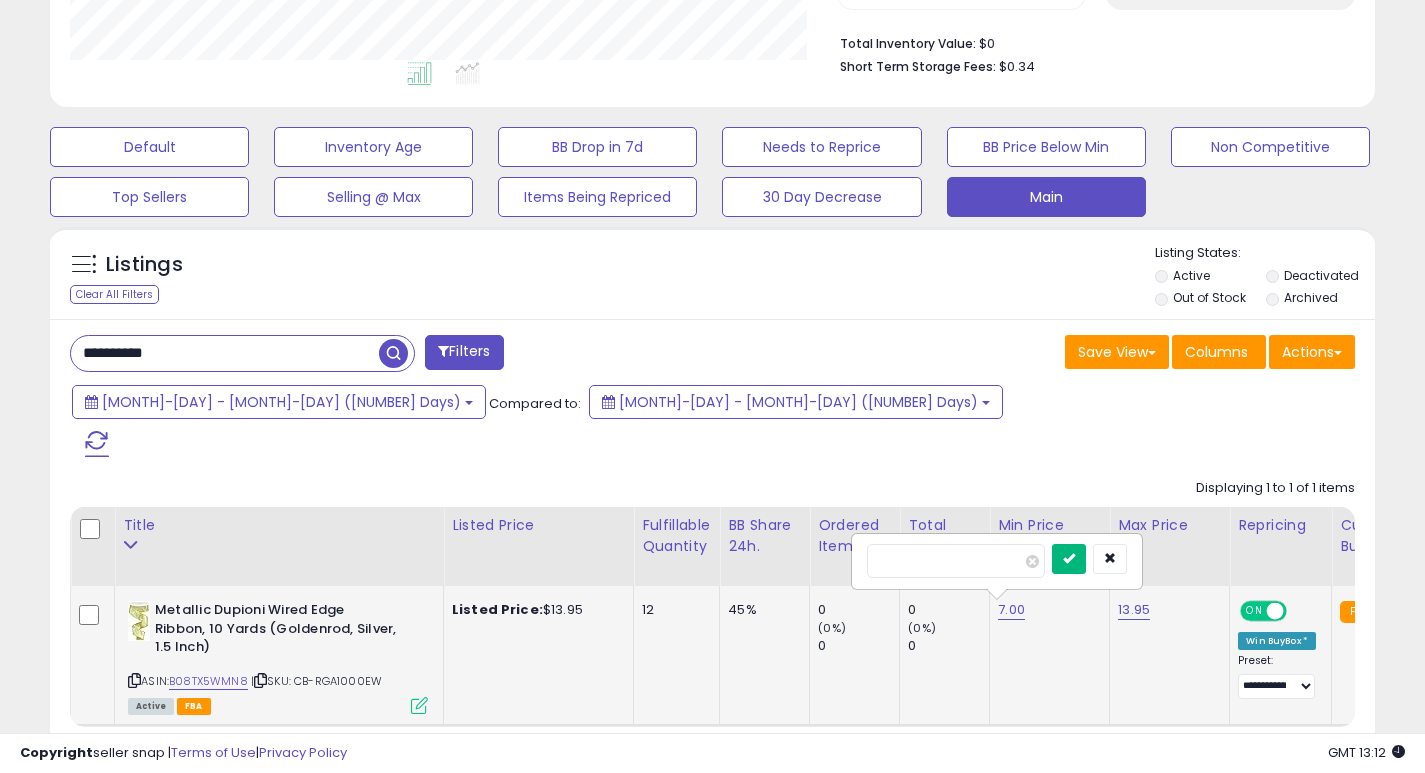 type on "***" 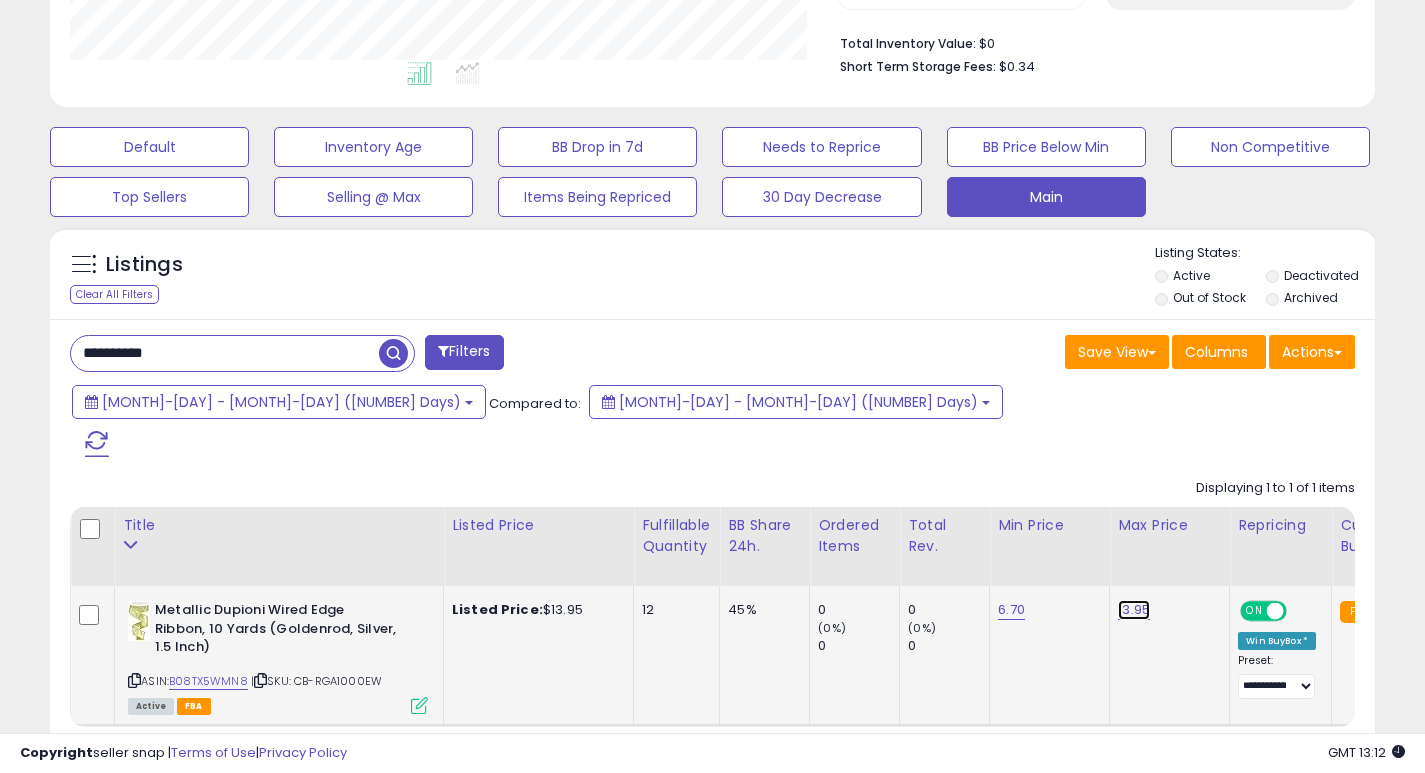 click on "13.95" at bounding box center [1134, 610] 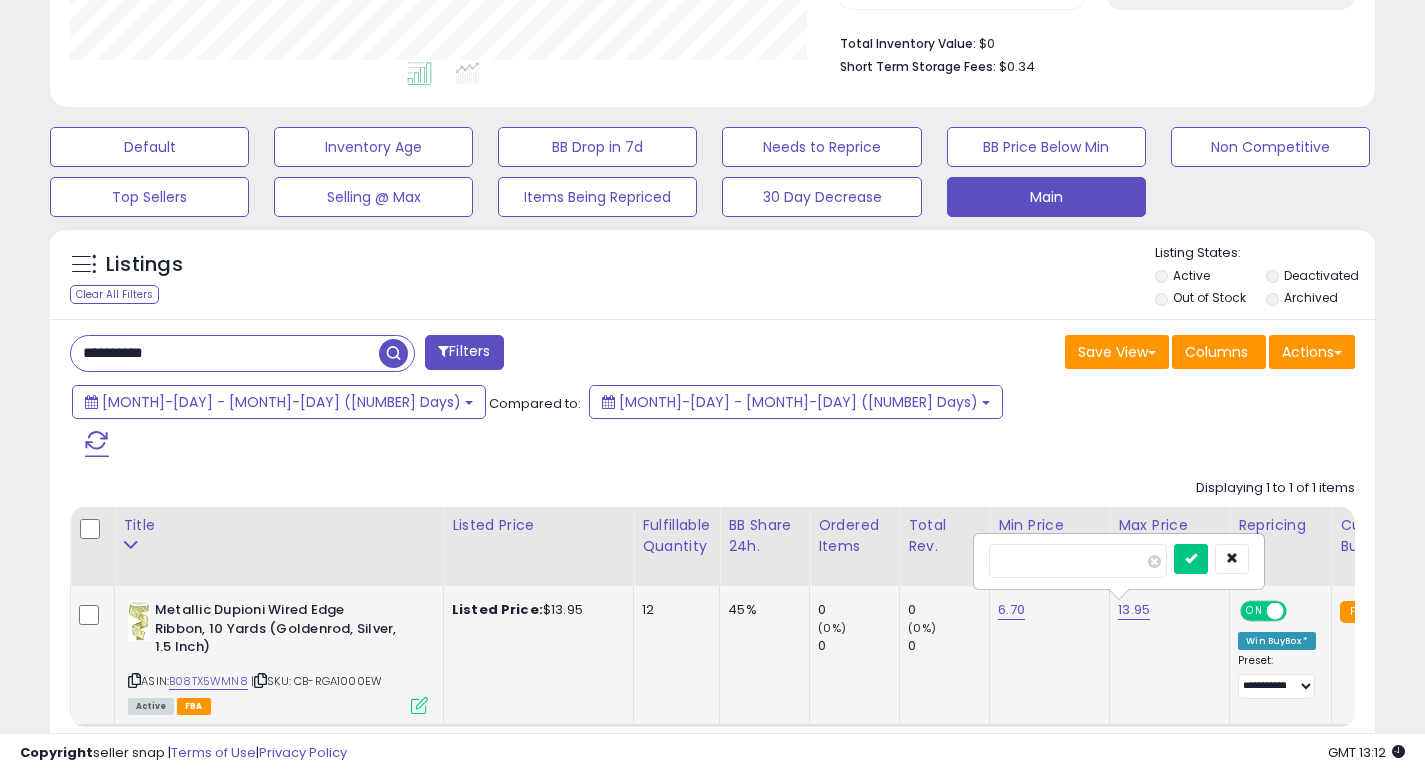 type on "*" 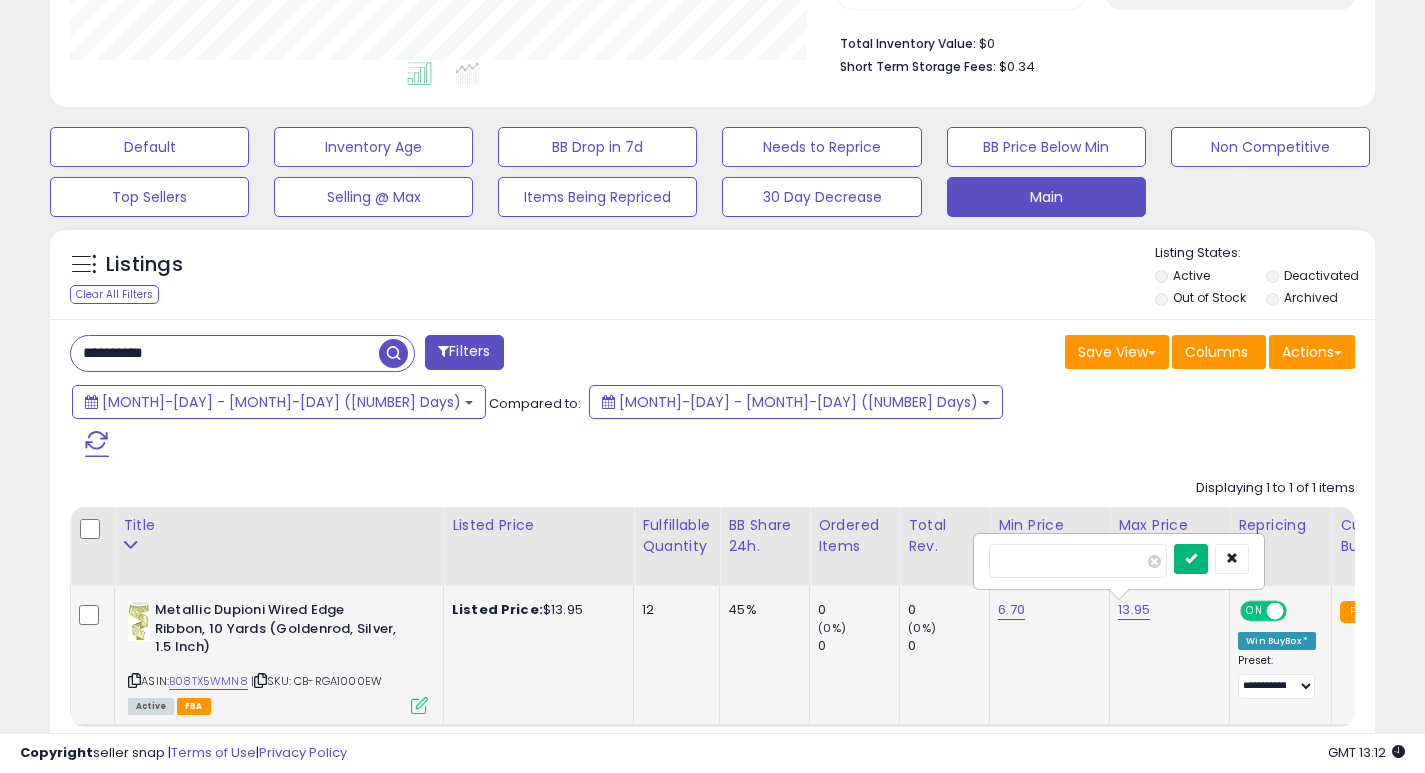 click at bounding box center (1191, 558) 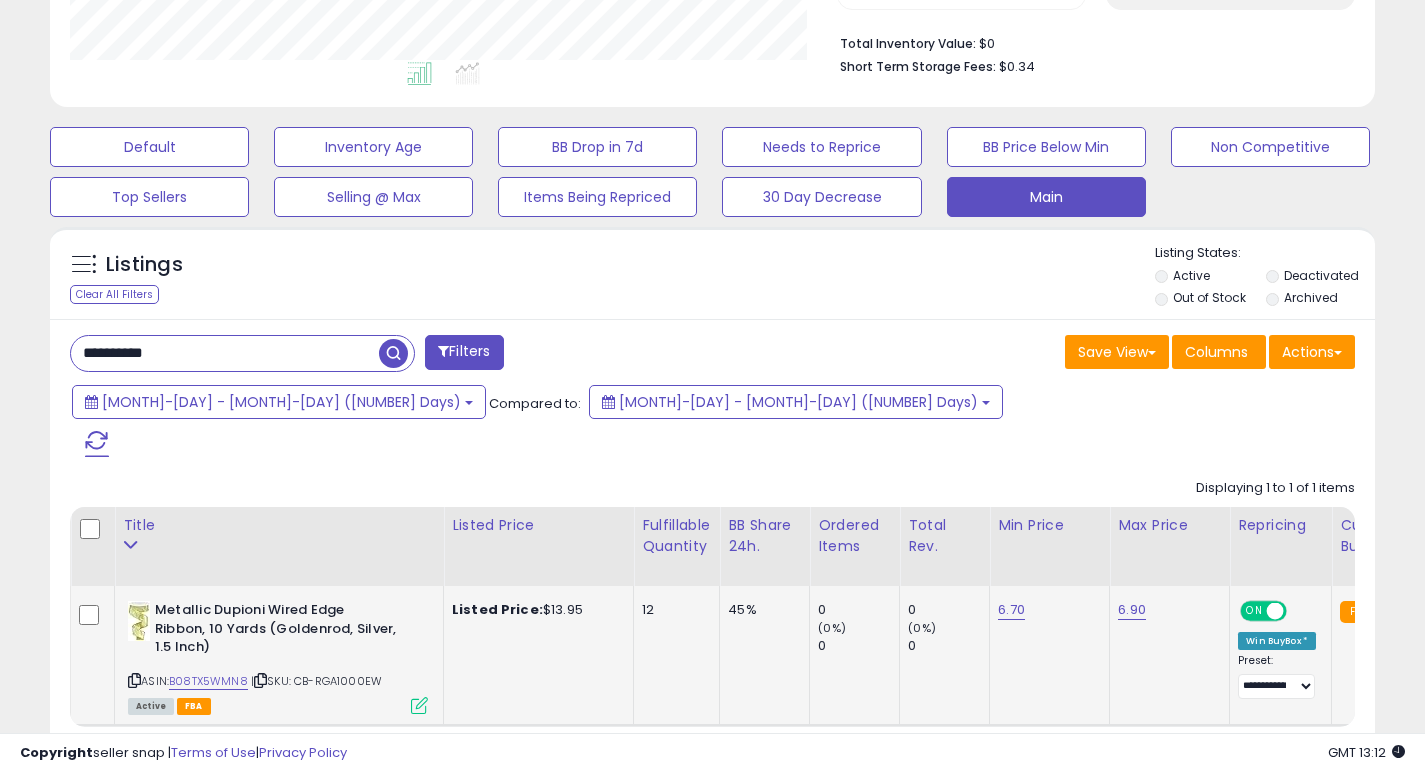 click on "**********" at bounding box center [225, 353] 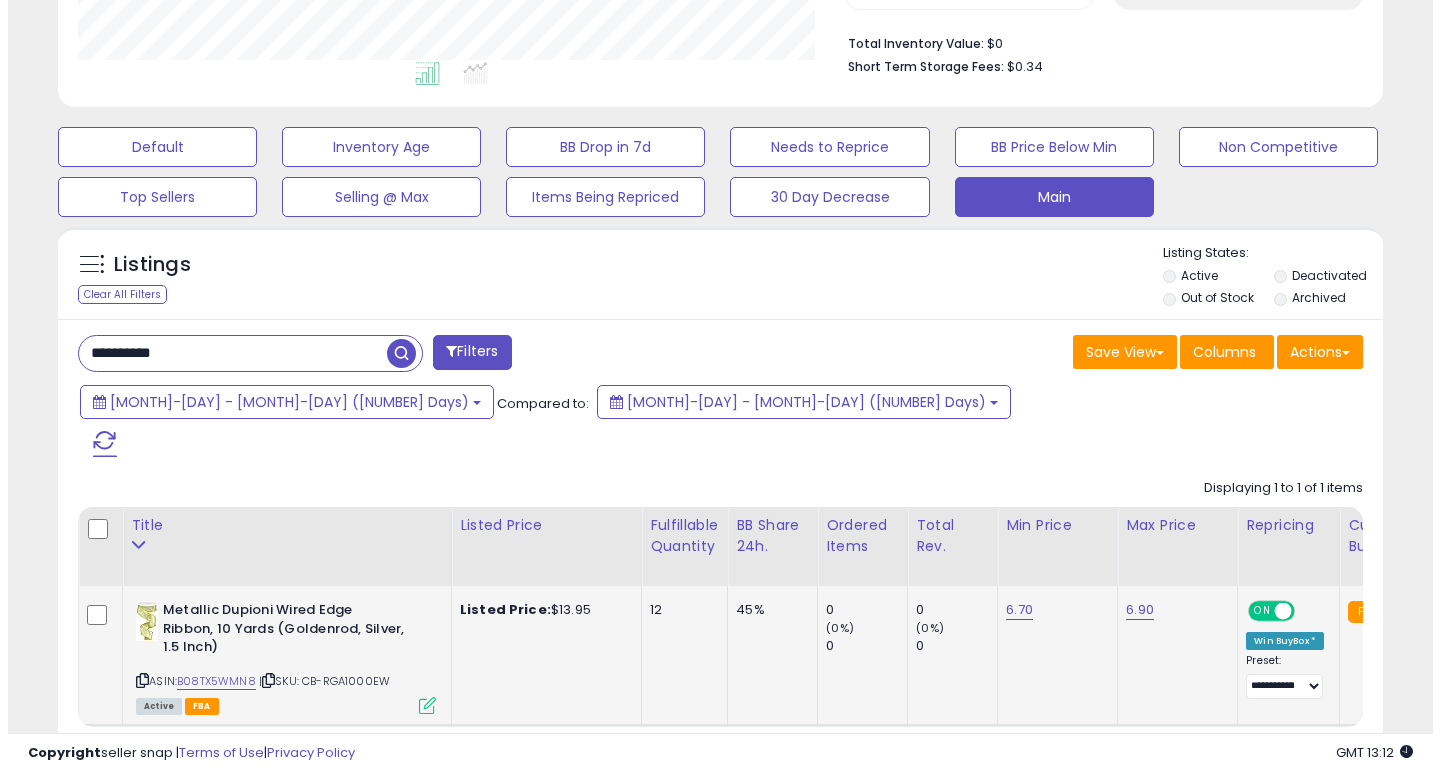 scroll, scrollTop: 447, scrollLeft: 0, axis: vertical 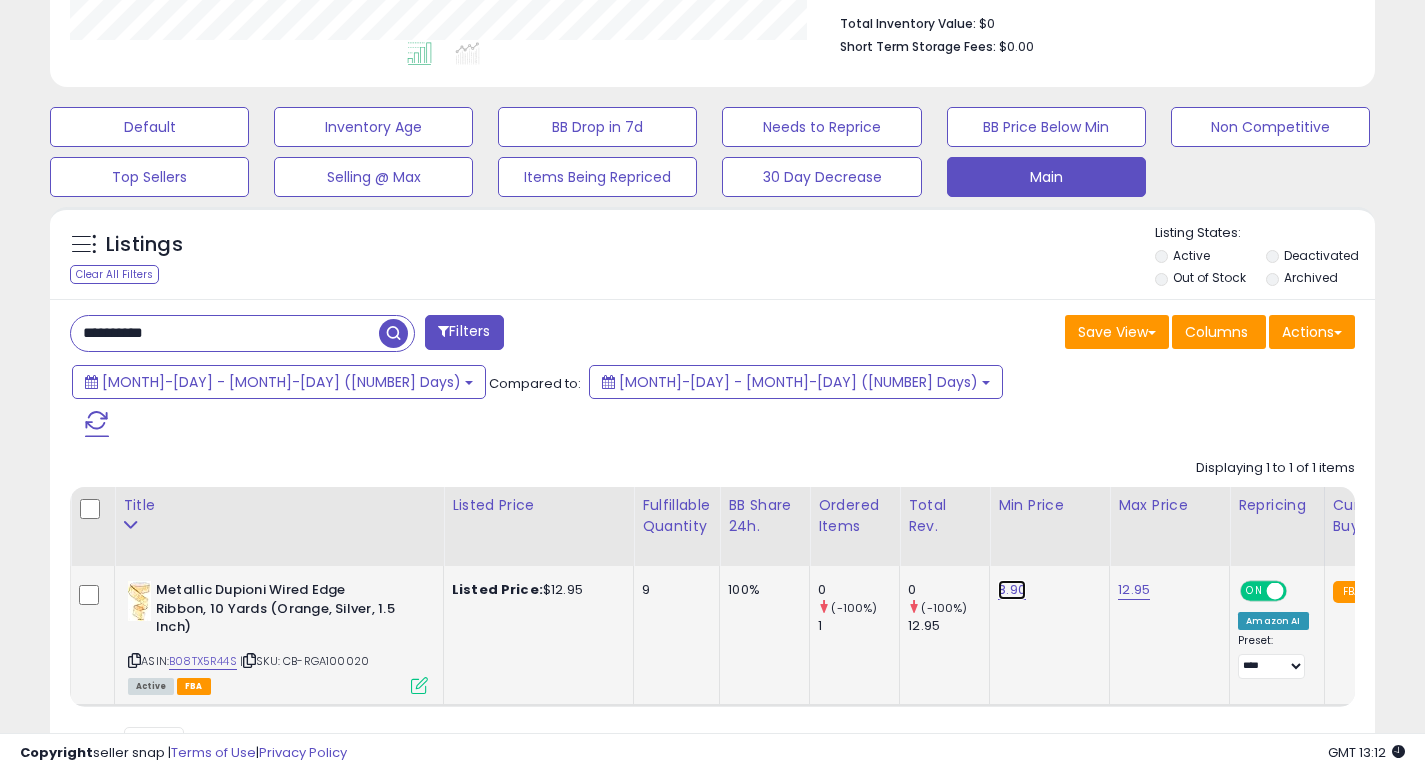 click on "8.90" at bounding box center (1012, 590) 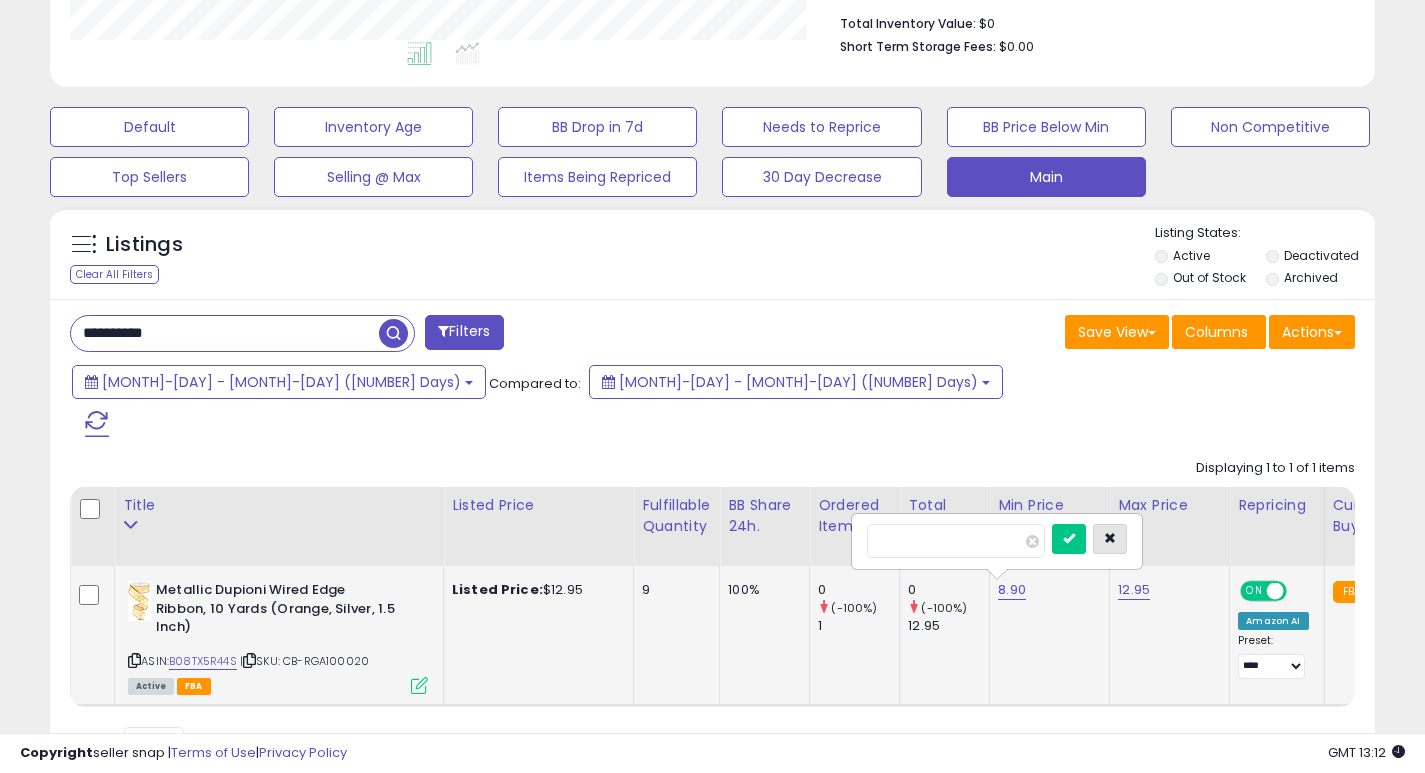 click at bounding box center (1110, 538) 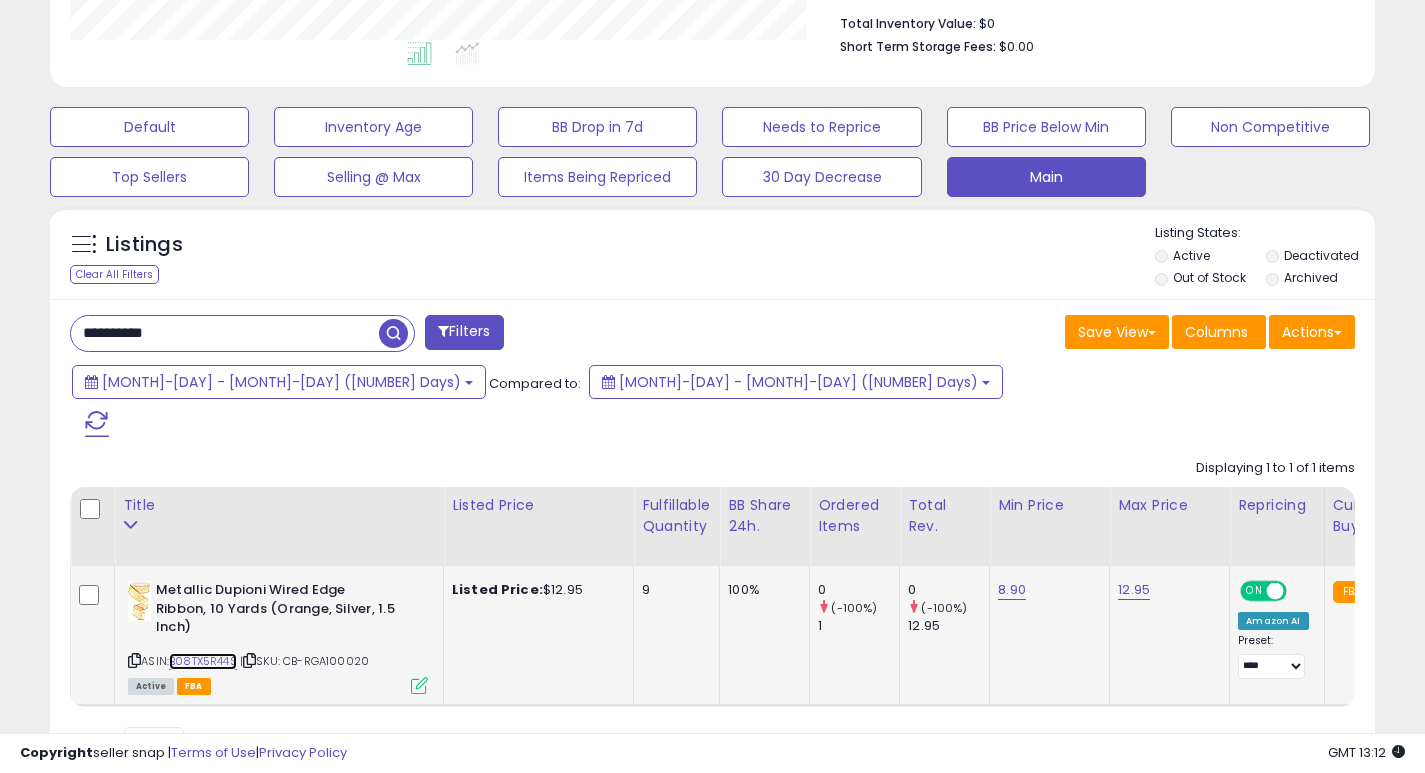 click on "B08TX5R44S" at bounding box center [203, 661] 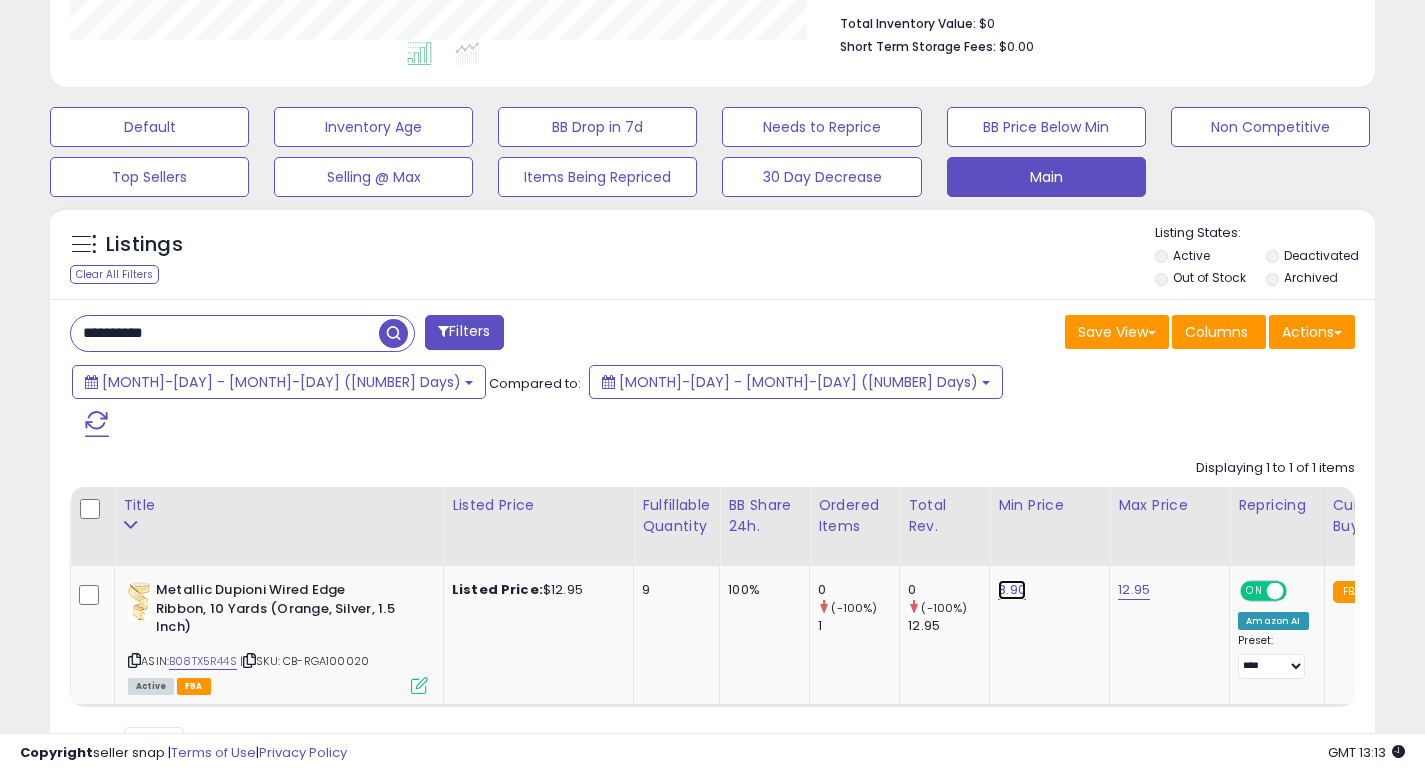 click on "8.90" at bounding box center [1012, 590] 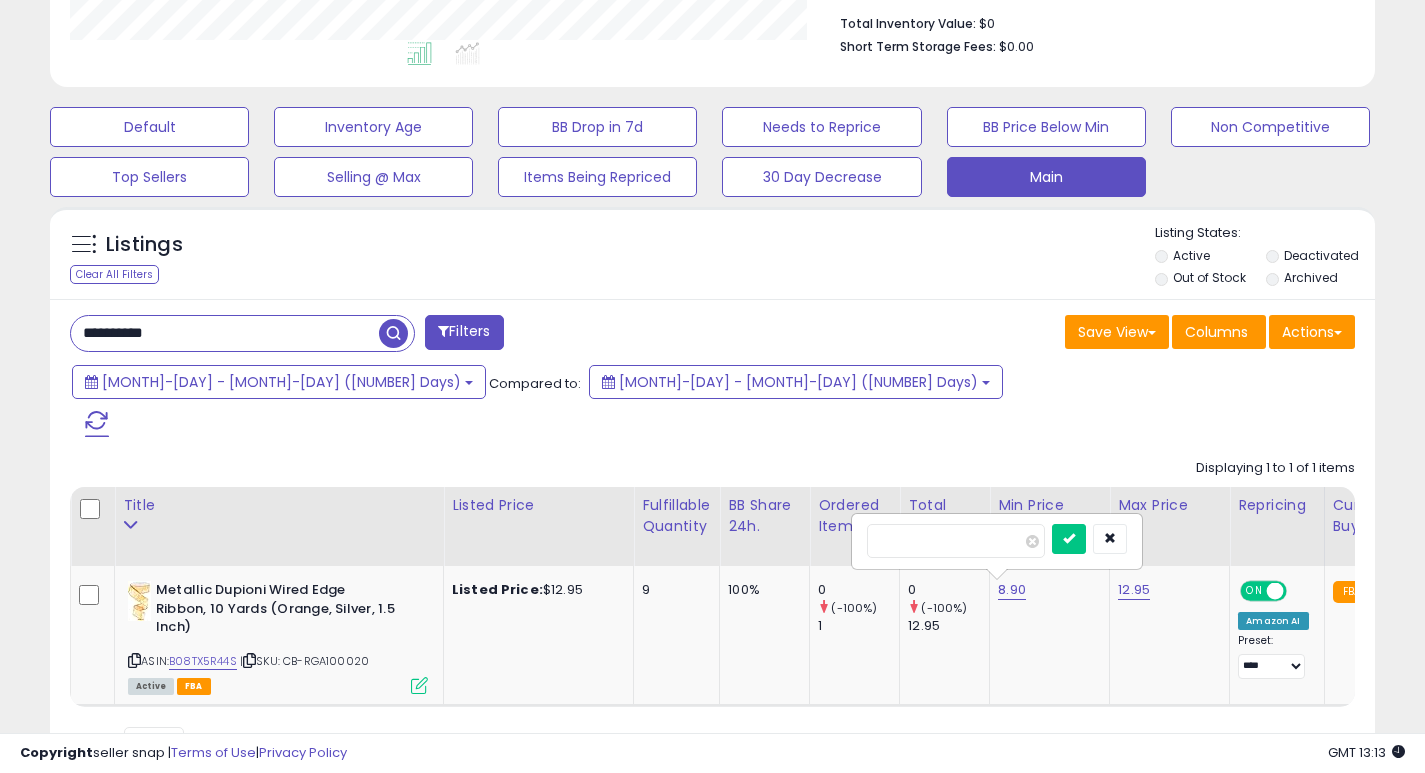type on "*" 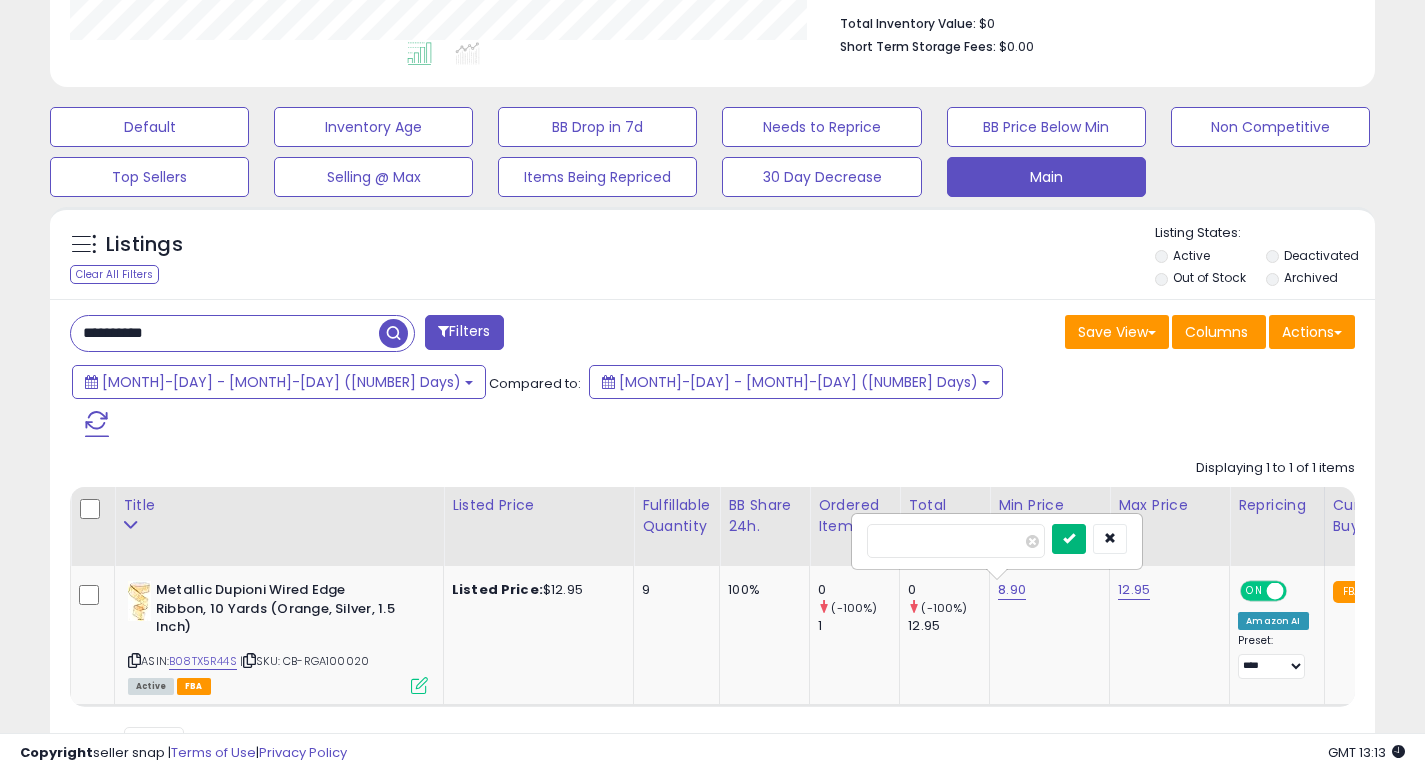 click at bounding box center (1069, 538) 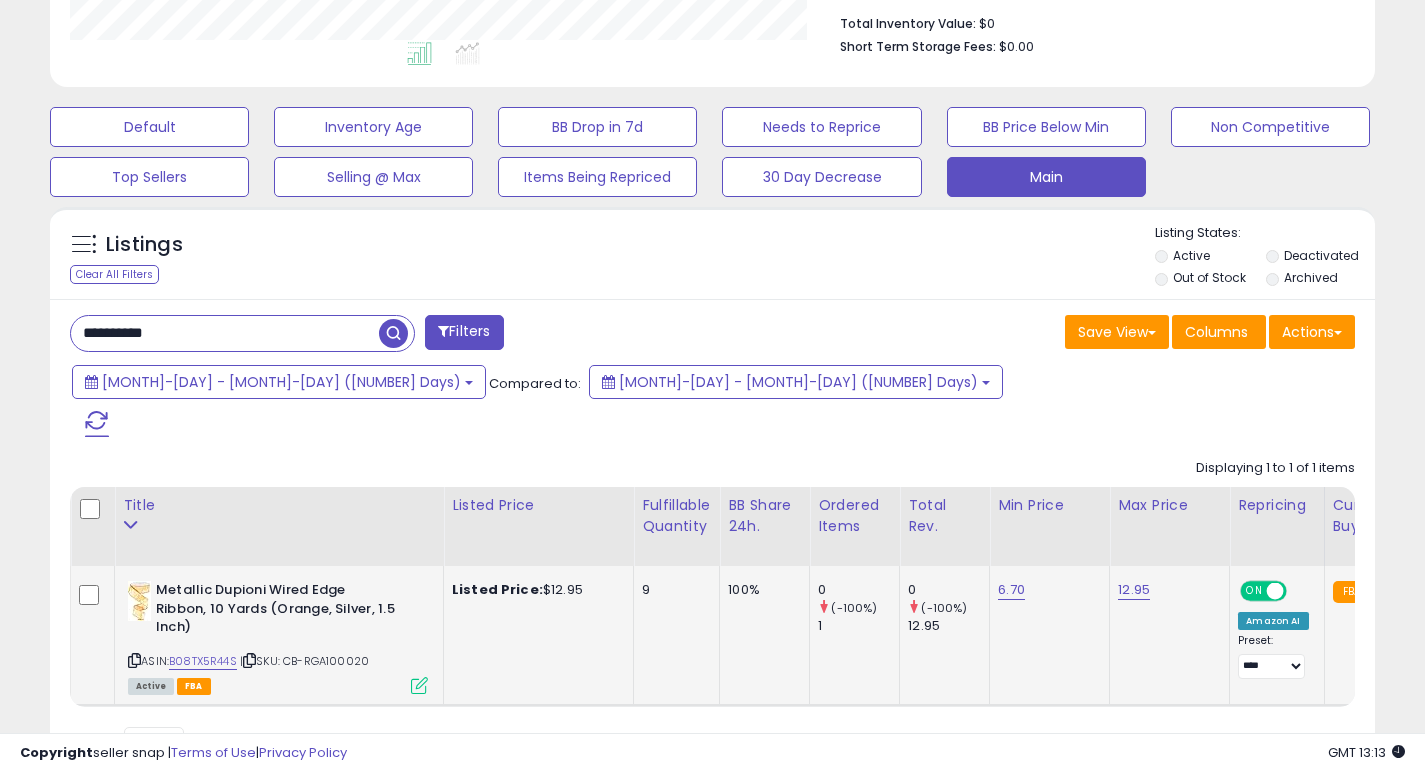 click on "12.95" at bounding box center [1134, 590] 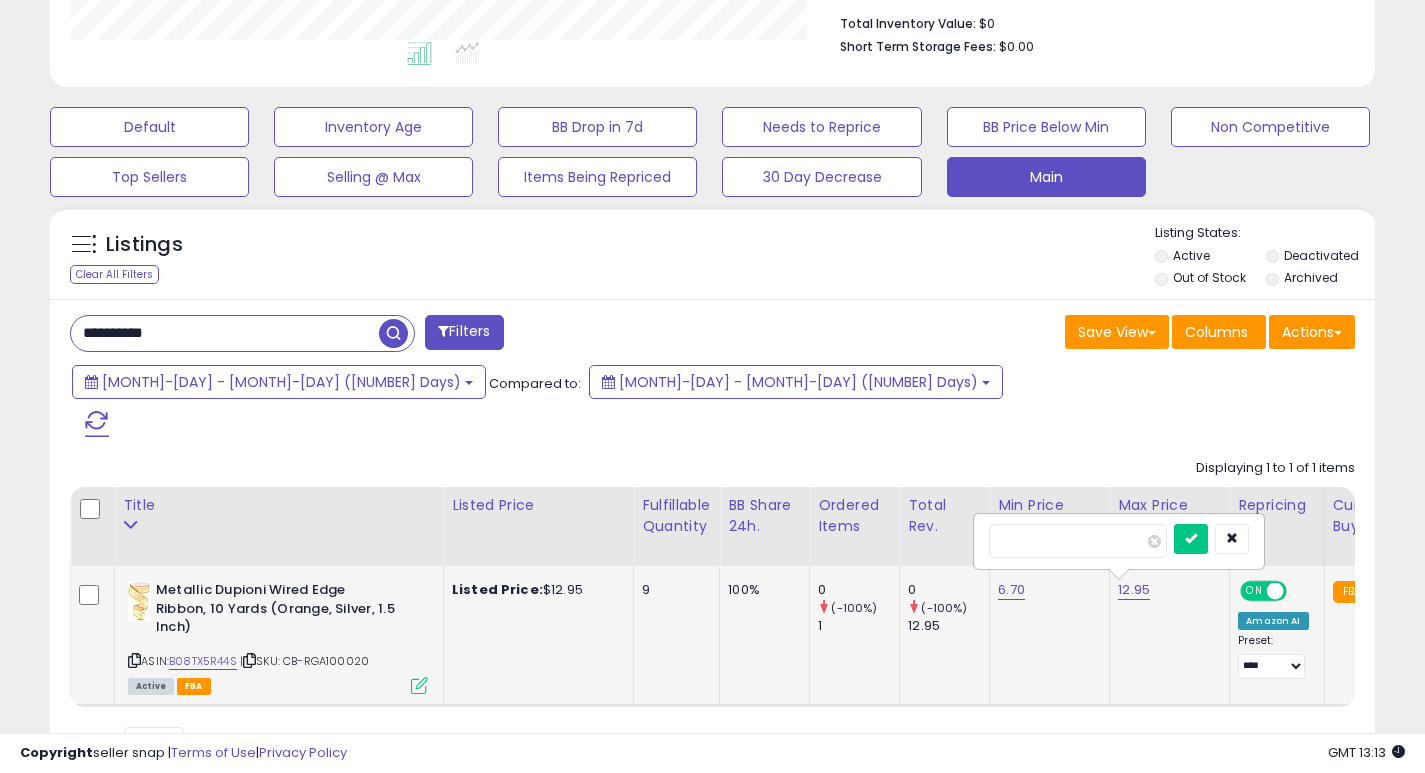 type on "*" 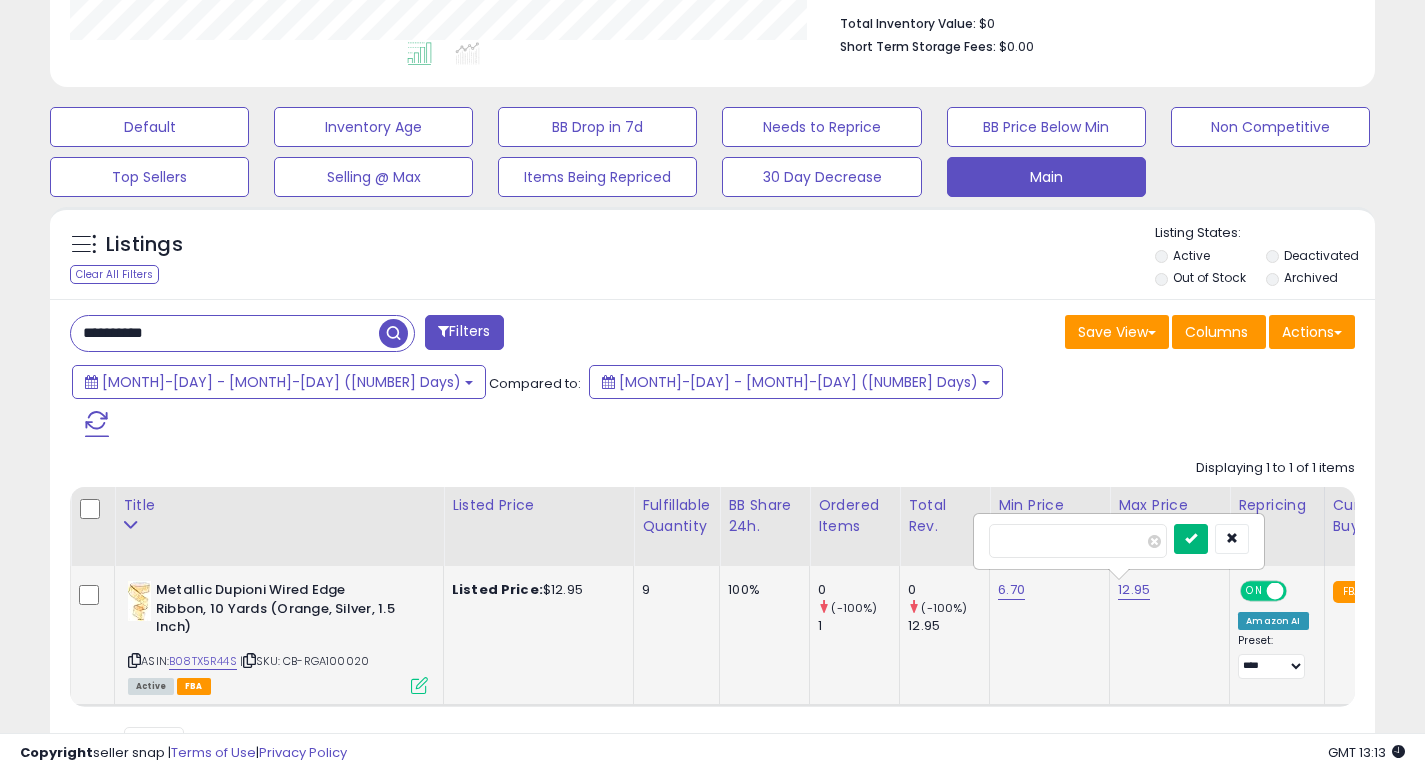 click at bounding box center [1191, 539] 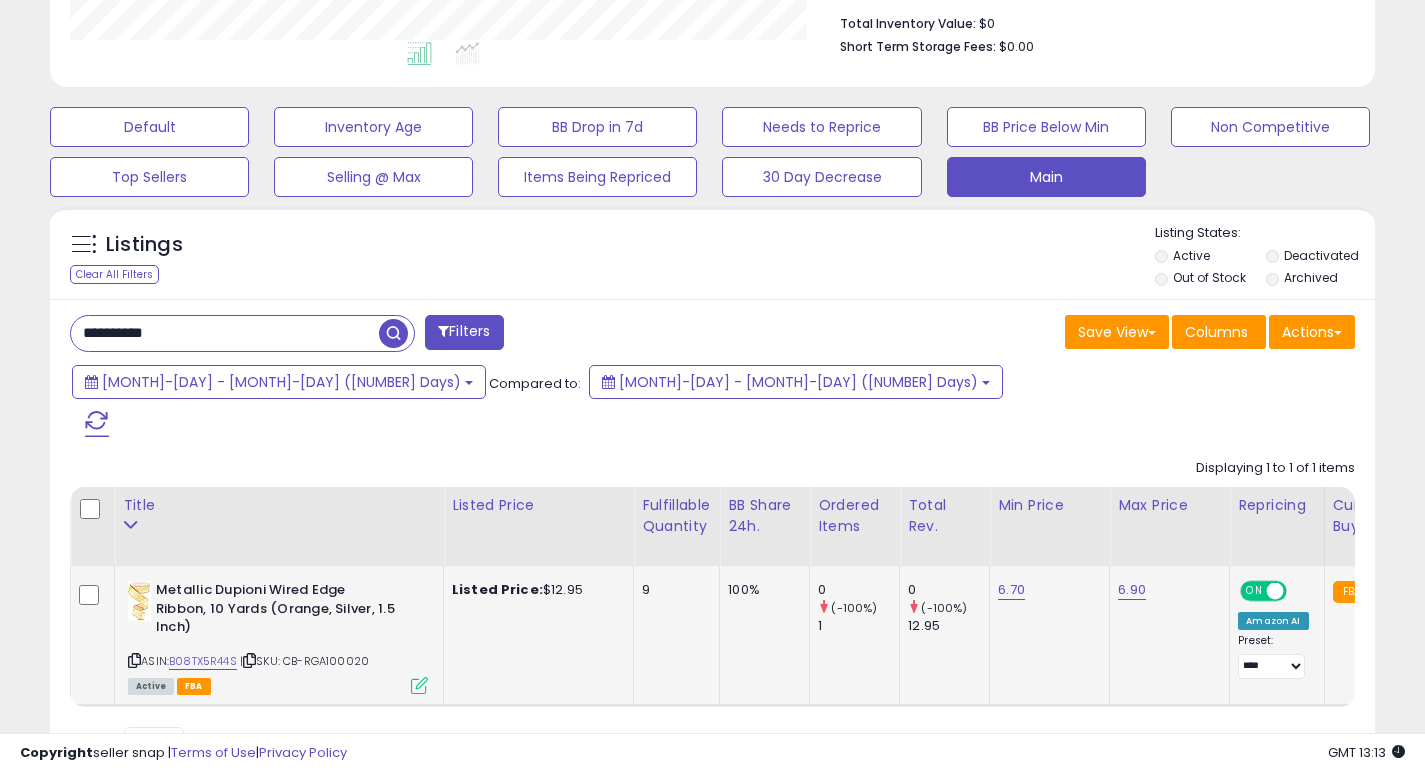 click on "**********" at bounding box center [225, 333] 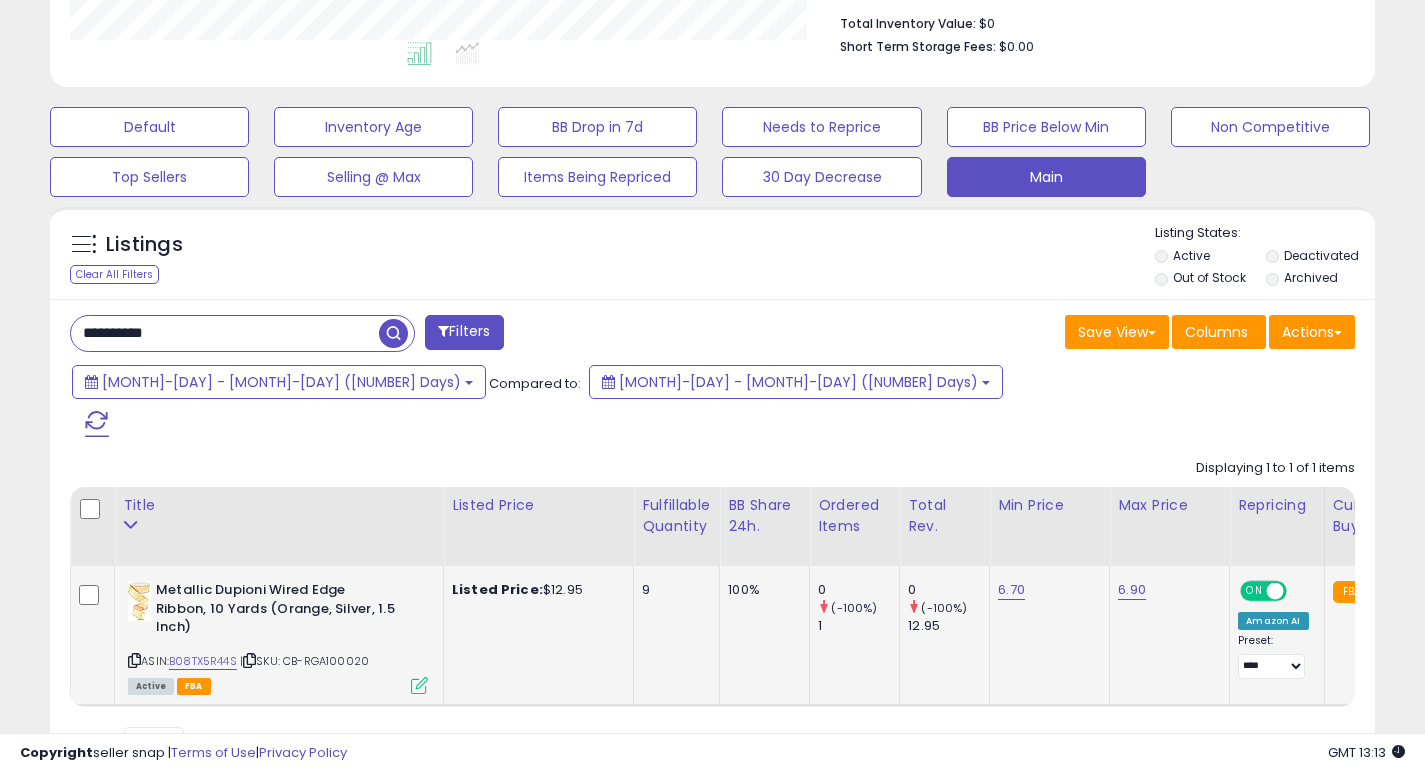 click on "**********" at bounding box center [225, 333] 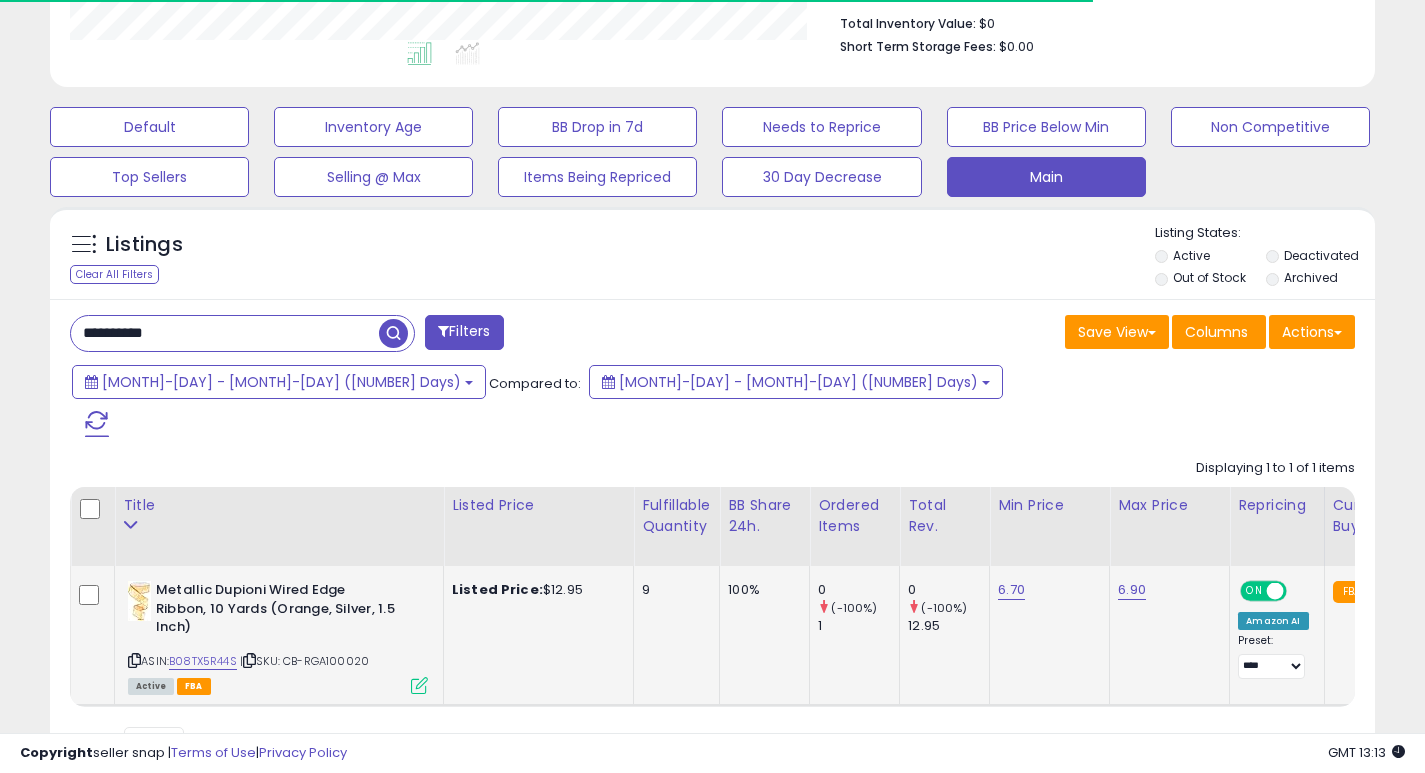 paste 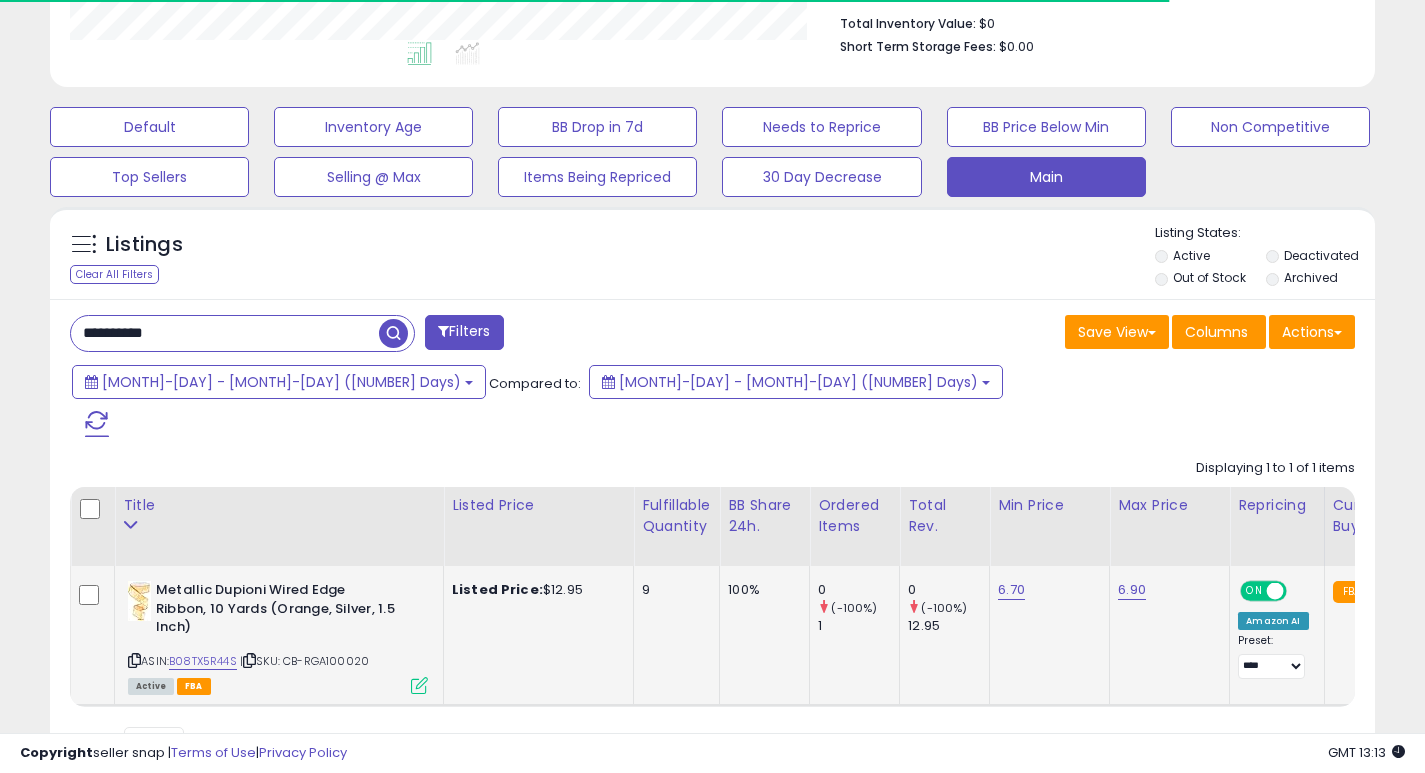 type on "**********" 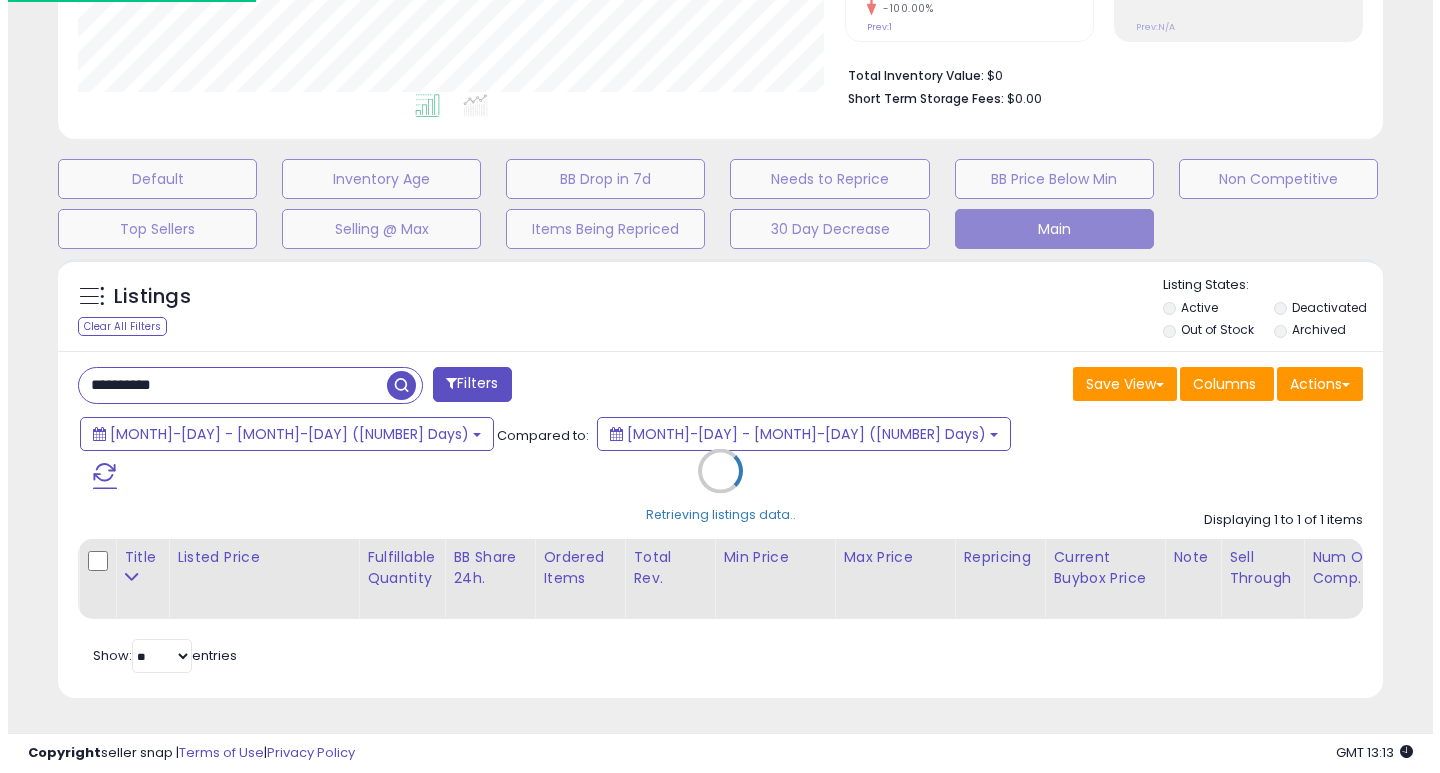 scroll, scrollTop: 447, scrollLeft: 0, axis: vertical 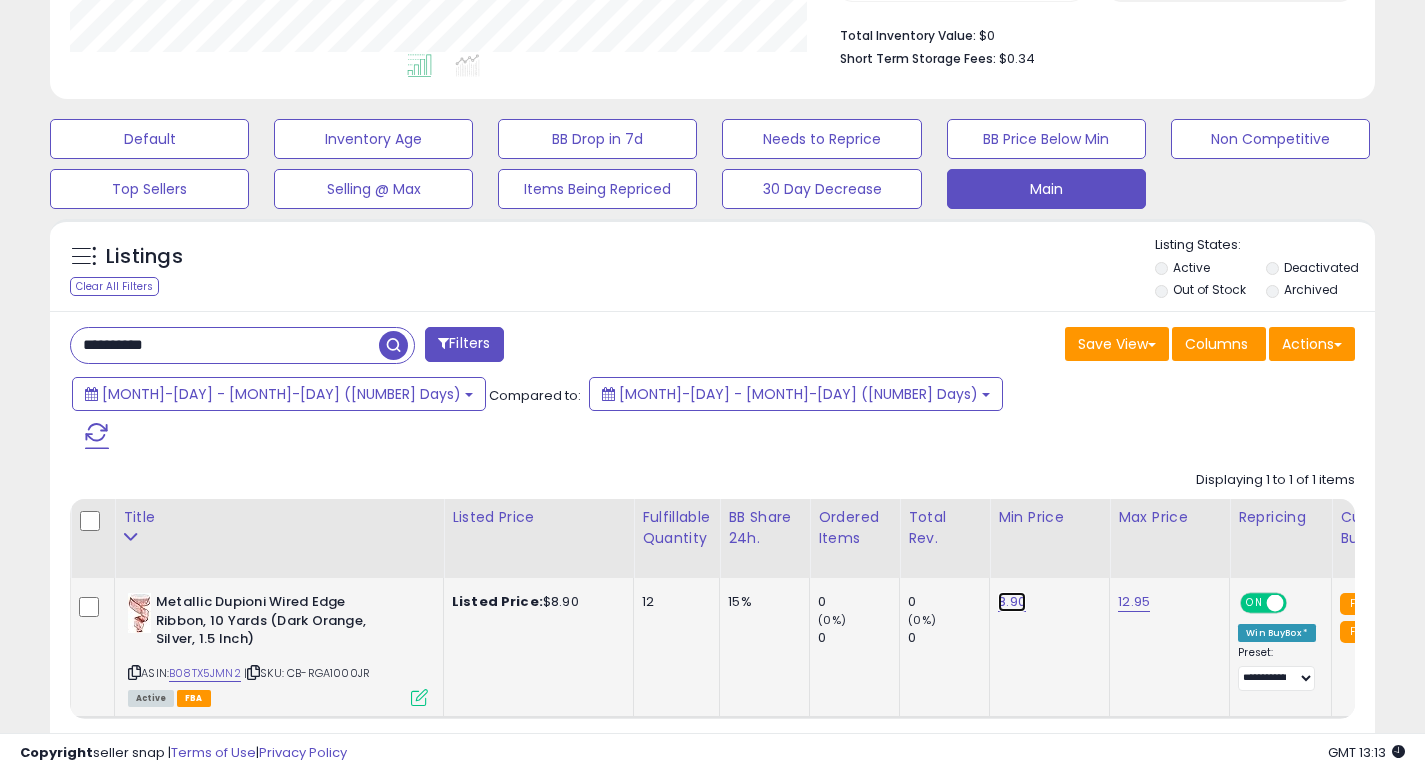 click on "8.90" at bounding box center (1012, 602) 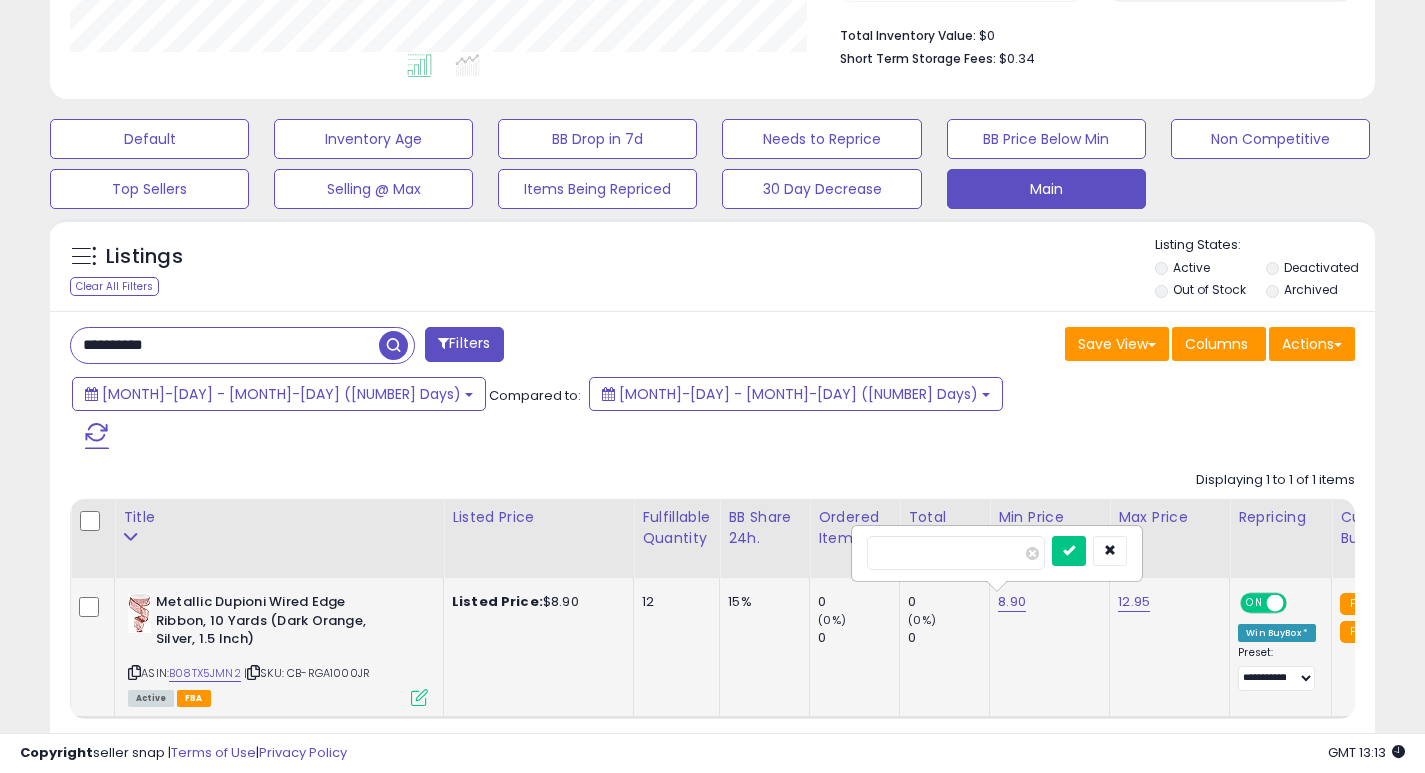 type on "*" 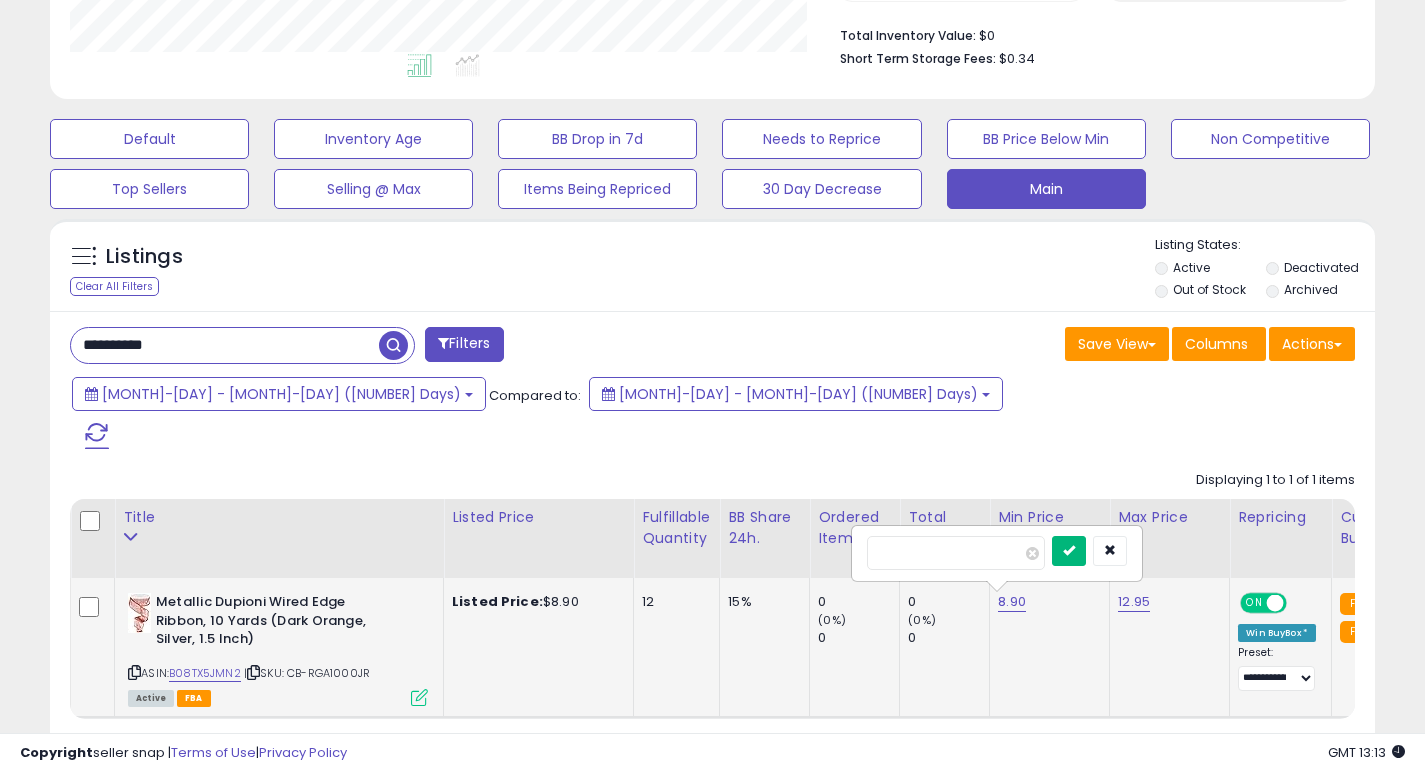 type on "***" 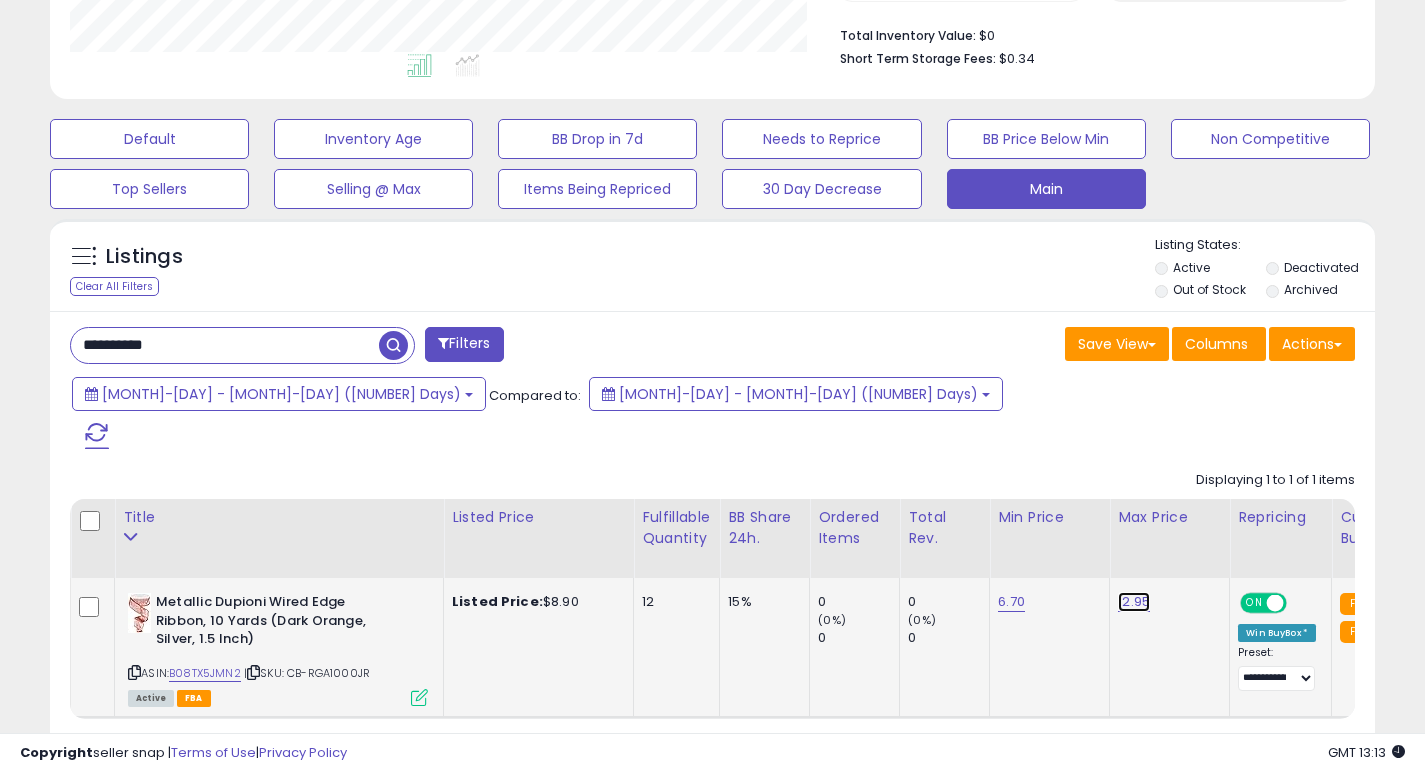 click on "12.95" at bounding box center (1134, 602) 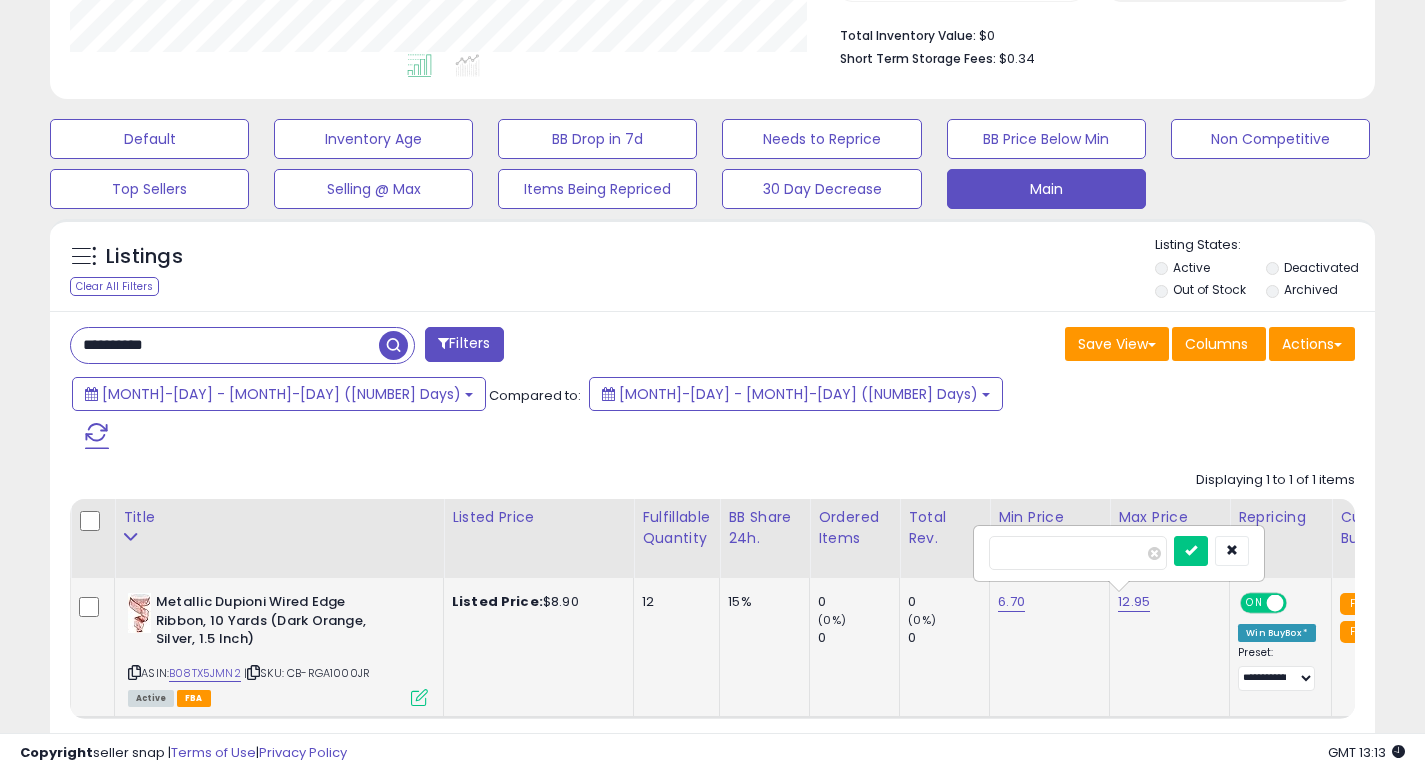 type on "*" 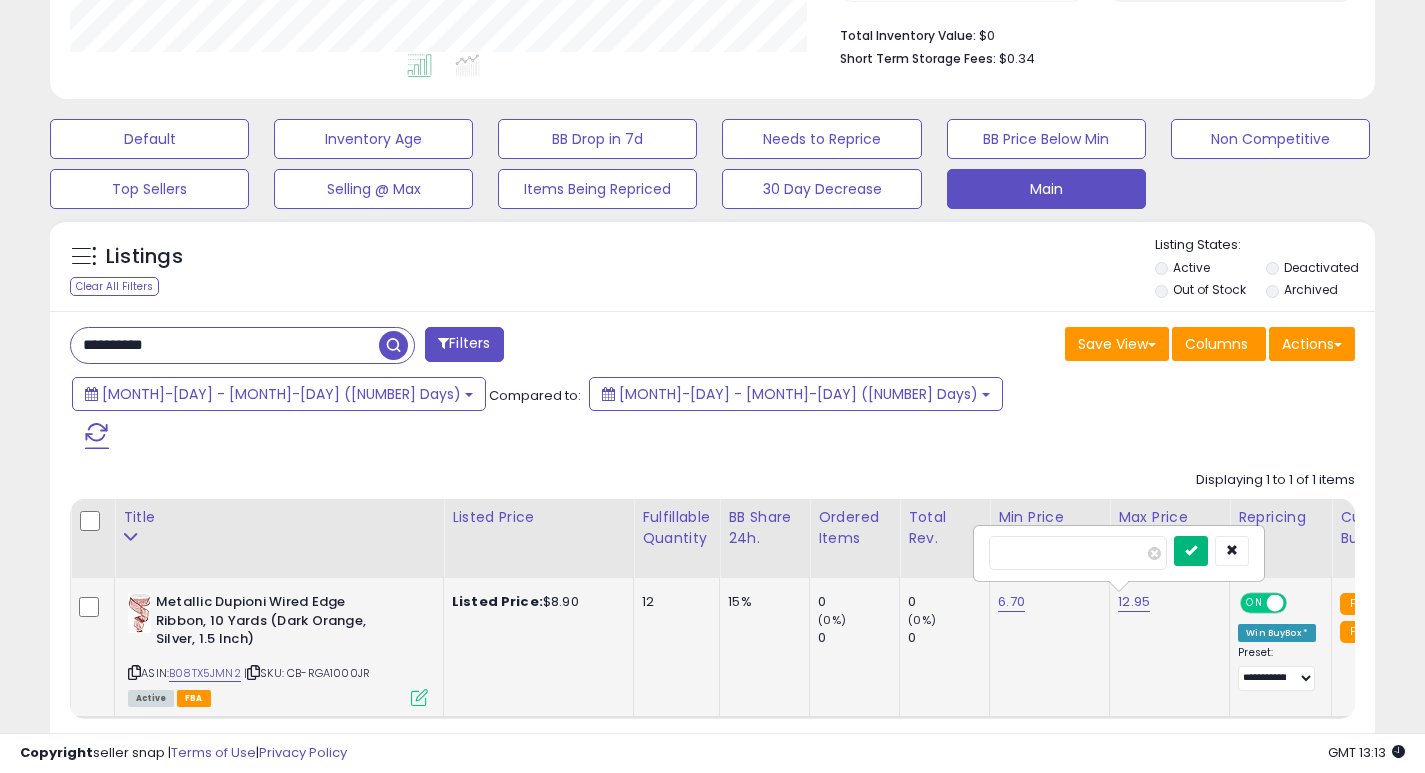 click at bounding box center [1191, 550] 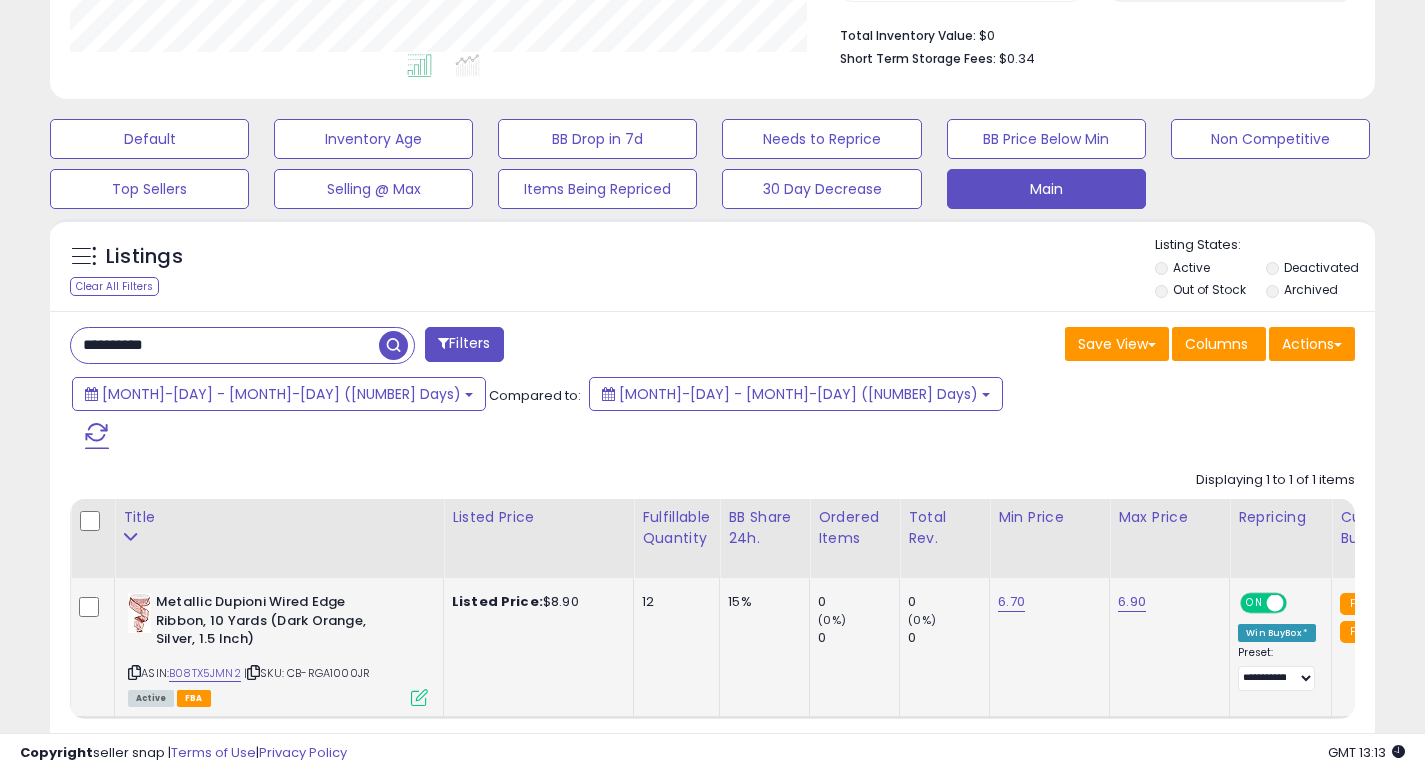 click on "**********" at bounding box center (225, 345) 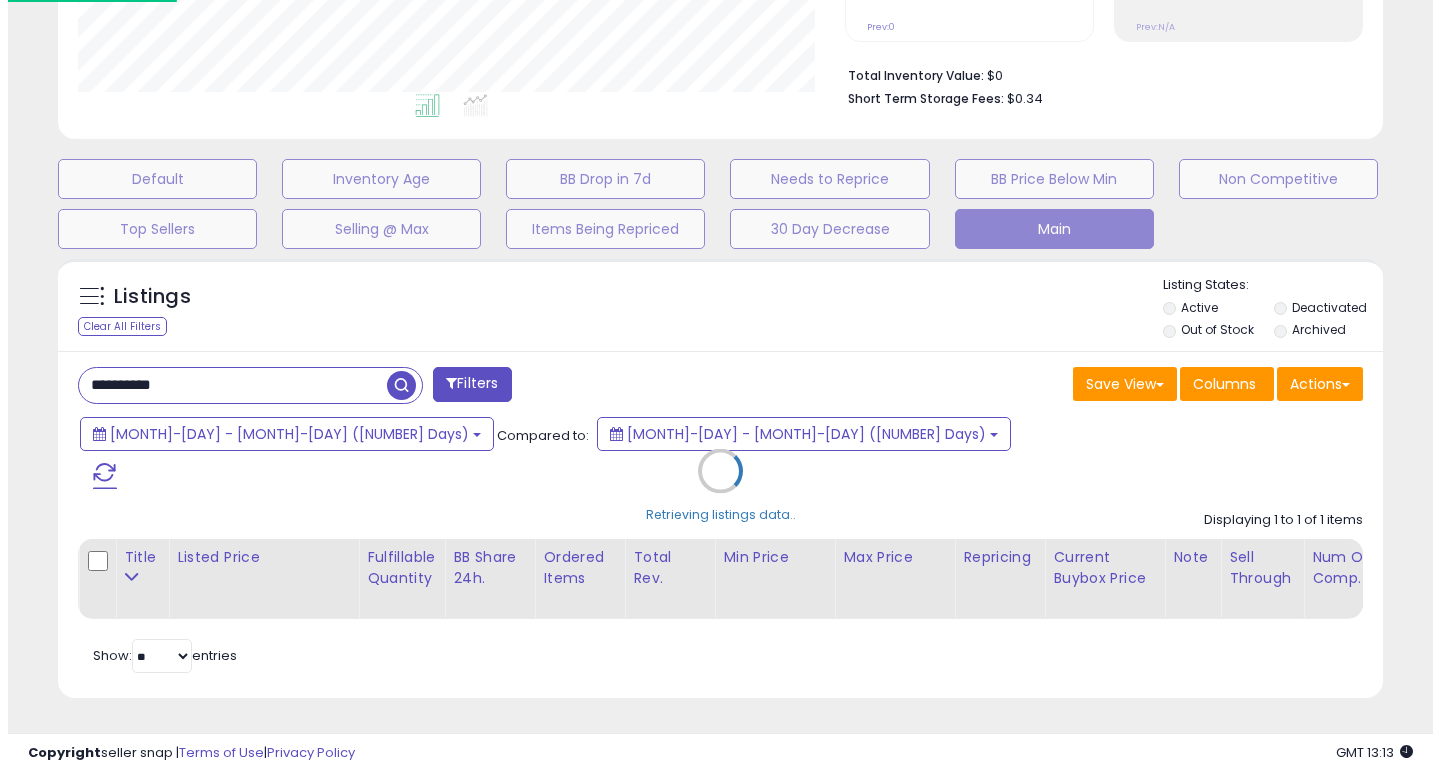 scroll, scrollTop: 447, scrollLeft: 0, axis: vertical 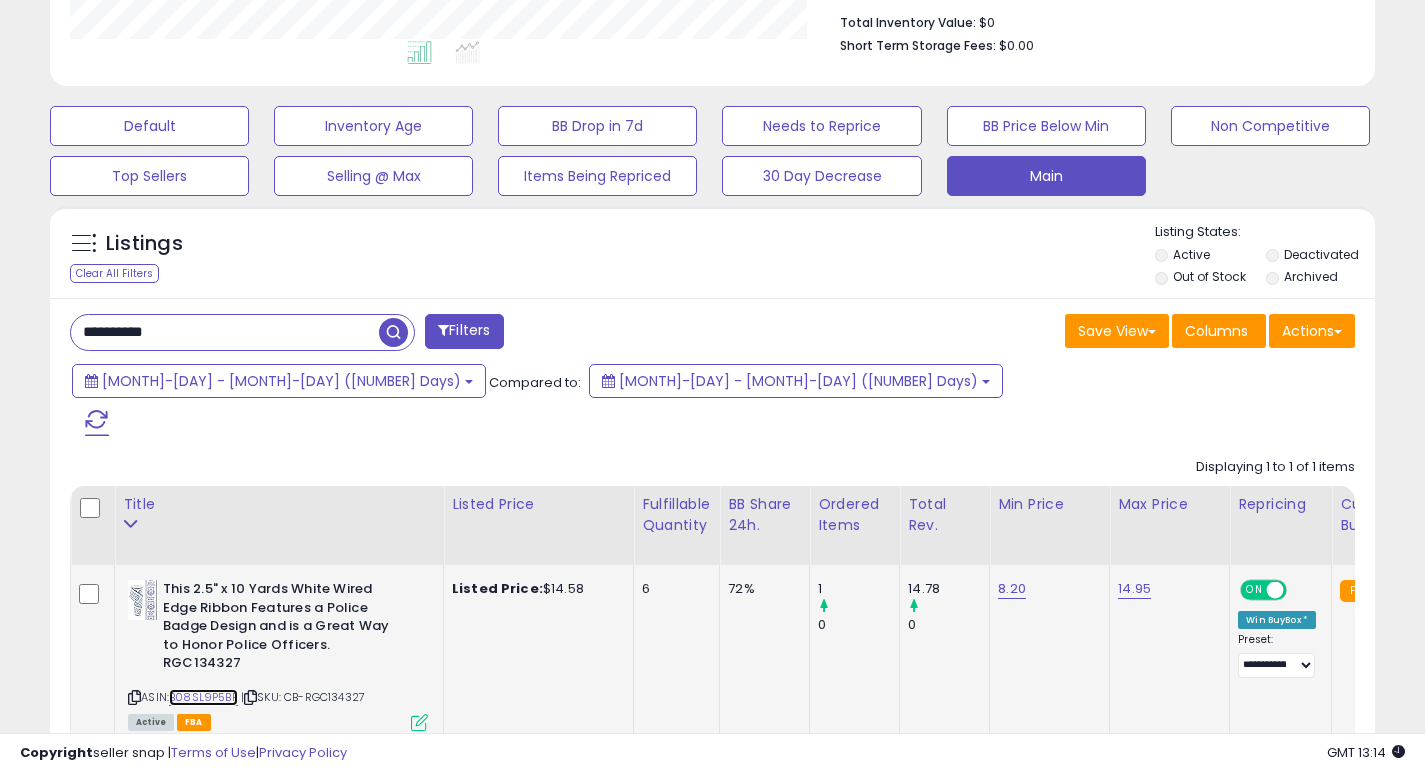 click on "B08SL9P5BP" at bounding box center [203, 697] 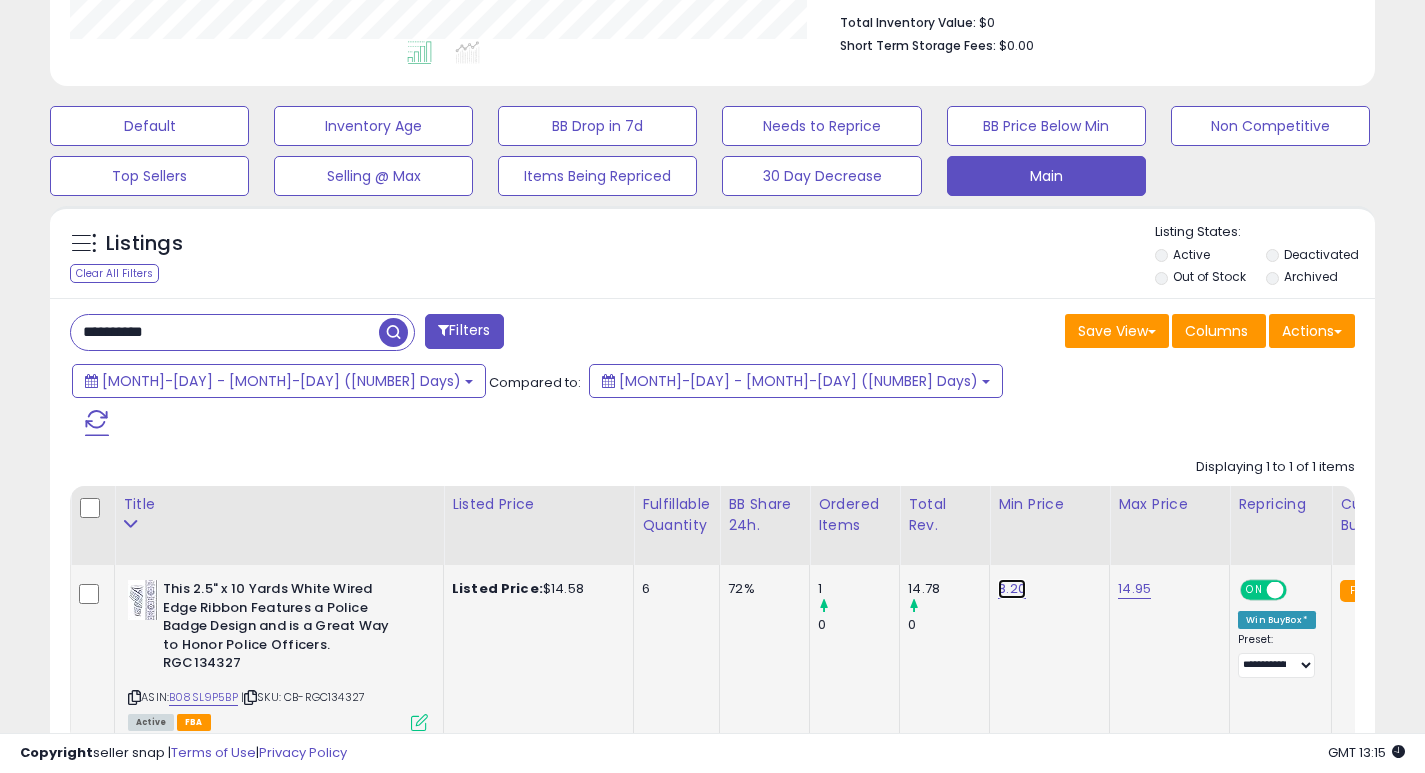 click on "8.20" at bounding box center [1012, 589] 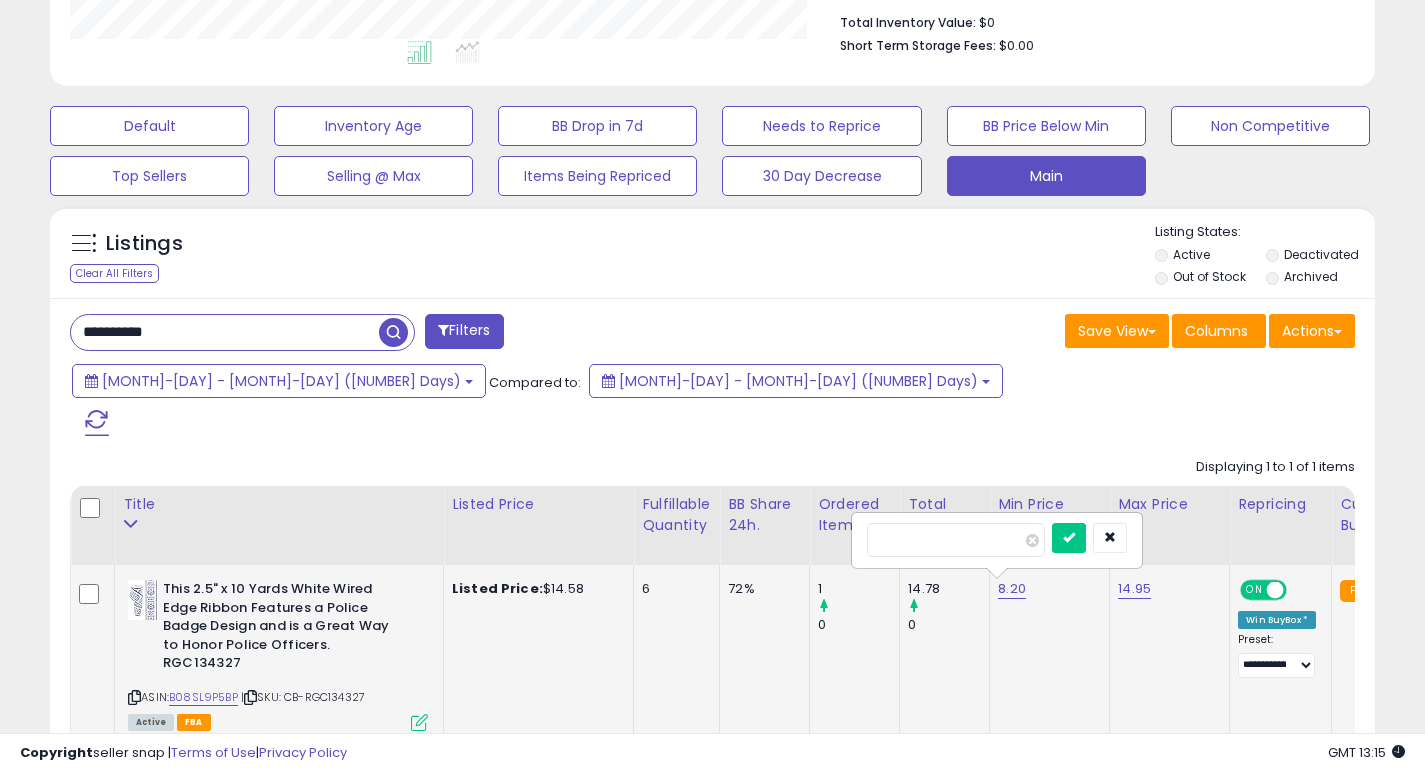 type on "*" 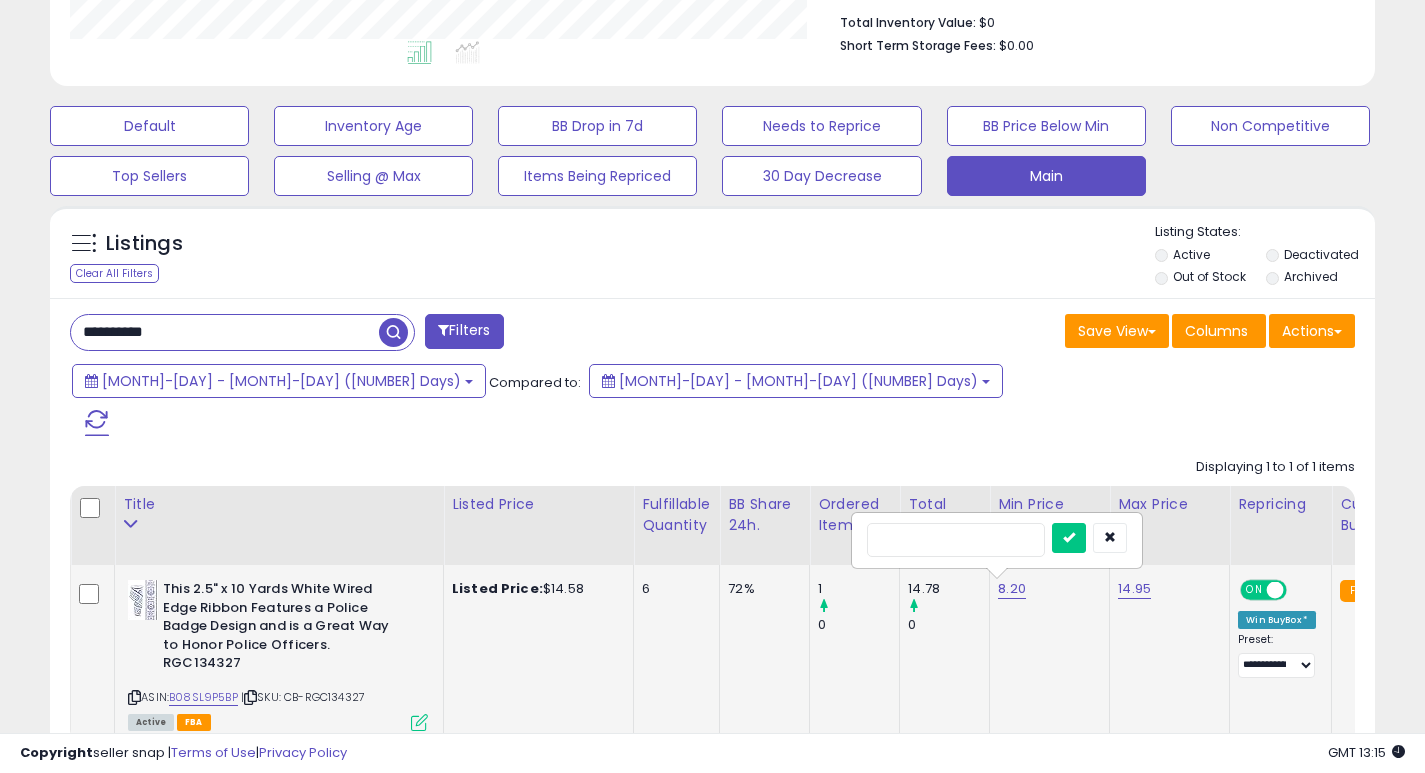 type on "***" 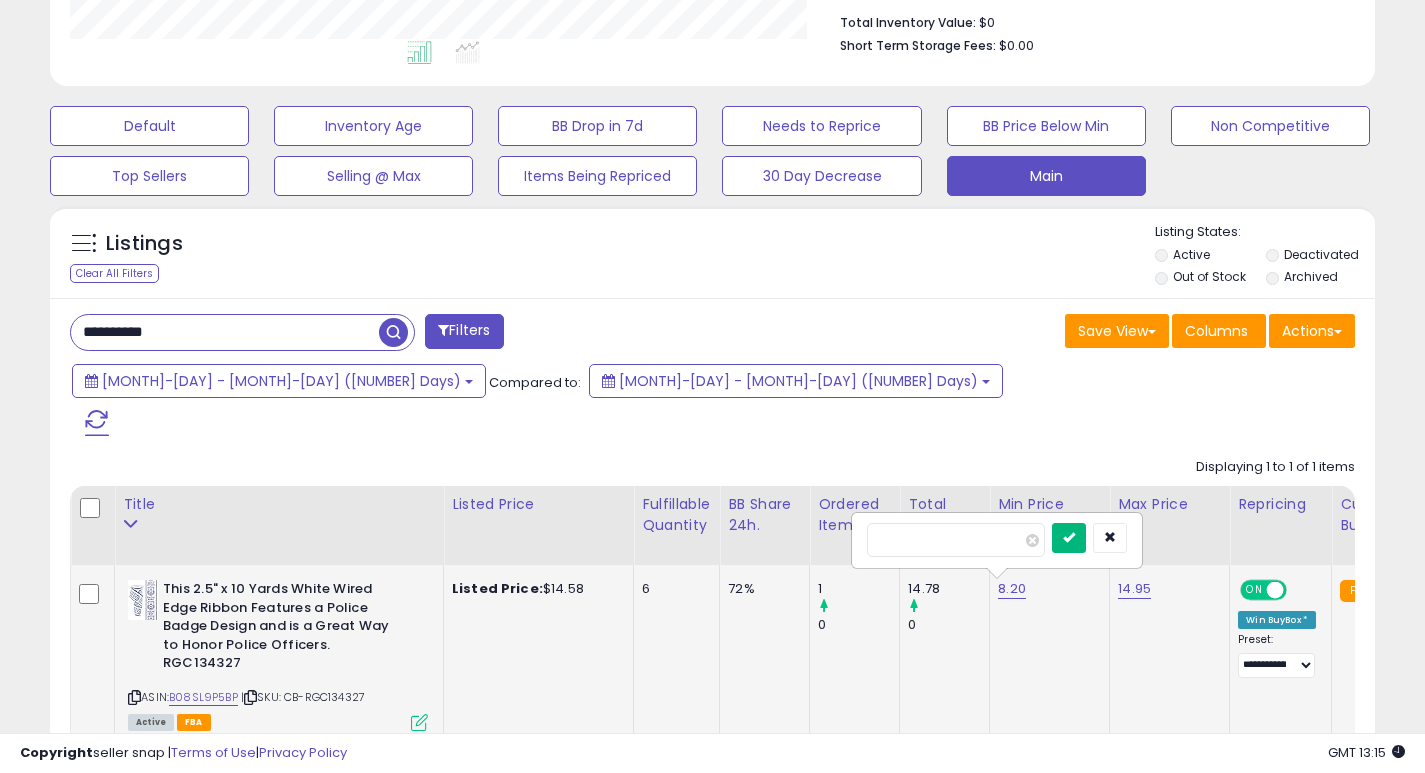 click at bounding box center (1069, 538) 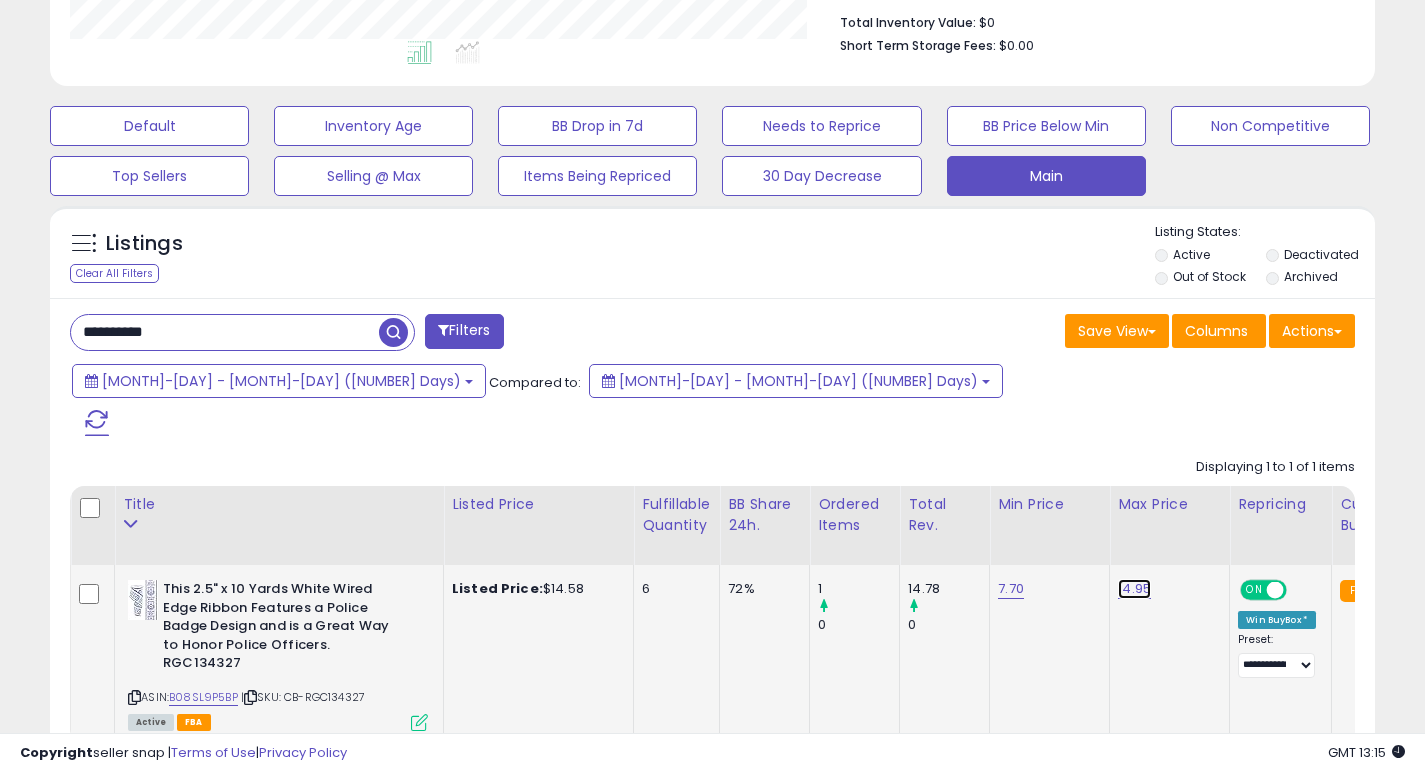 click on "14.95" at bounding box center [1134, 589] 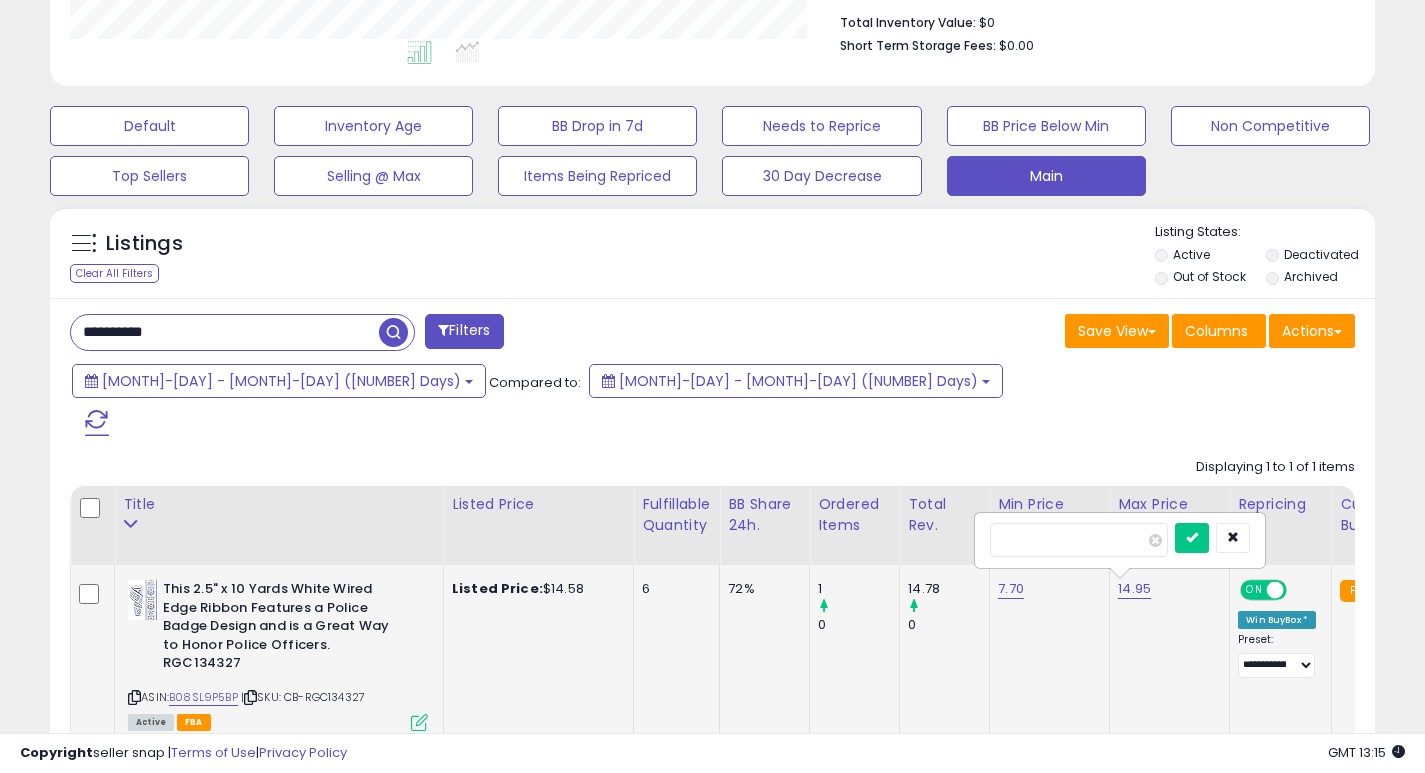 type on "*" 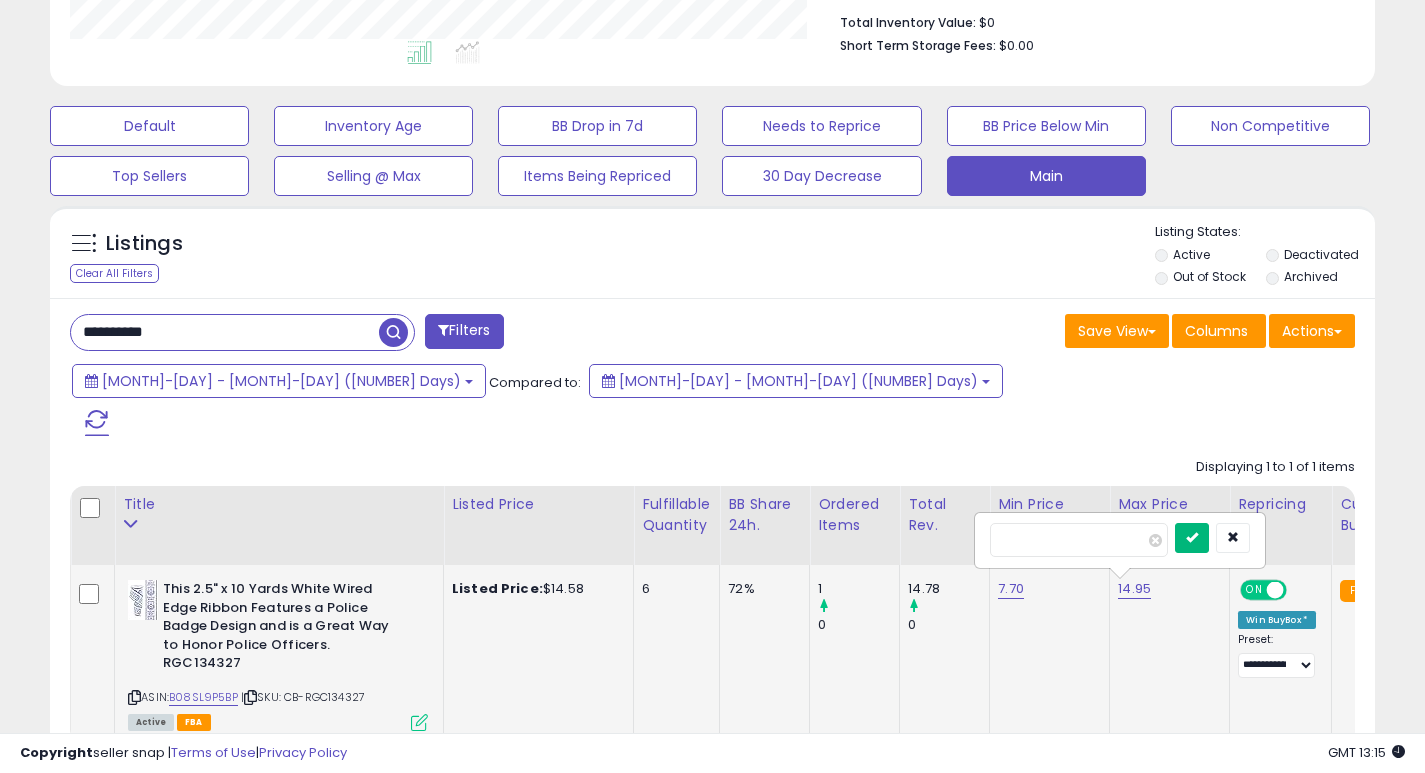 click at bounding box center (1192, 538) 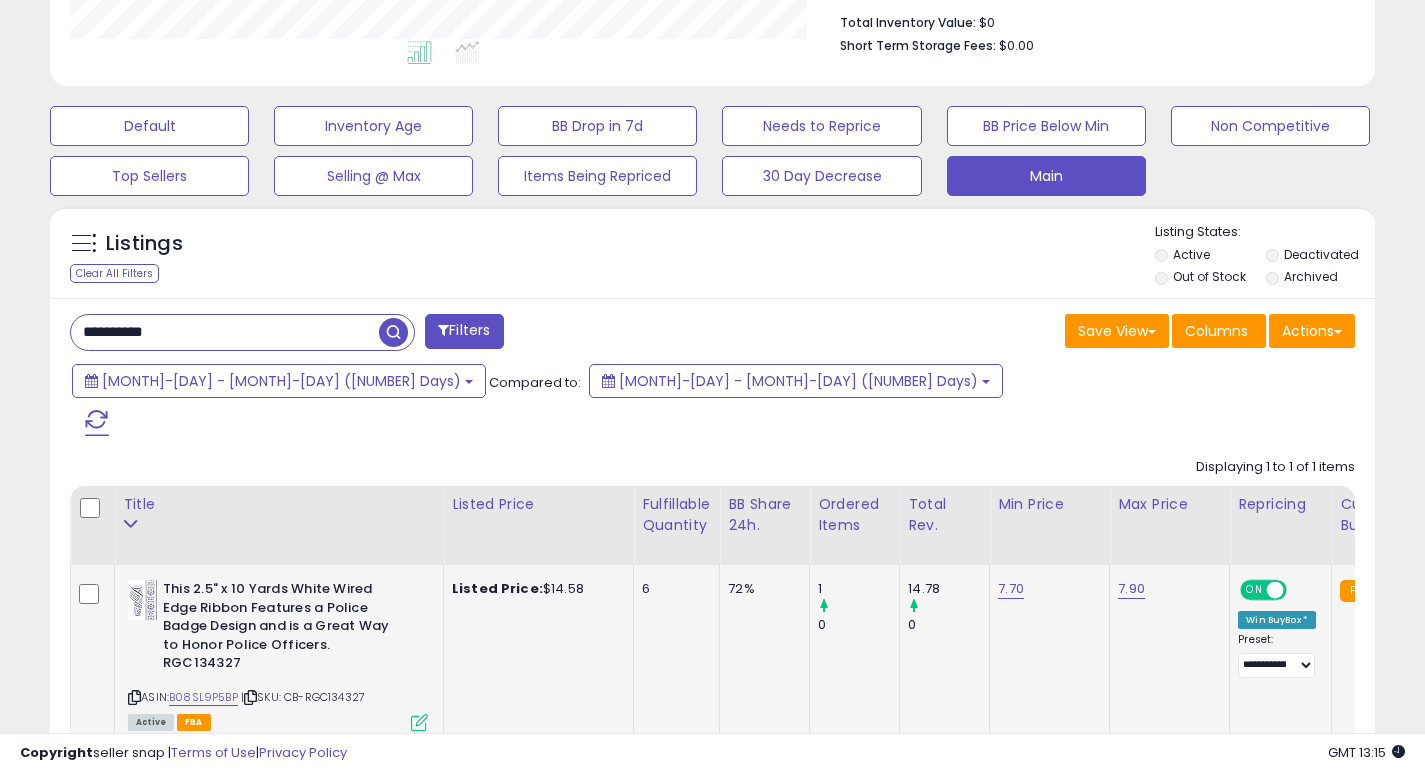 click on "**********" at bounding box center [225, 332] 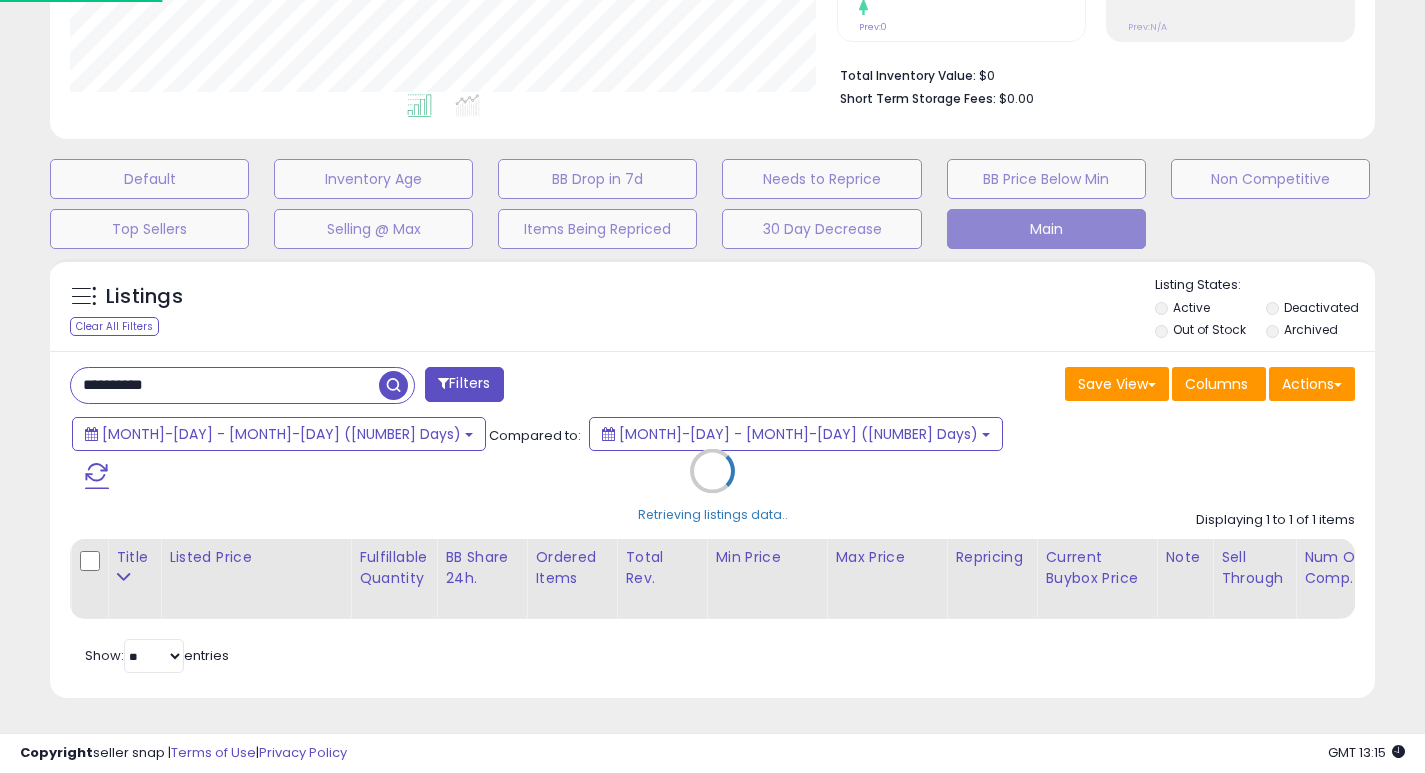 scroll, scrollTop: 999590, scrollLeft: 999224, axis: both 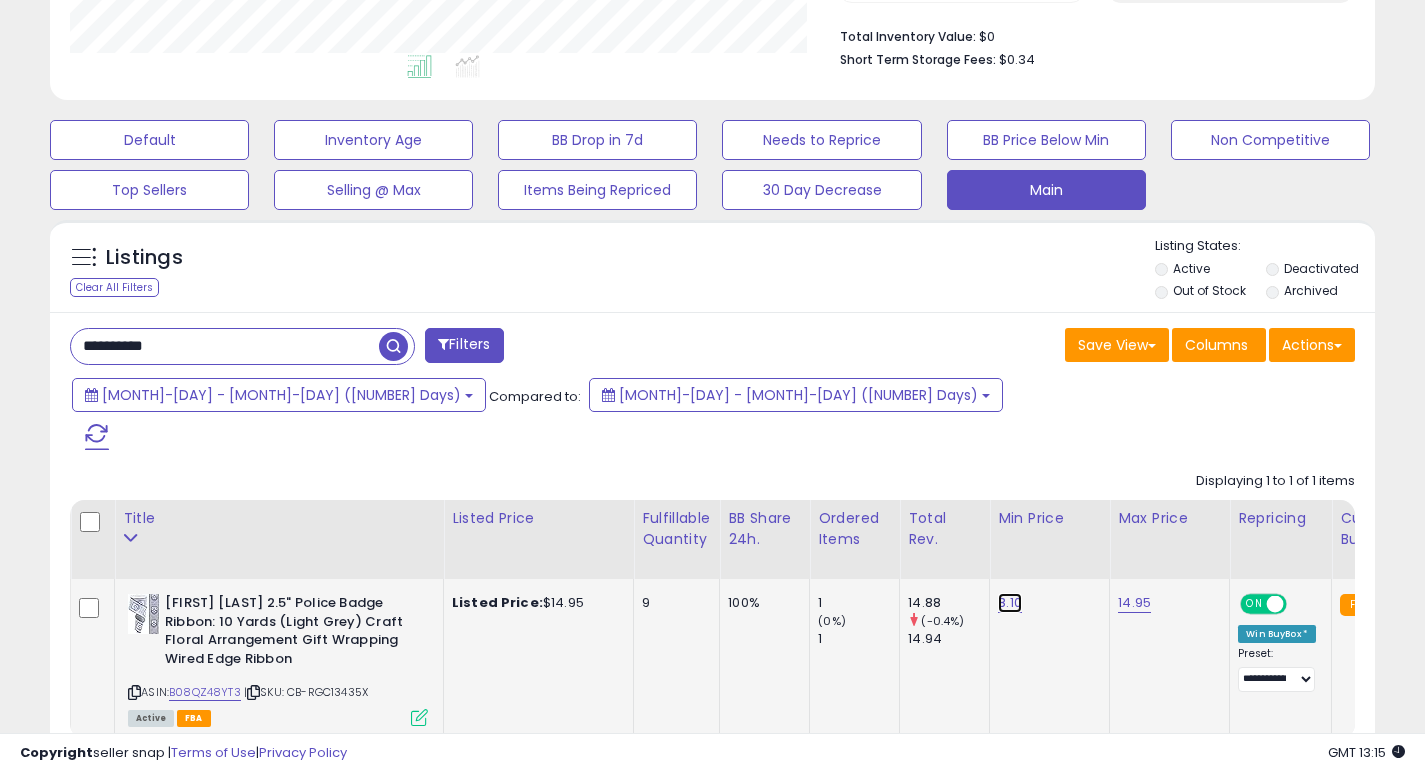 click on "8.10" at bounding box center (1010, 603) 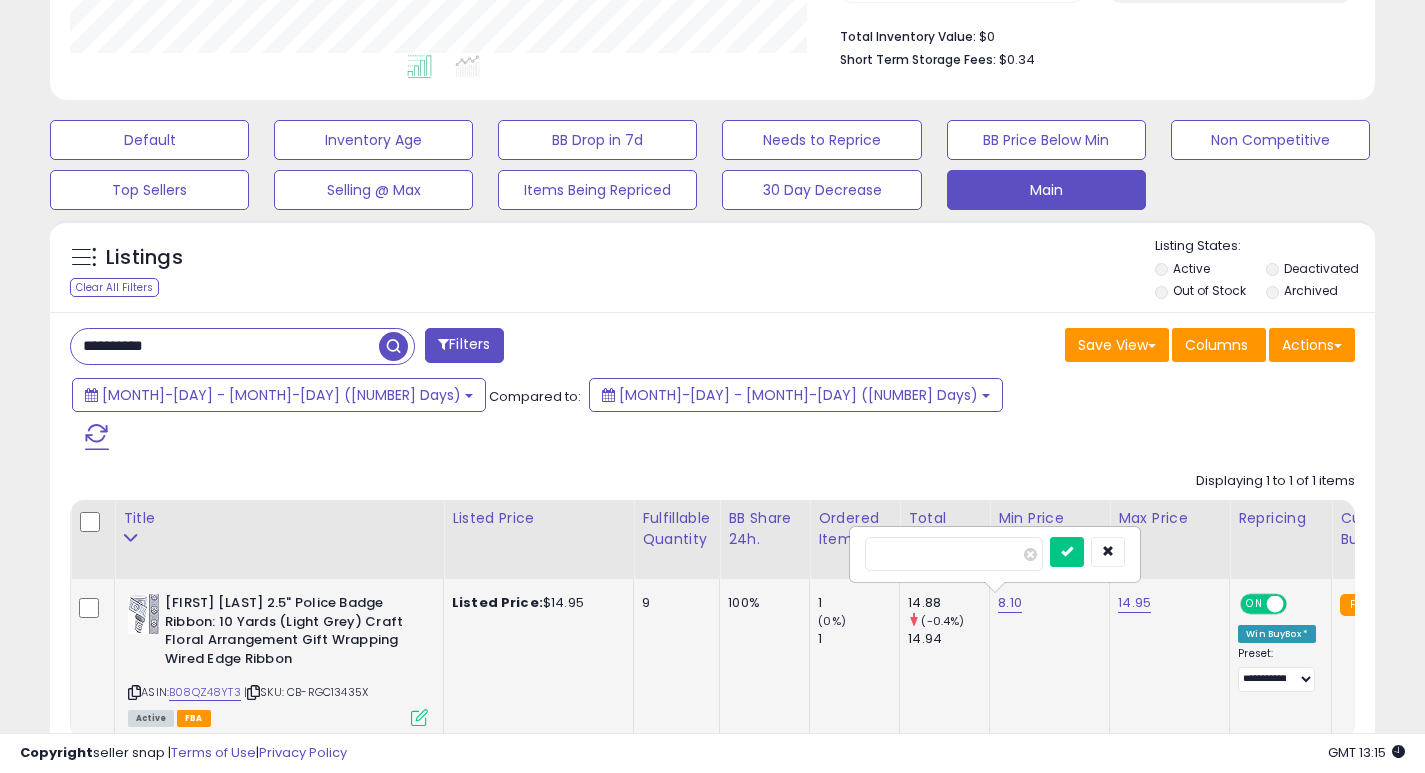 type on "*" 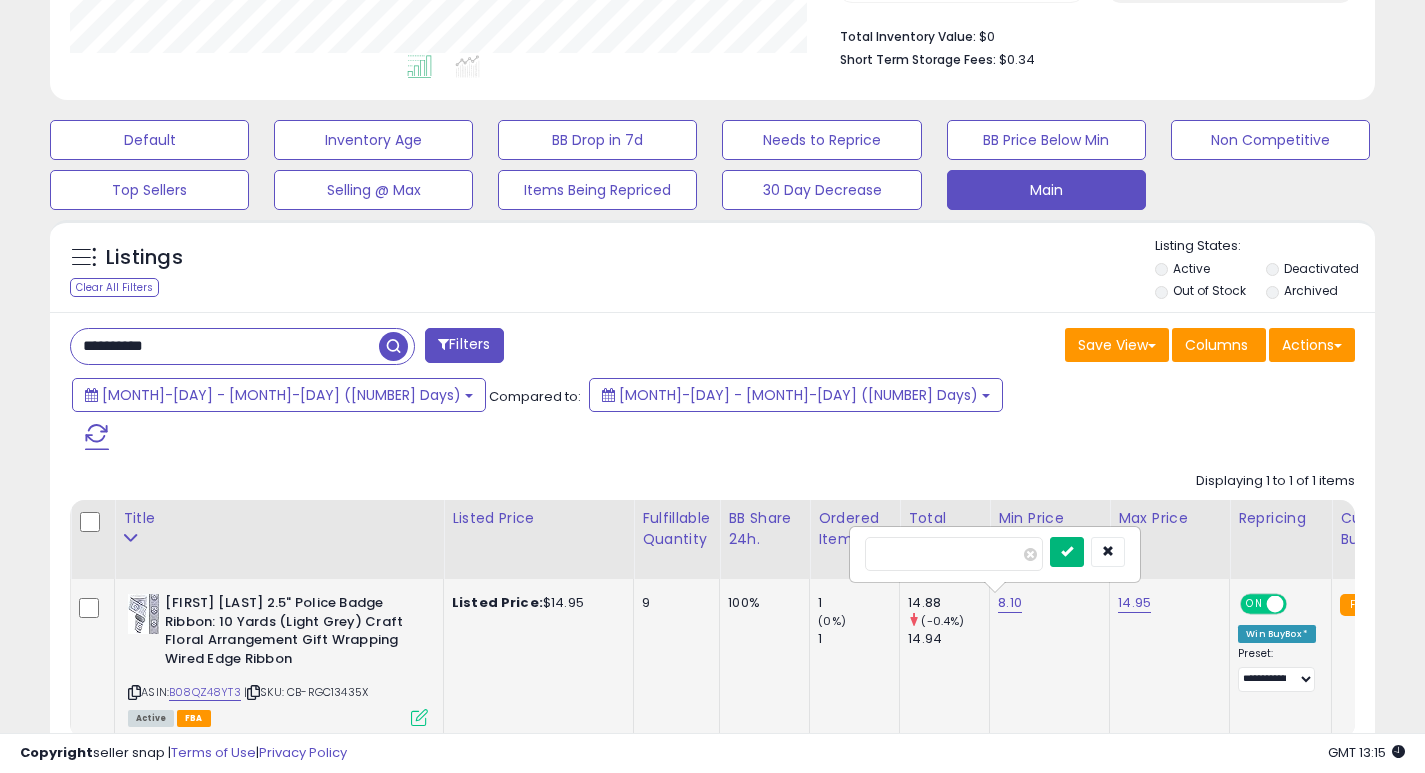 type on "***" 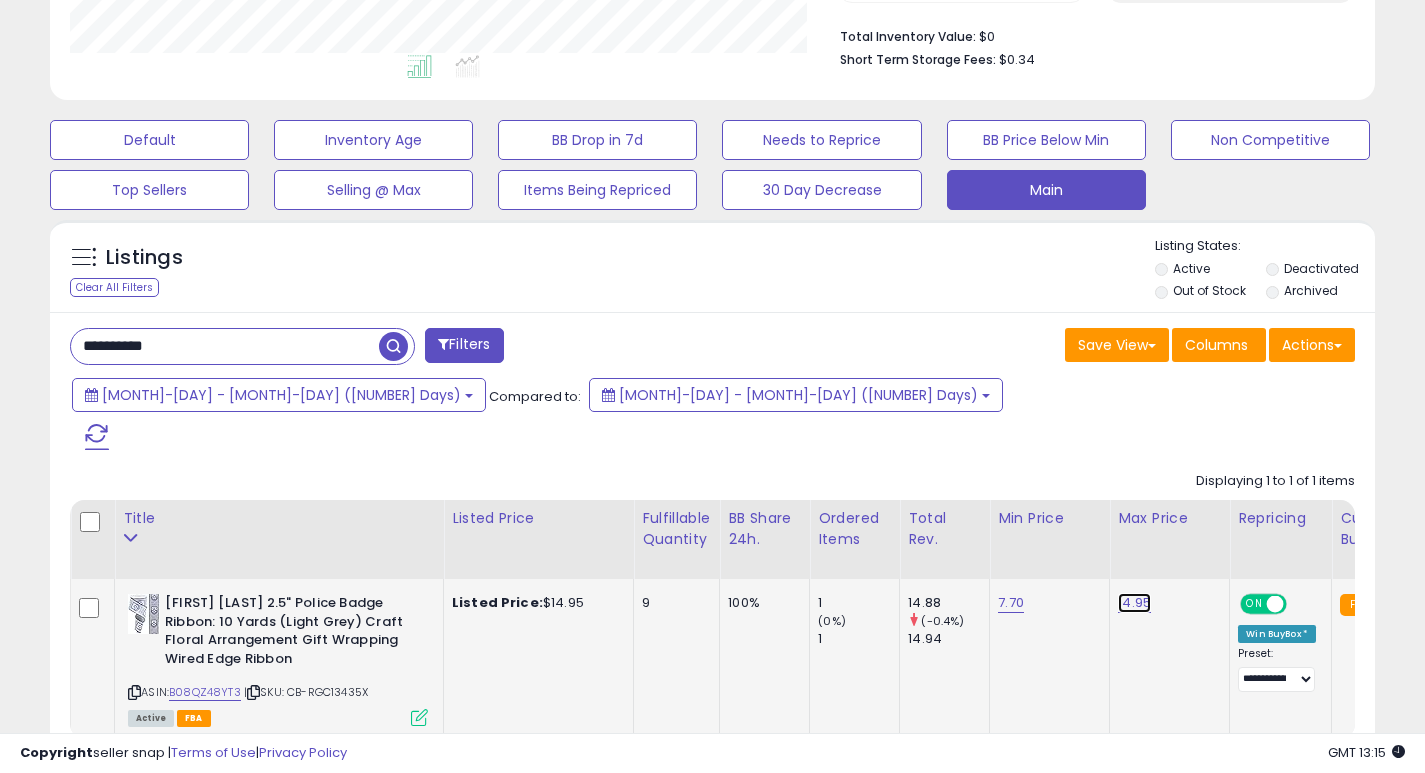 click on "14.95" at bounding box center (1134, 603) 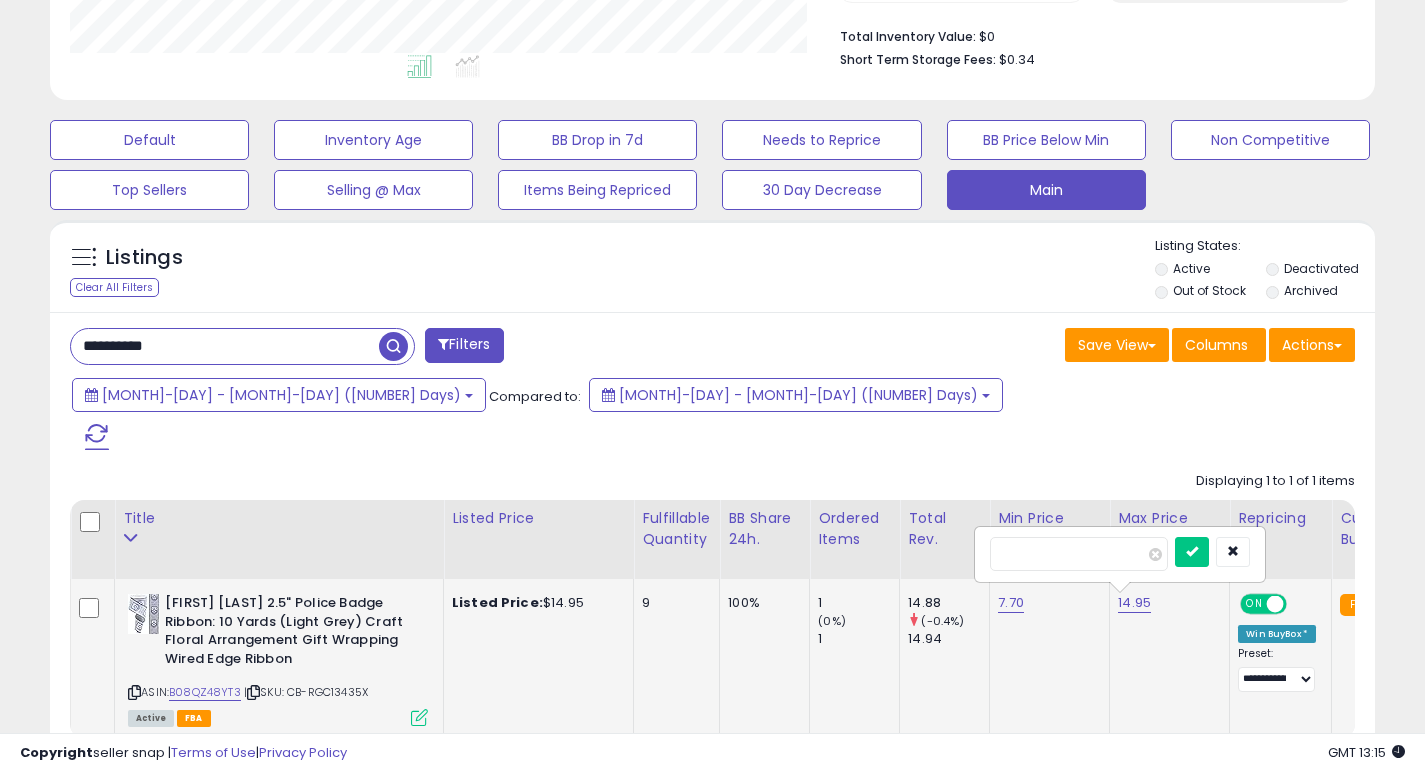 type on "*" 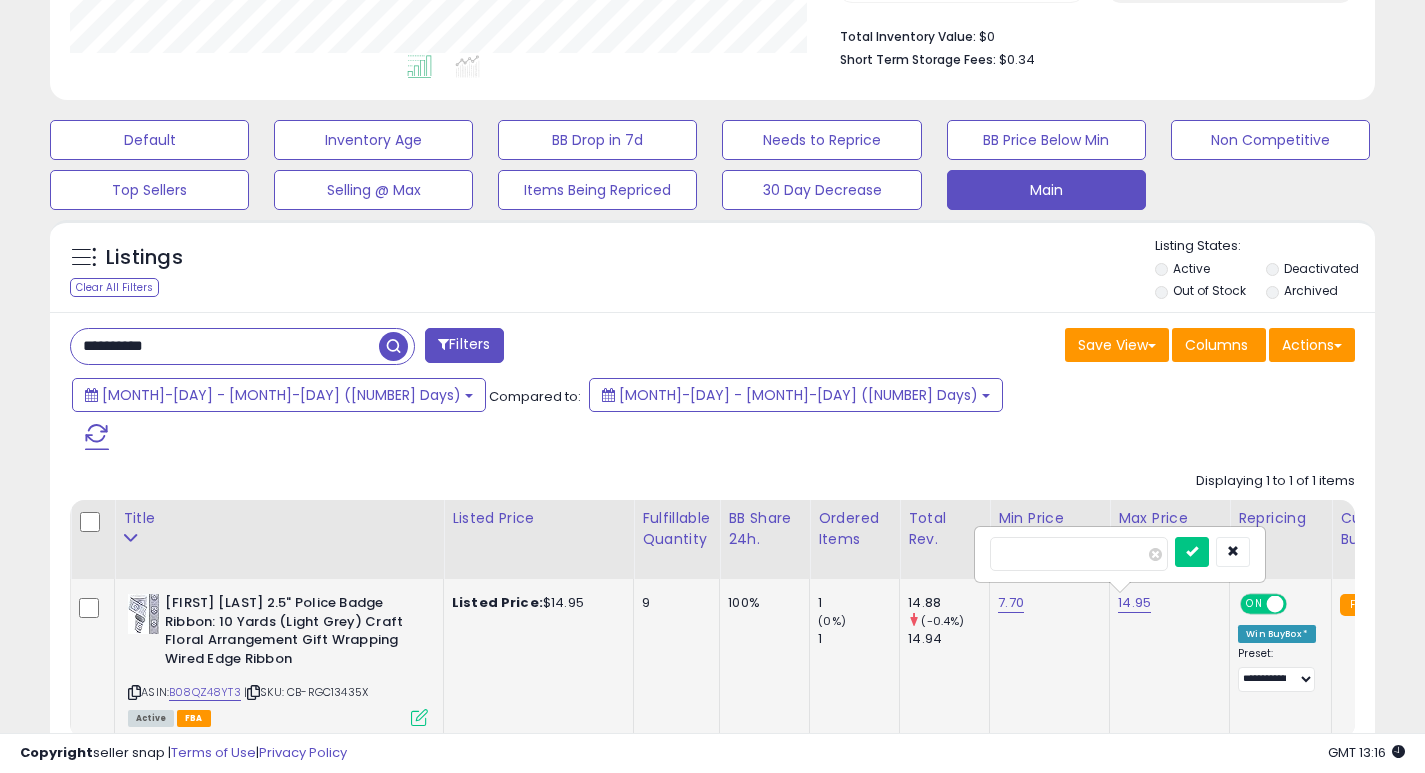 type on "***" 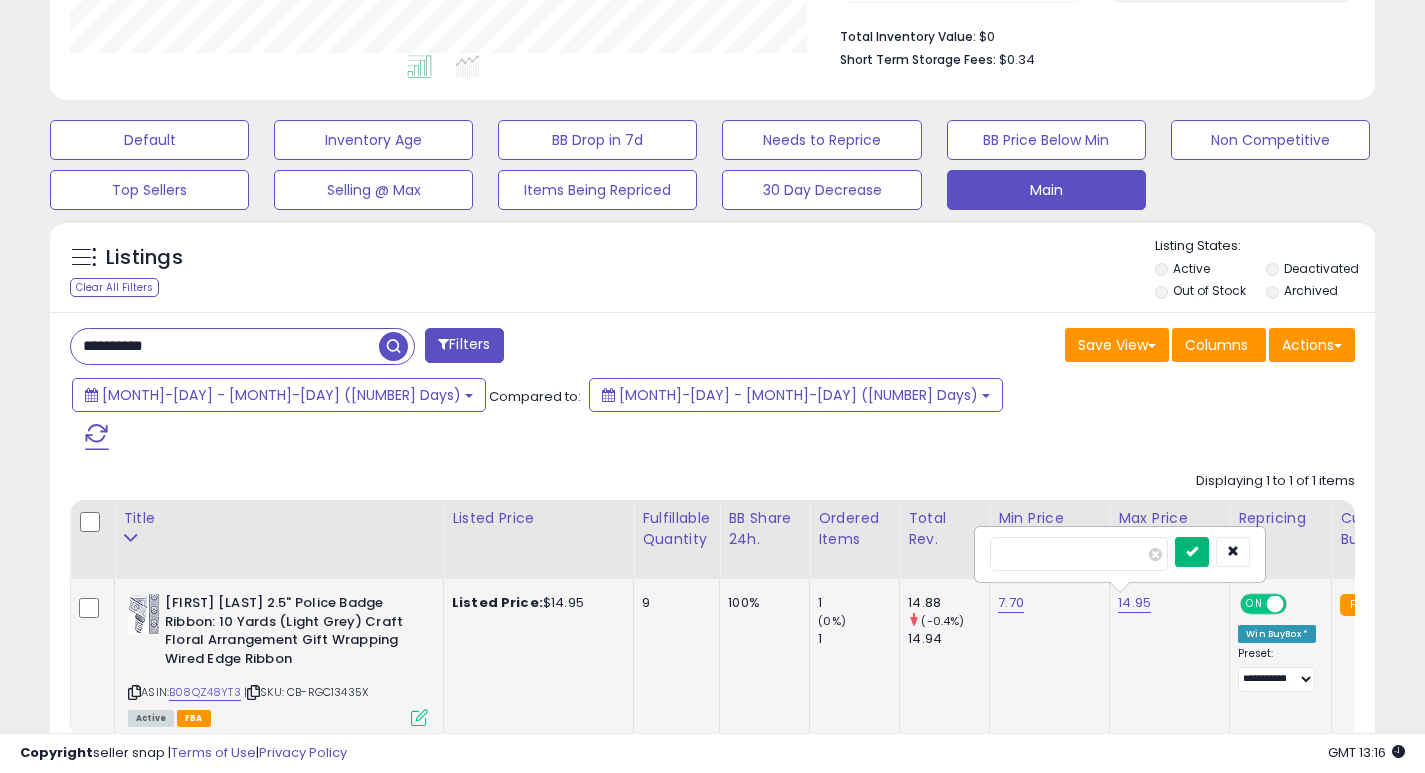 click at bounding box center (1192, 552) 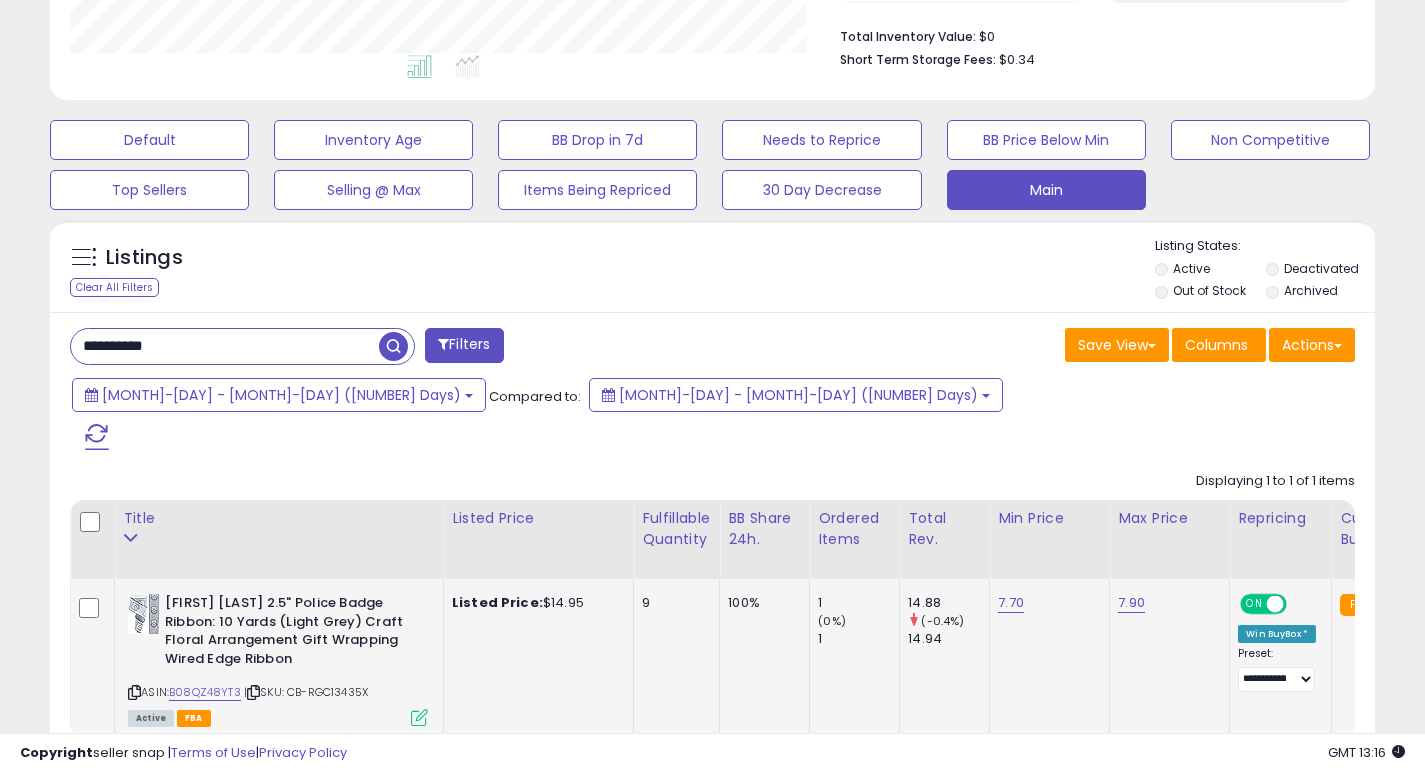 click on "**********" at bounding box center (225, 346) 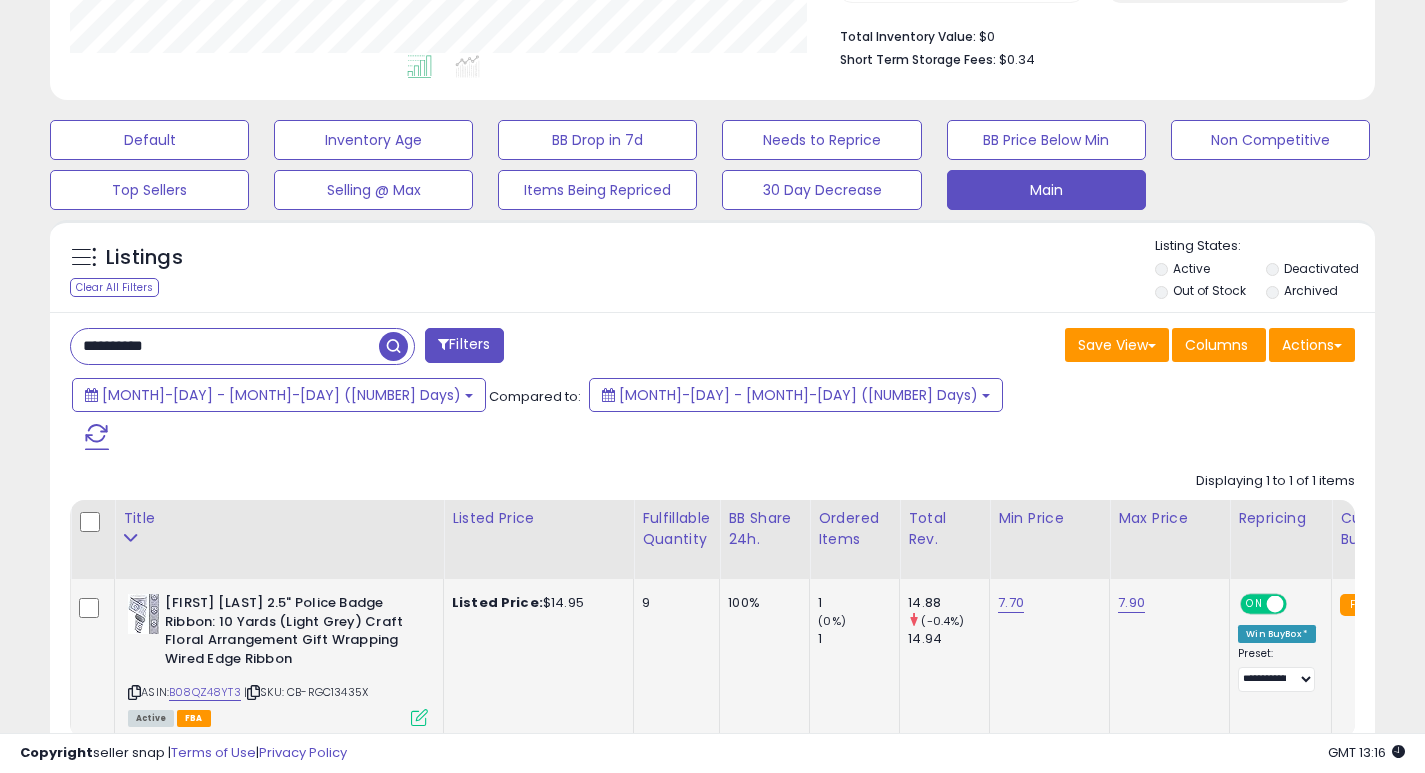 paste 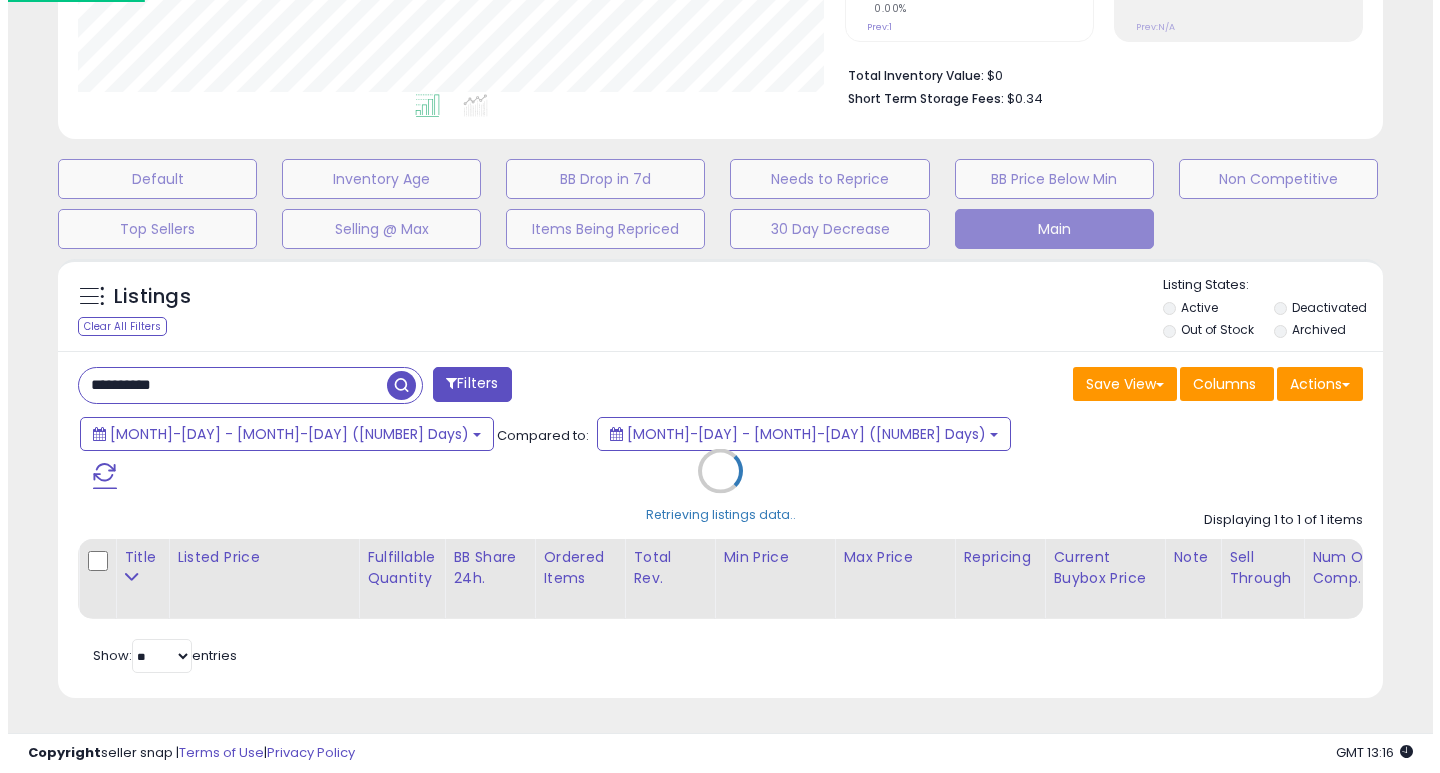 scroll, scrollTop: 447, scrollLeft: 0, axis: vertical 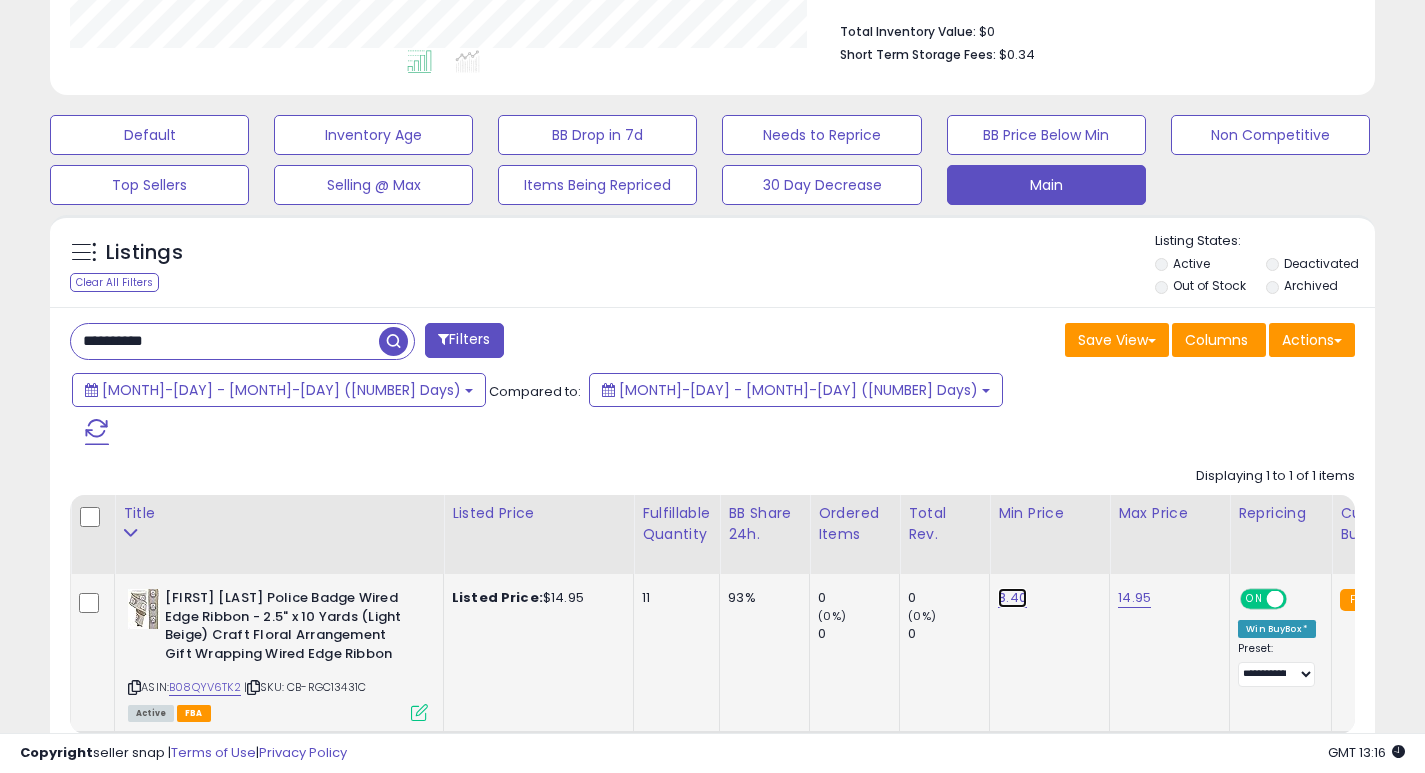 click on "8.40" at bounding box center (1012, 598) 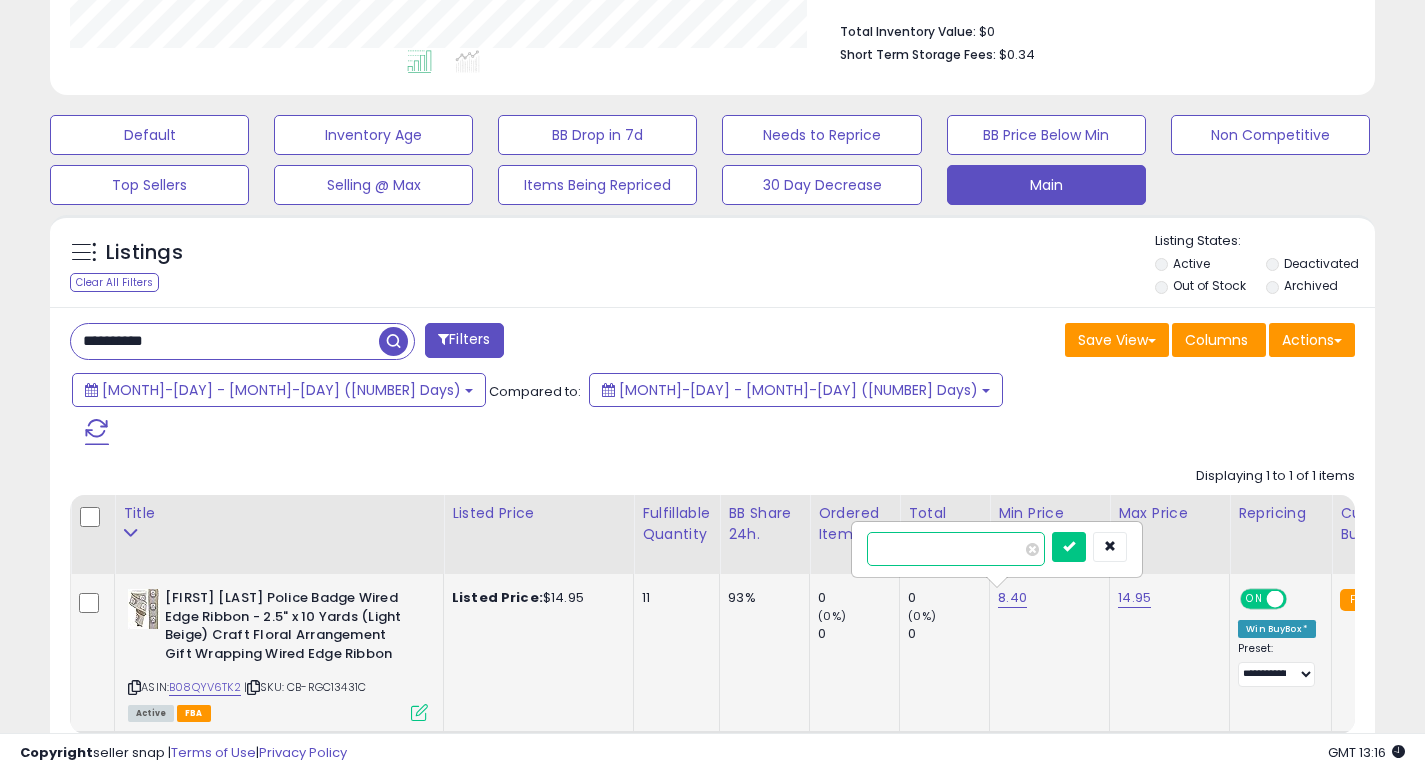 type on "*" 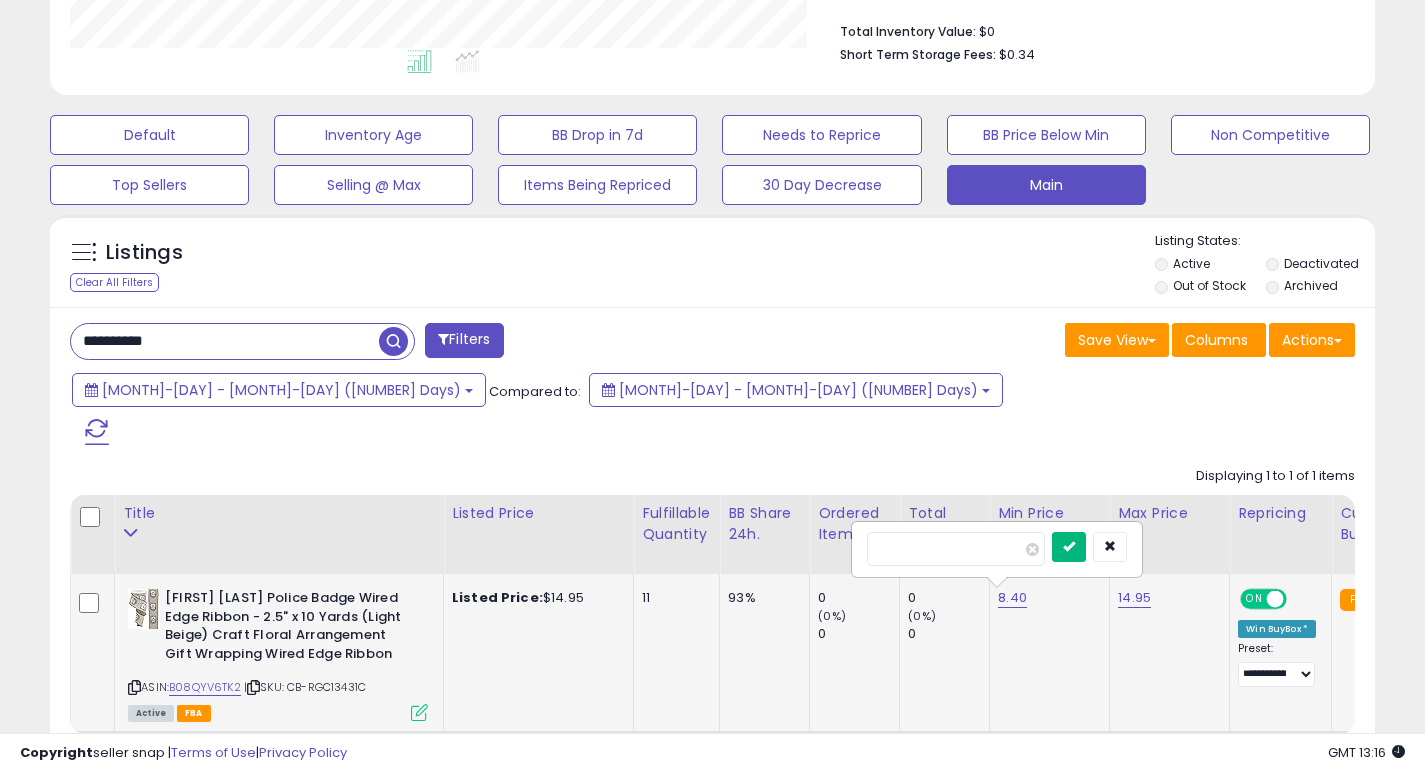 click at bounding box center (1069, 547) 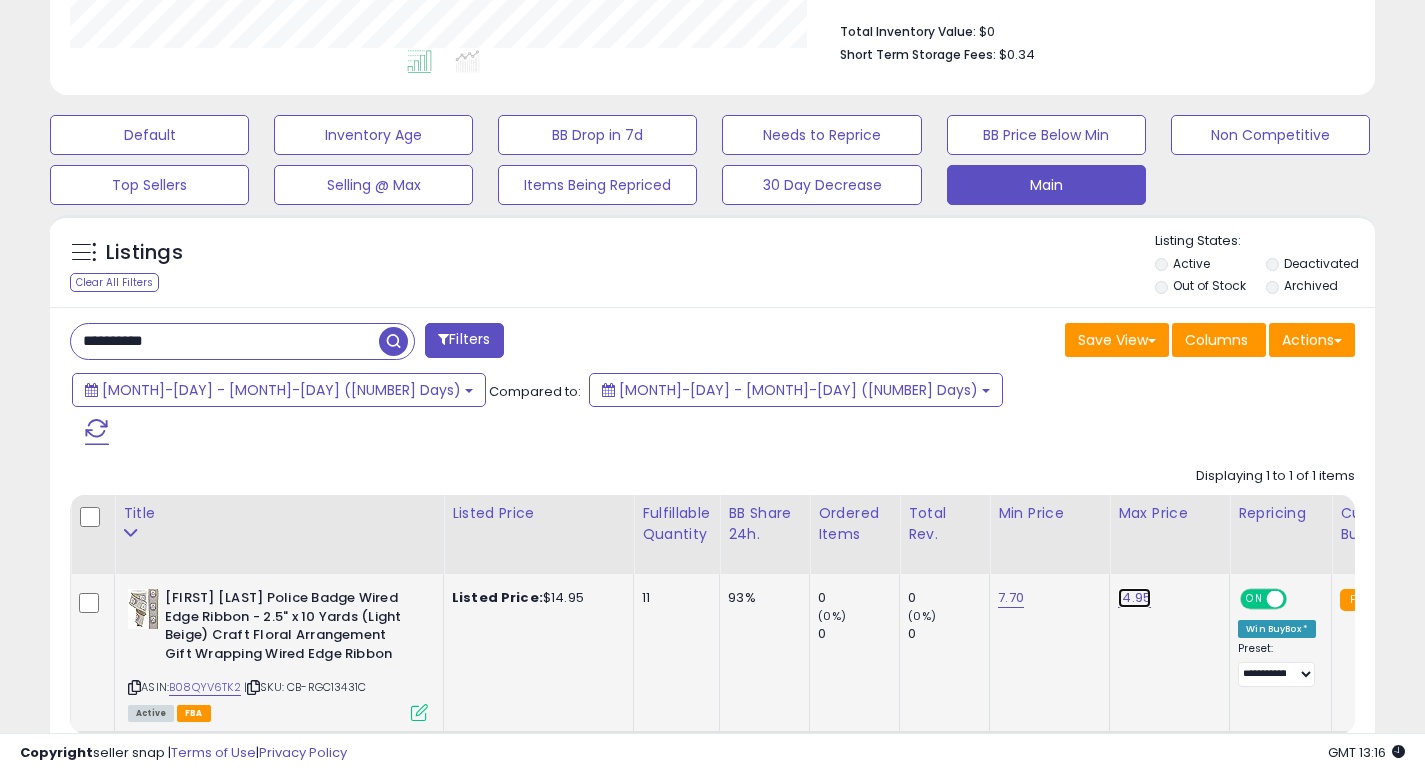 click on "14.95" at bounding box center [1134, 598] 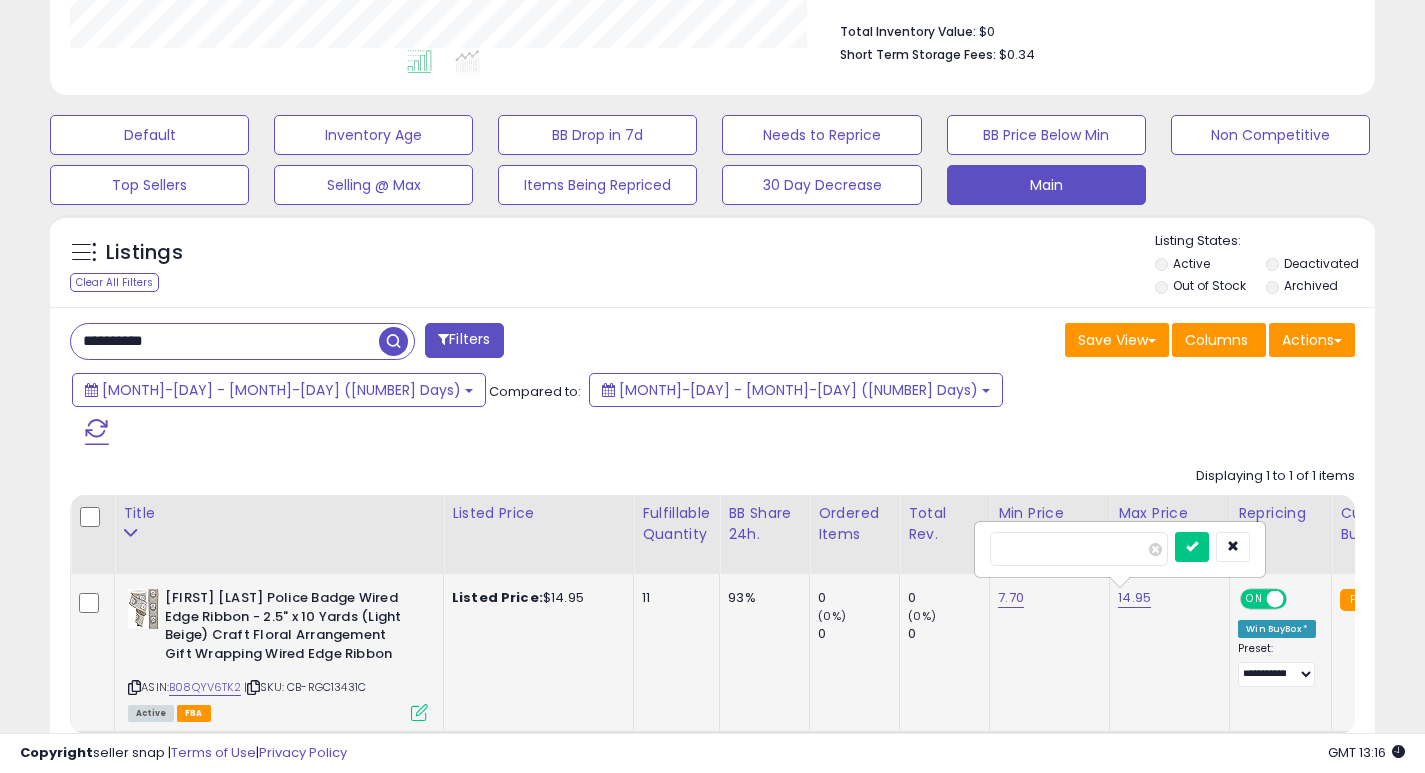 type on "*" 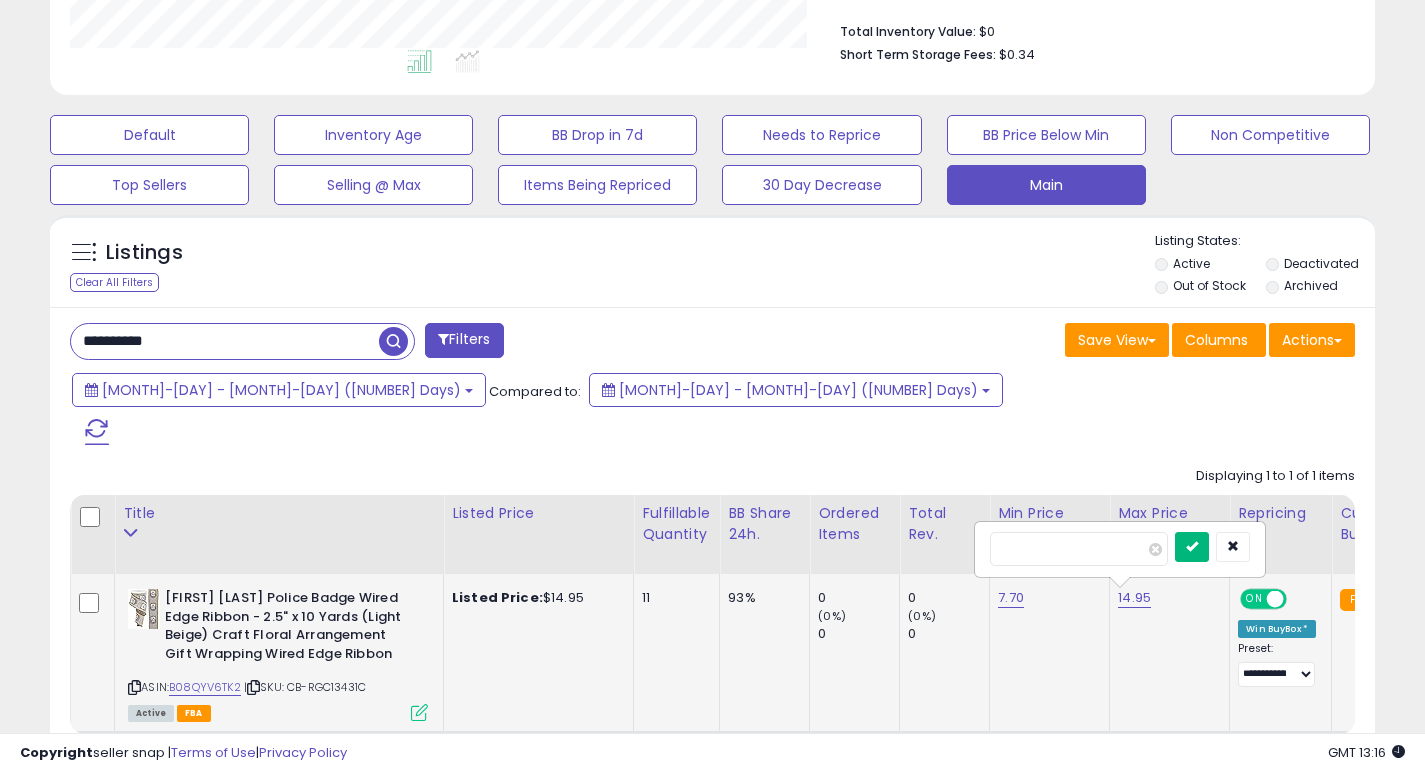 click at bounding box center [1192, 546] 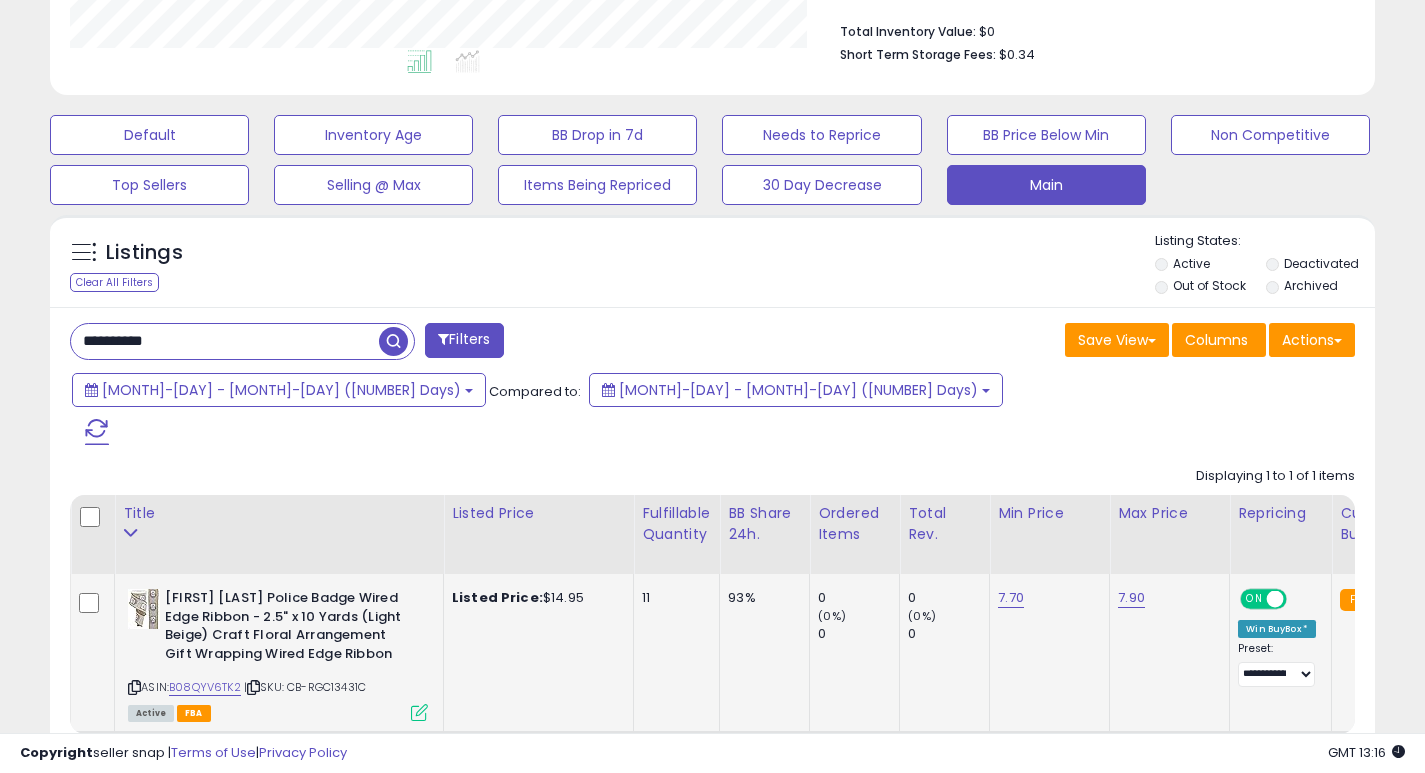 click on "**********" at bounding box center (225, 341) 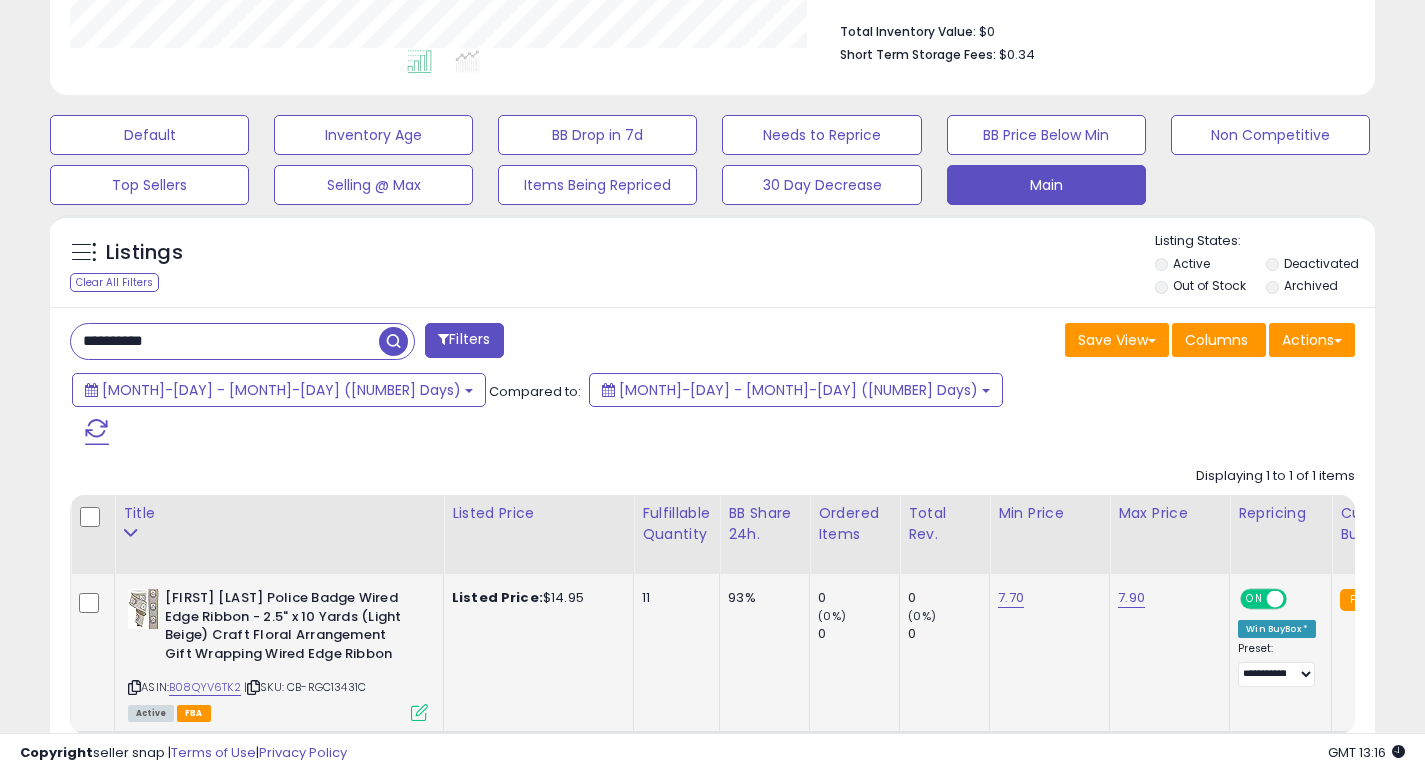 paste 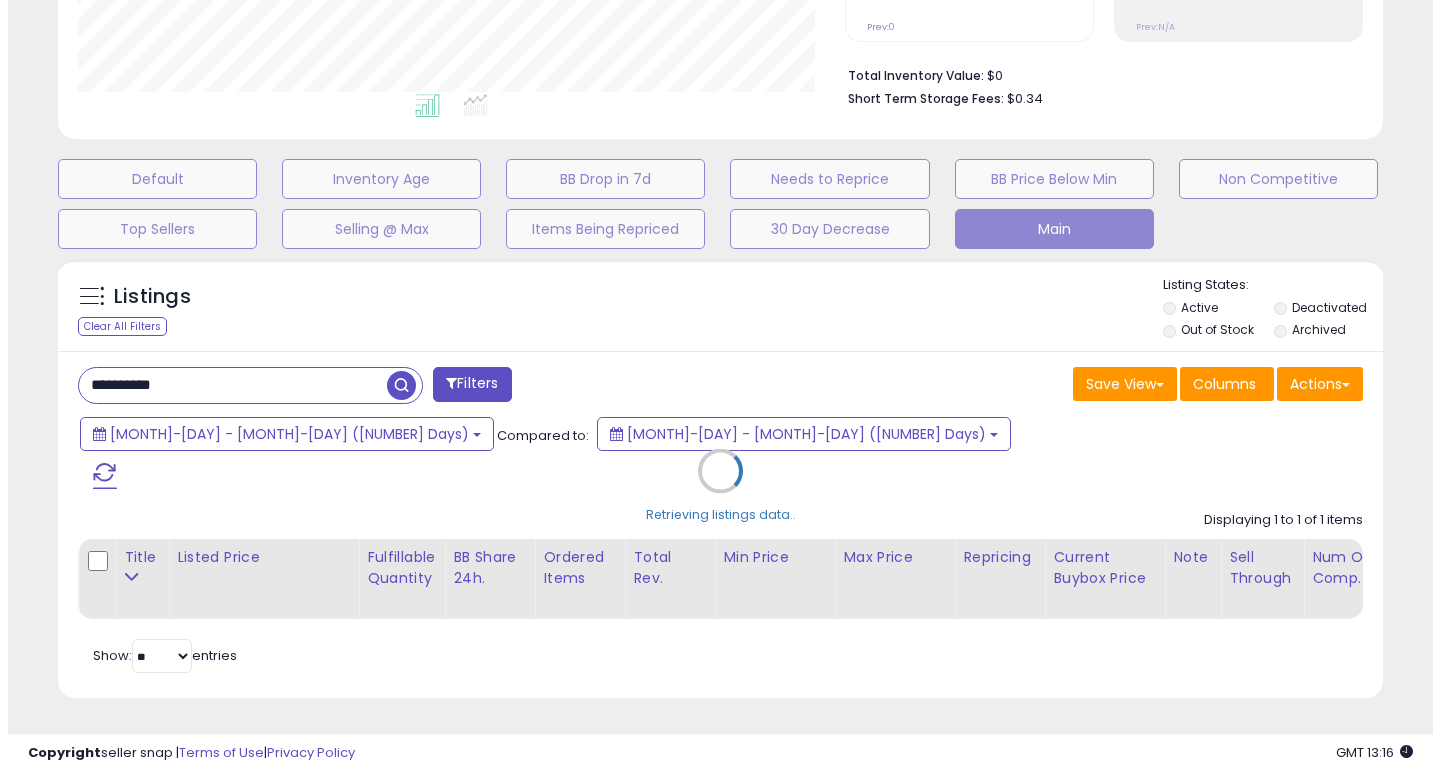 scroll, scrollTop: 447, scrollLeft: 0, axis: vertical 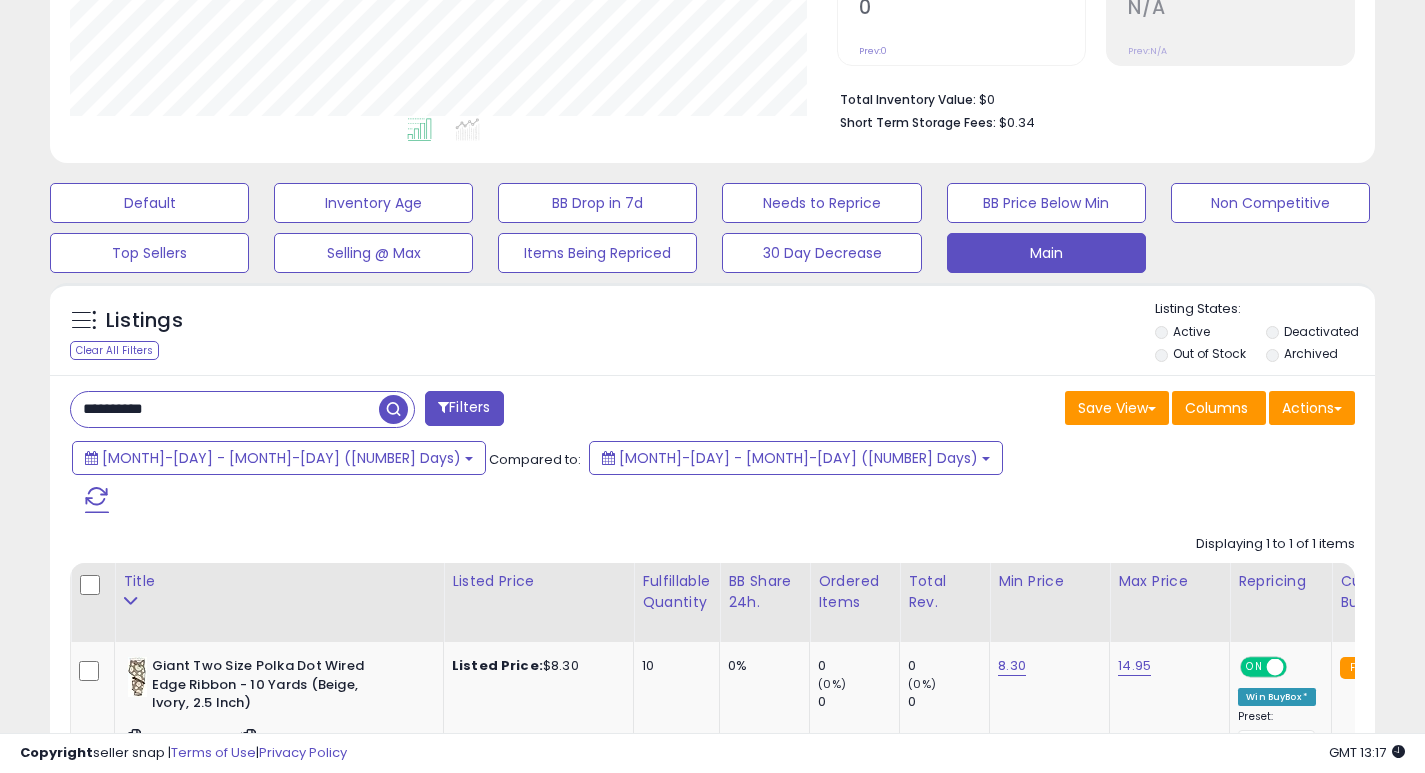 click on "**********" at bounding box center (225, 409) 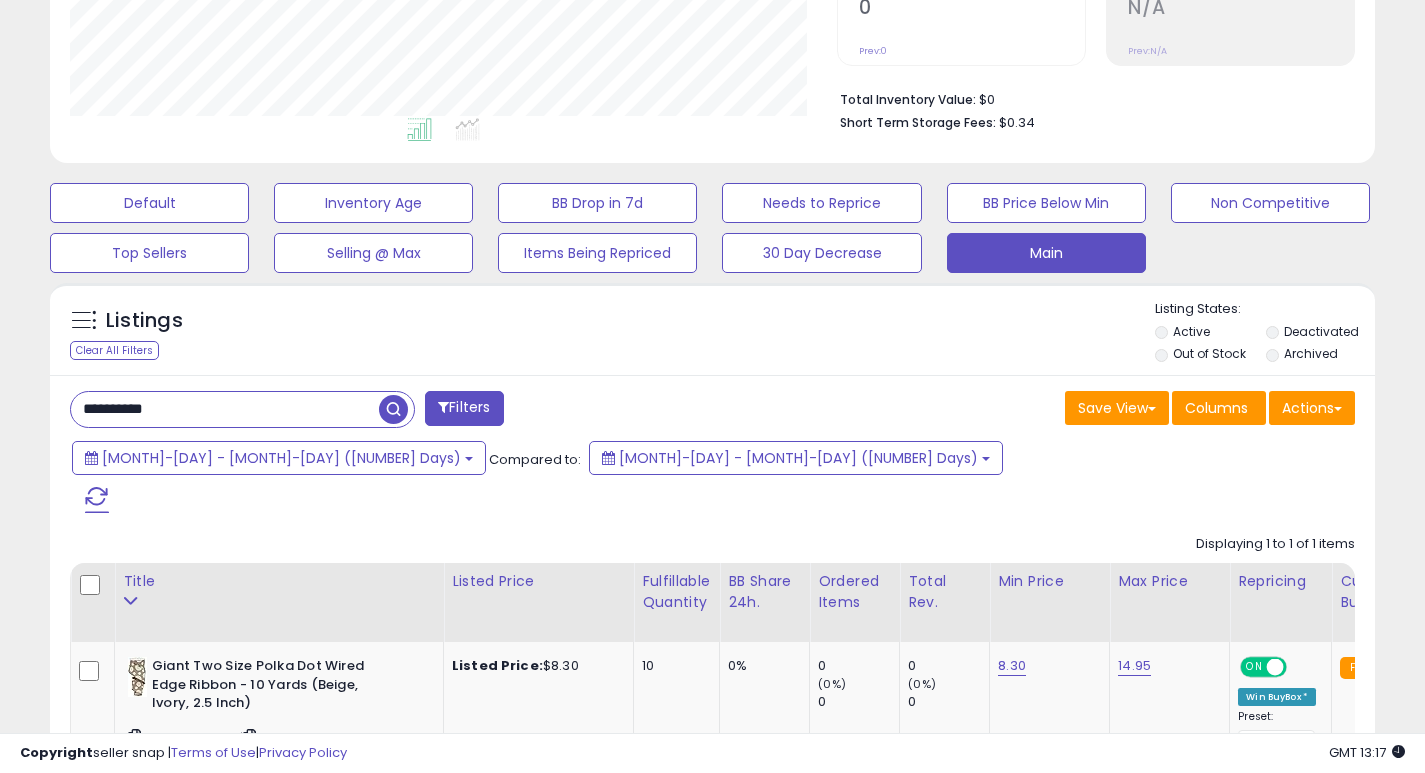 paste 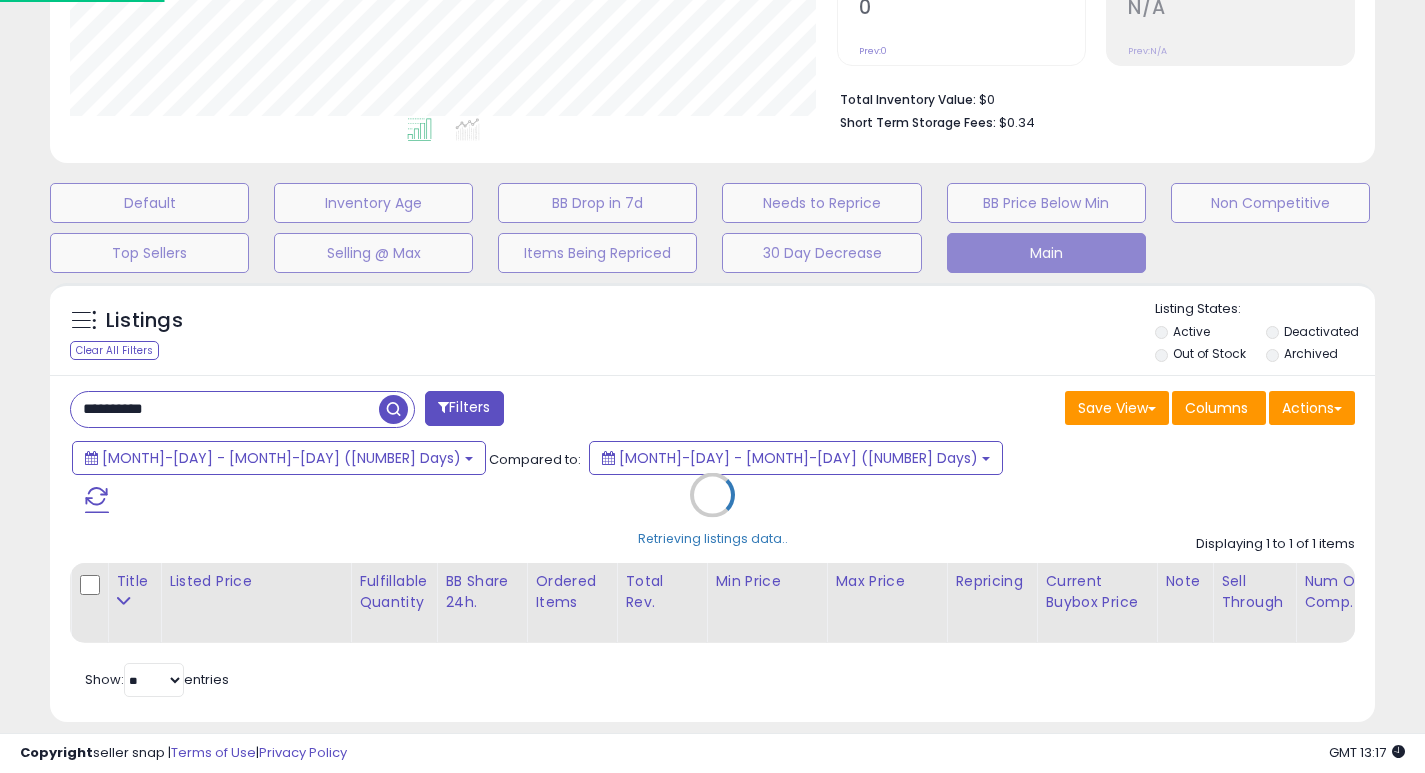 scroll, scrollTop: 999590, scrollLeft: 999224, axis: both 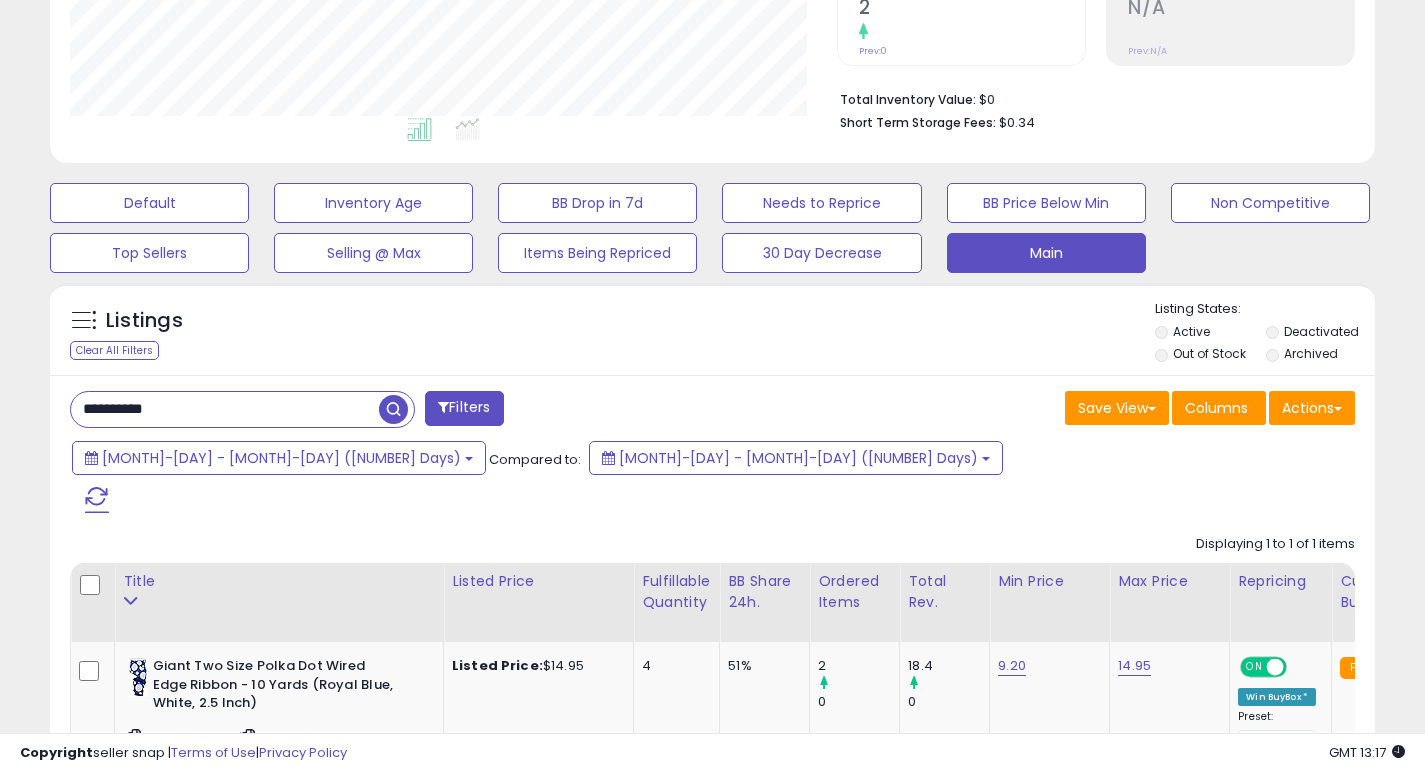 click on "**********" at bounding box center [225, 409] 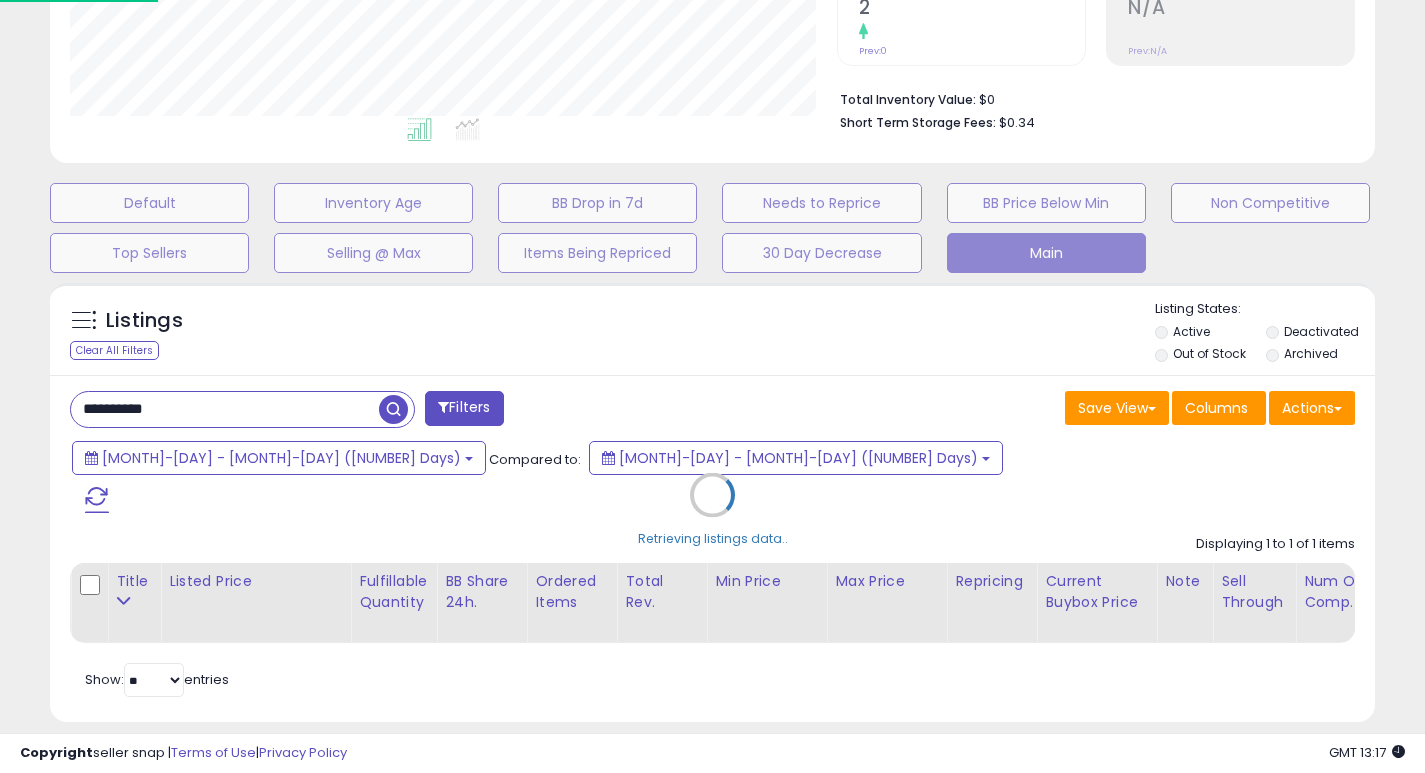 scroll, scrollTop: 999590, scrollLeft: 999224, axis: both 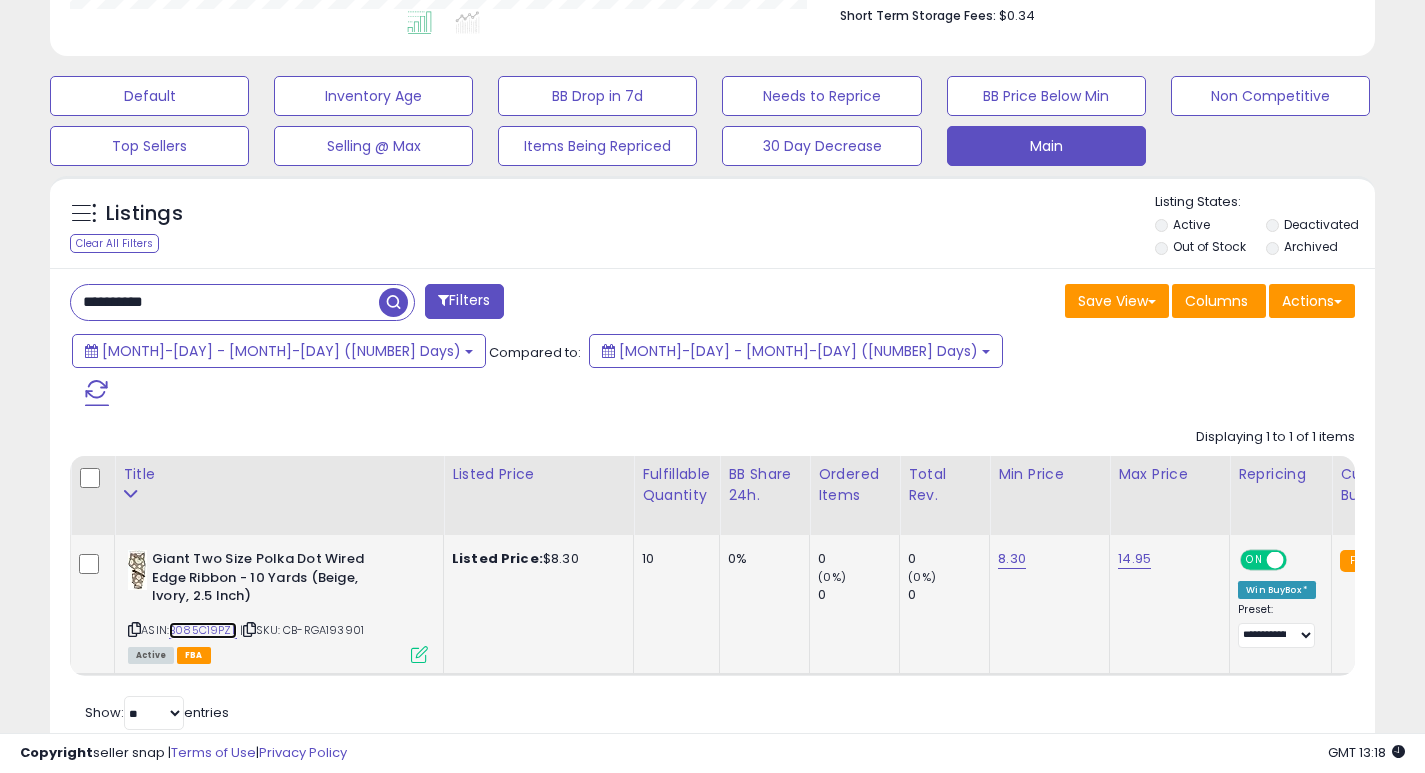 click on "B085C19PZL" at bounding box center [203, 630] 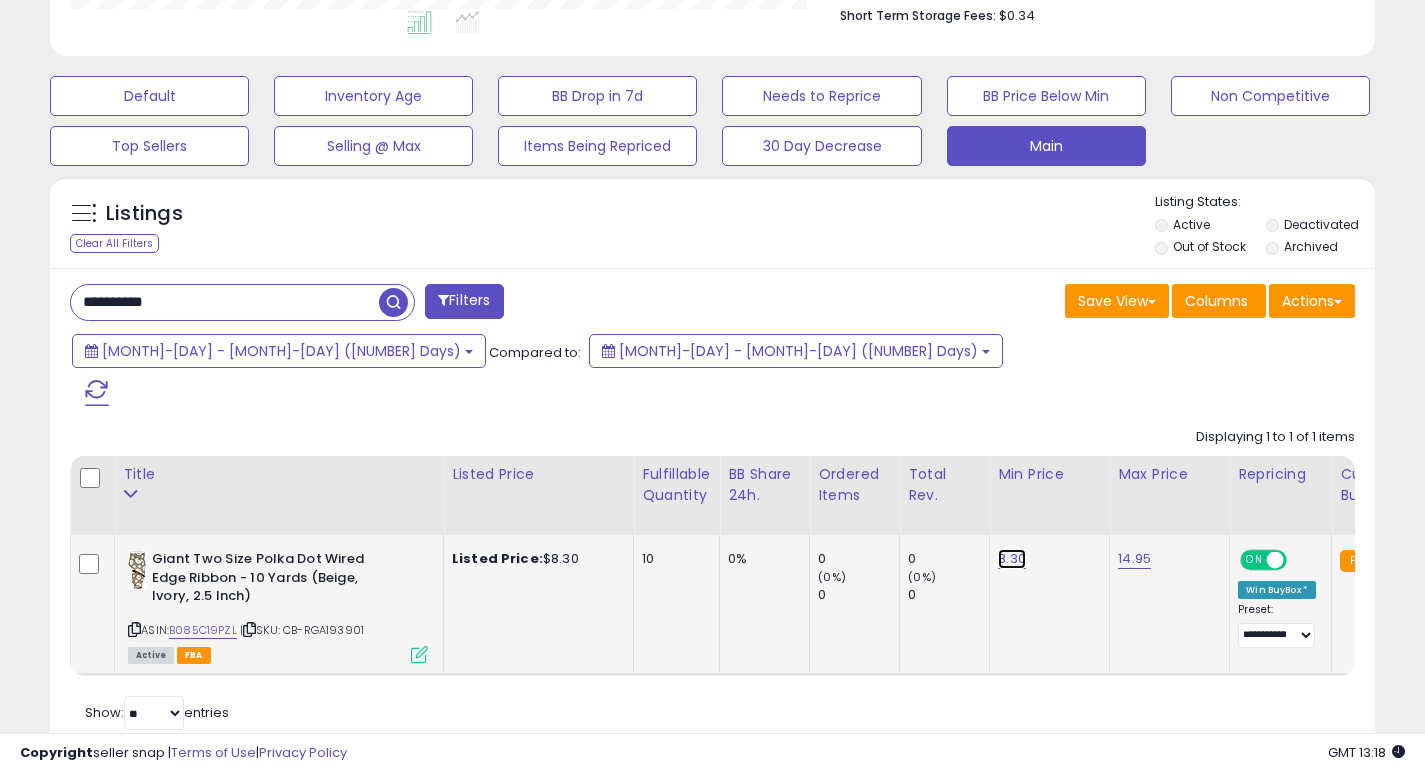 click on "8.30" at bounding box center (1012, 559) 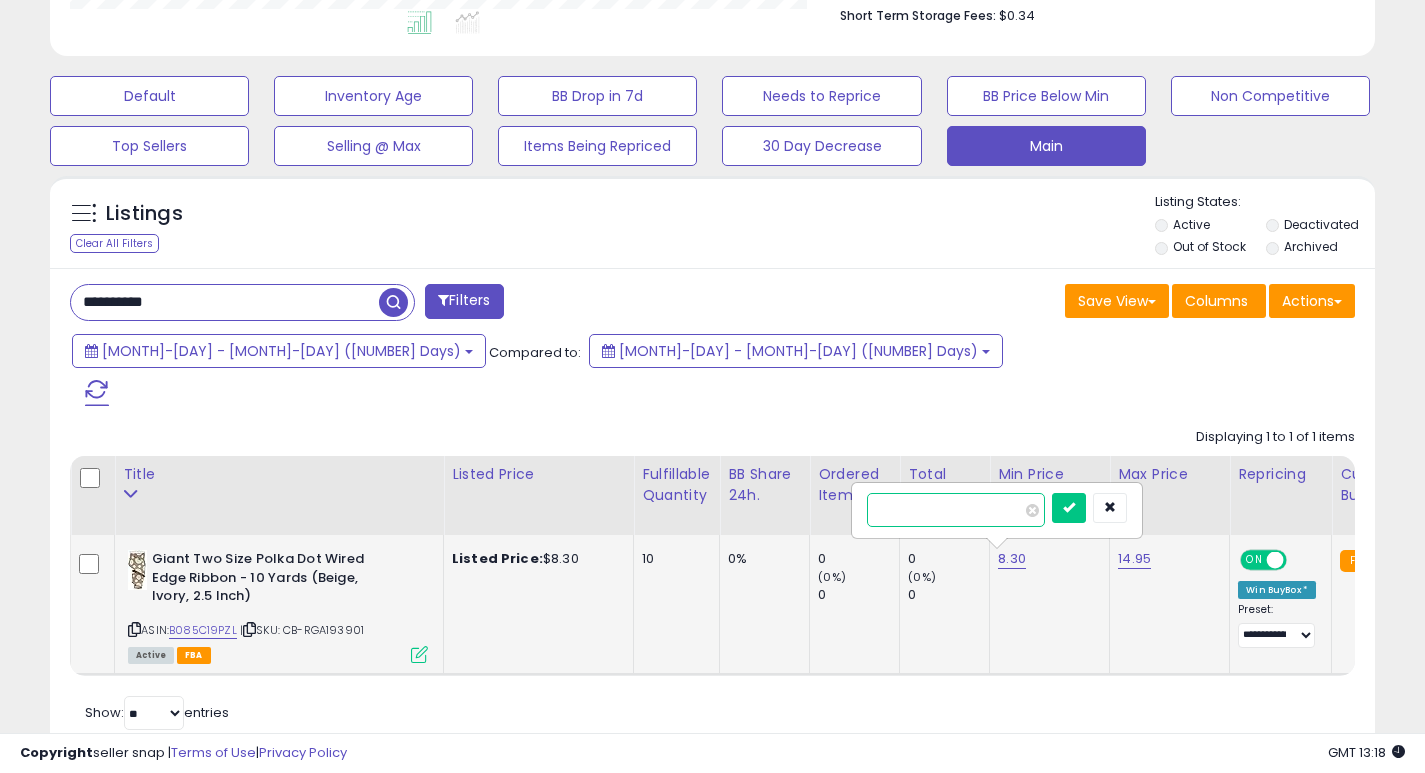 type on "*" 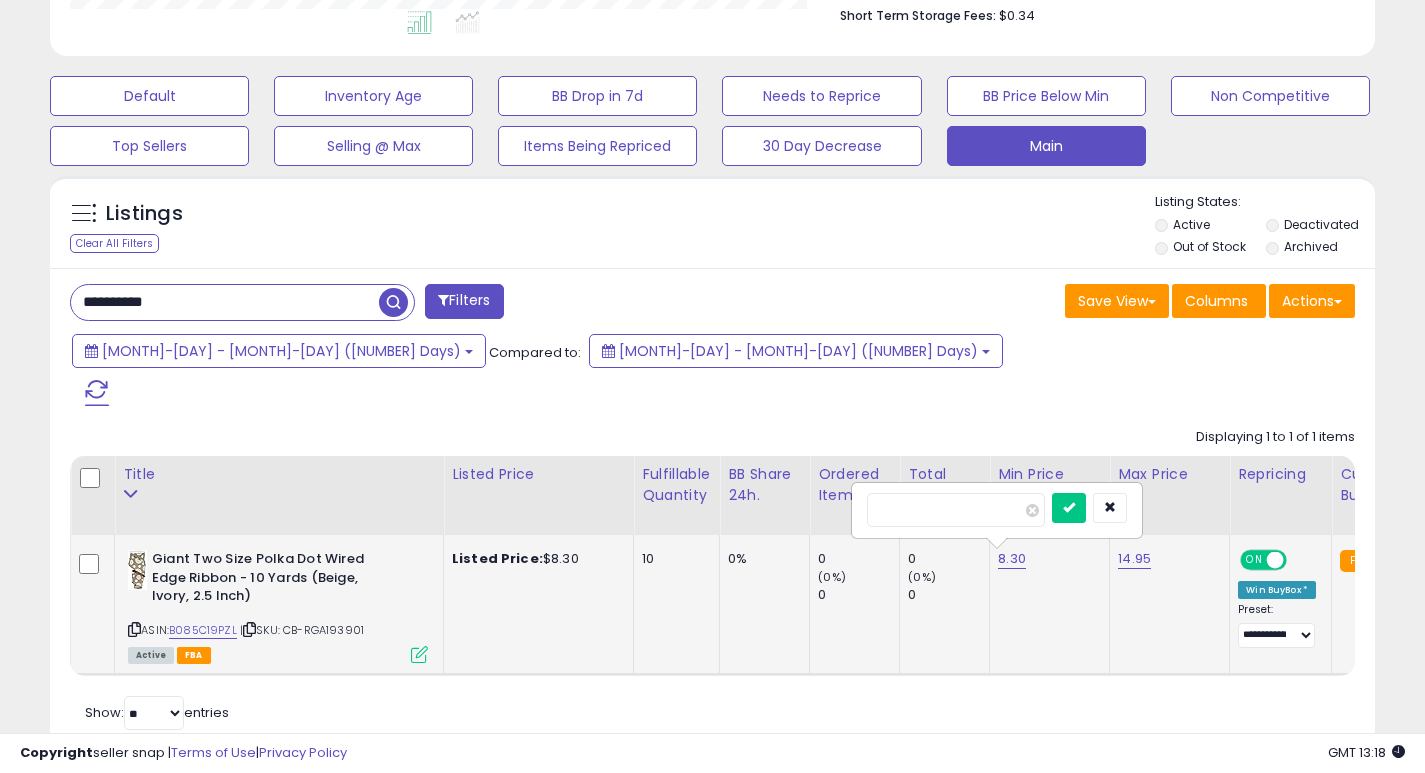 click on "*" at bounding box center (997, 510) 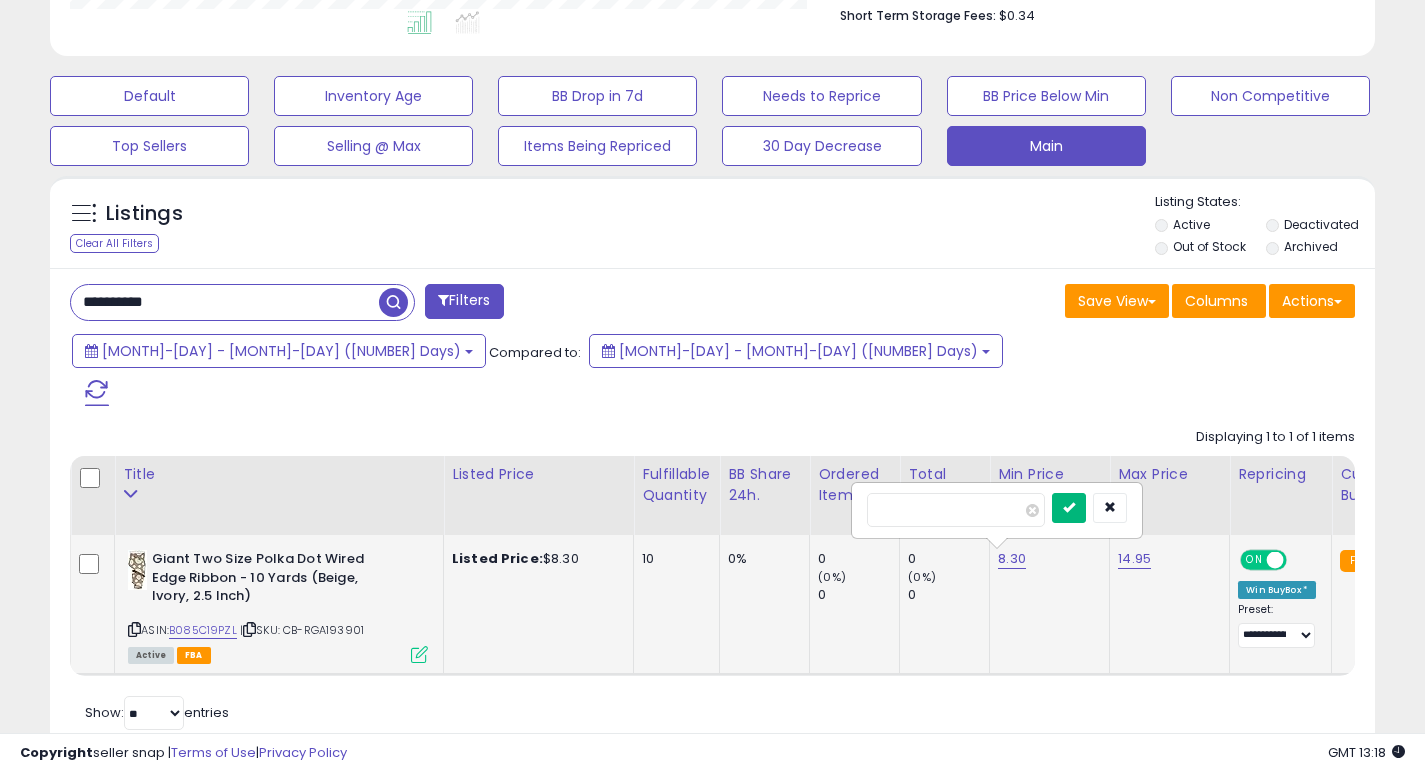 click at bounding box center [1069, 507] 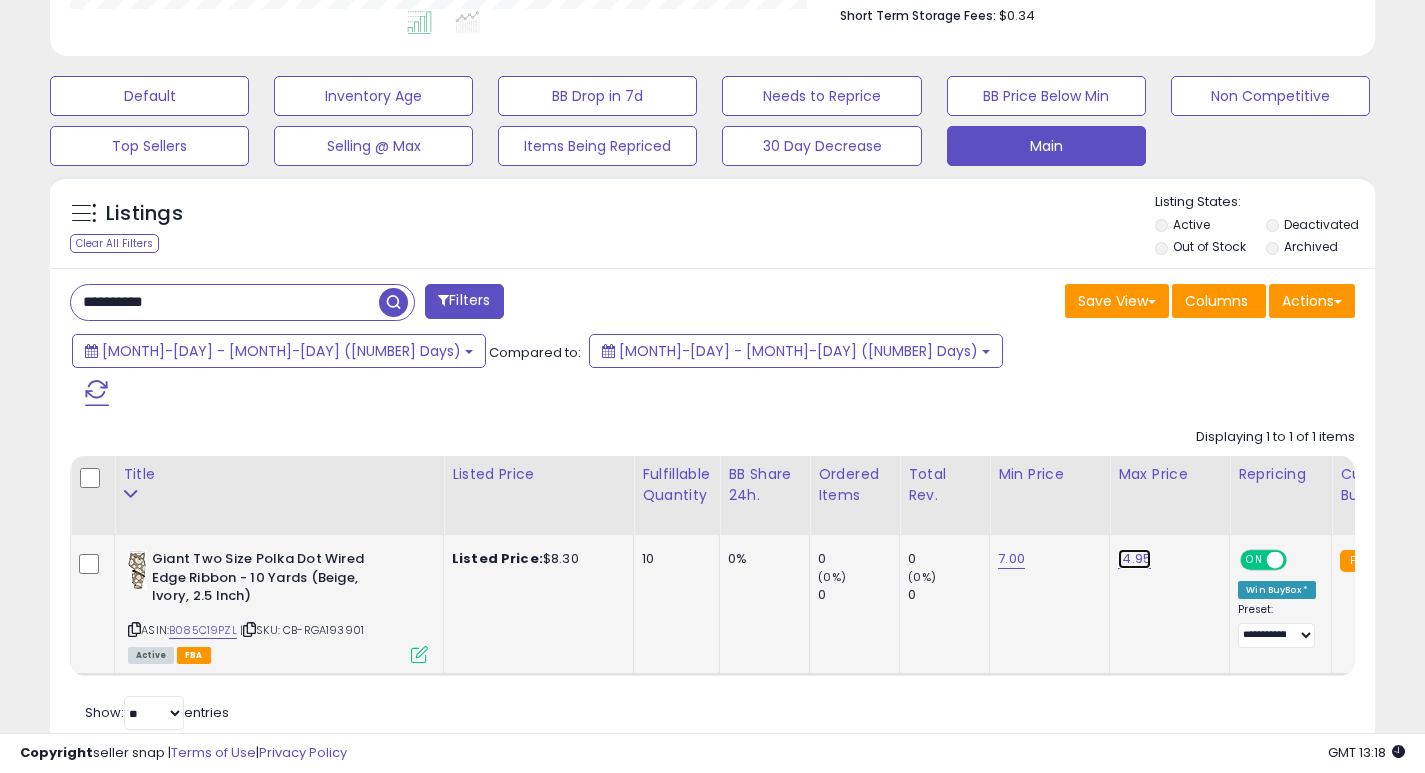 click on "14.95" at bounding box center (1134, 559) 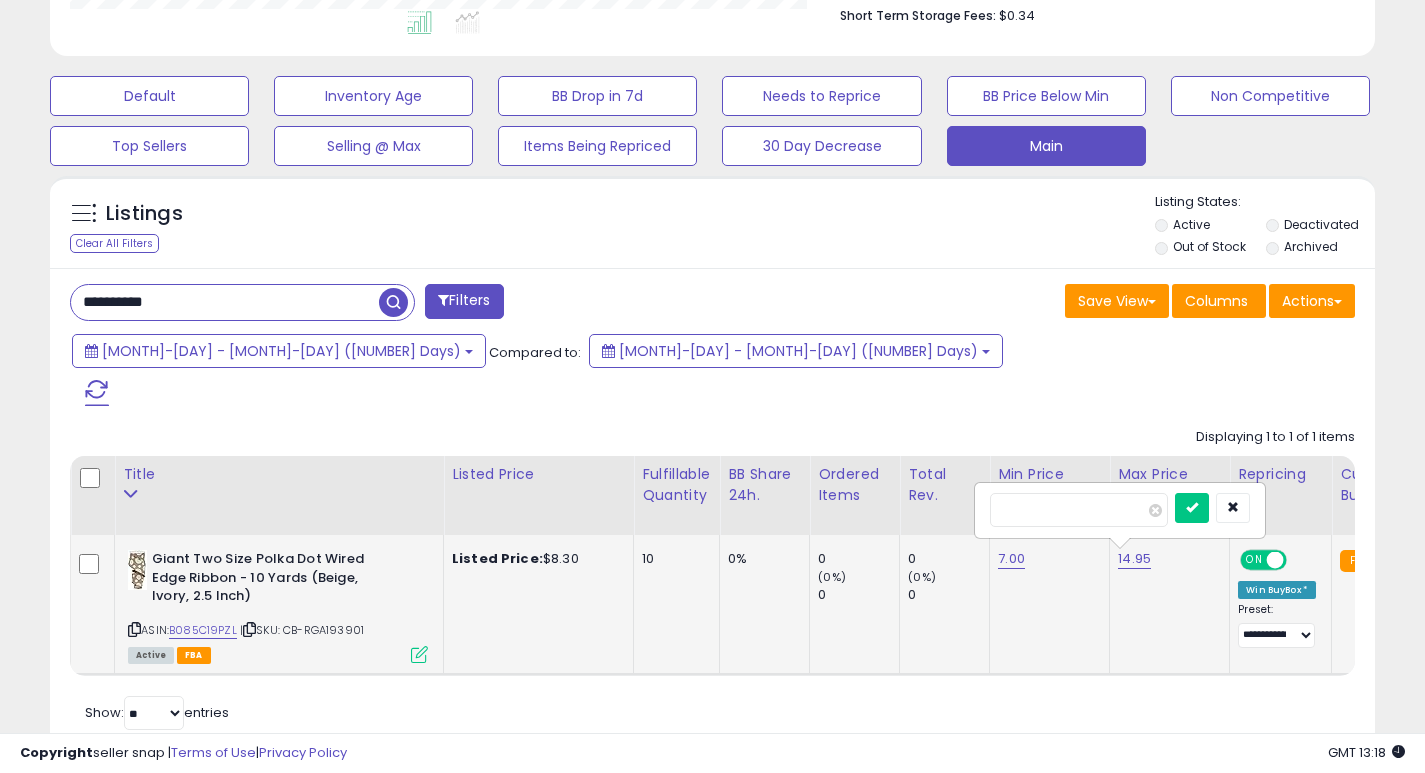 type on "*" 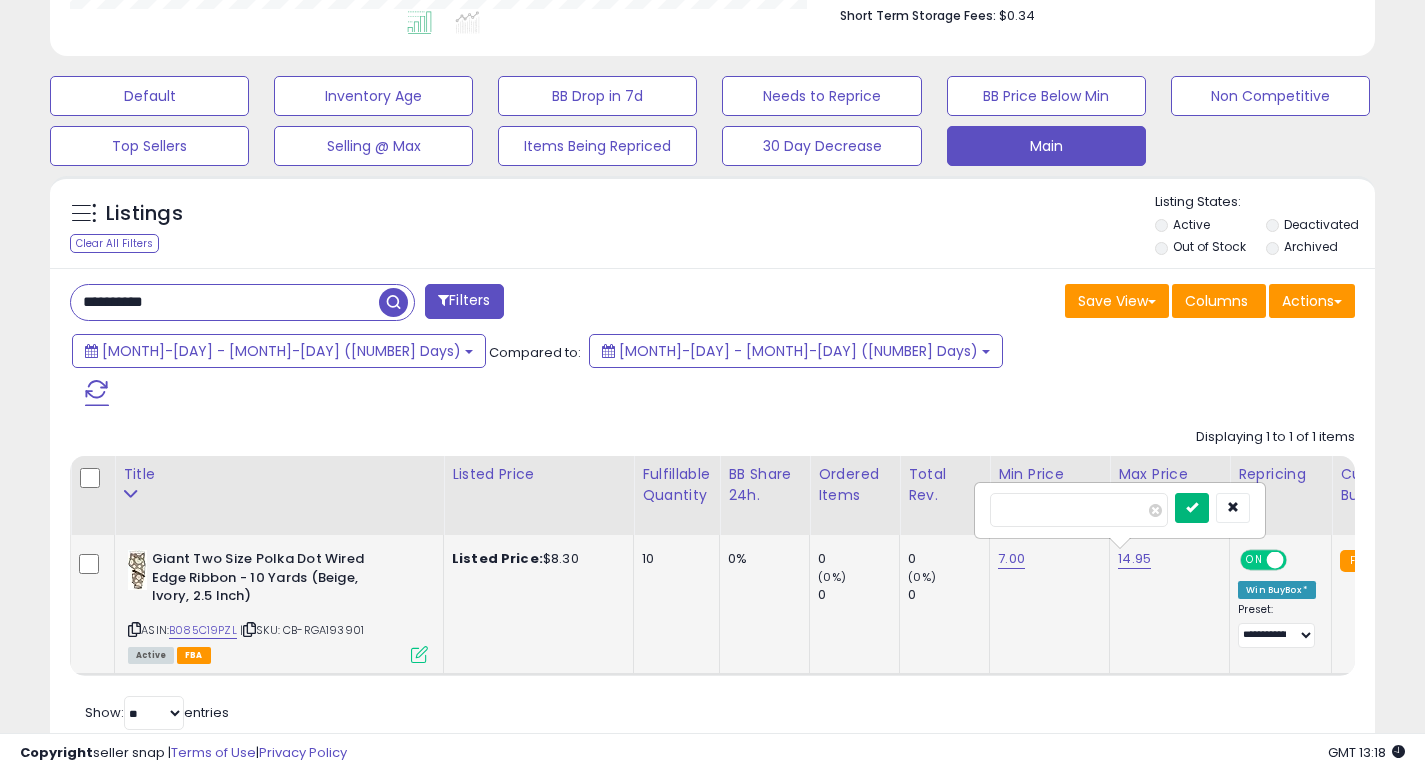 type on "***" 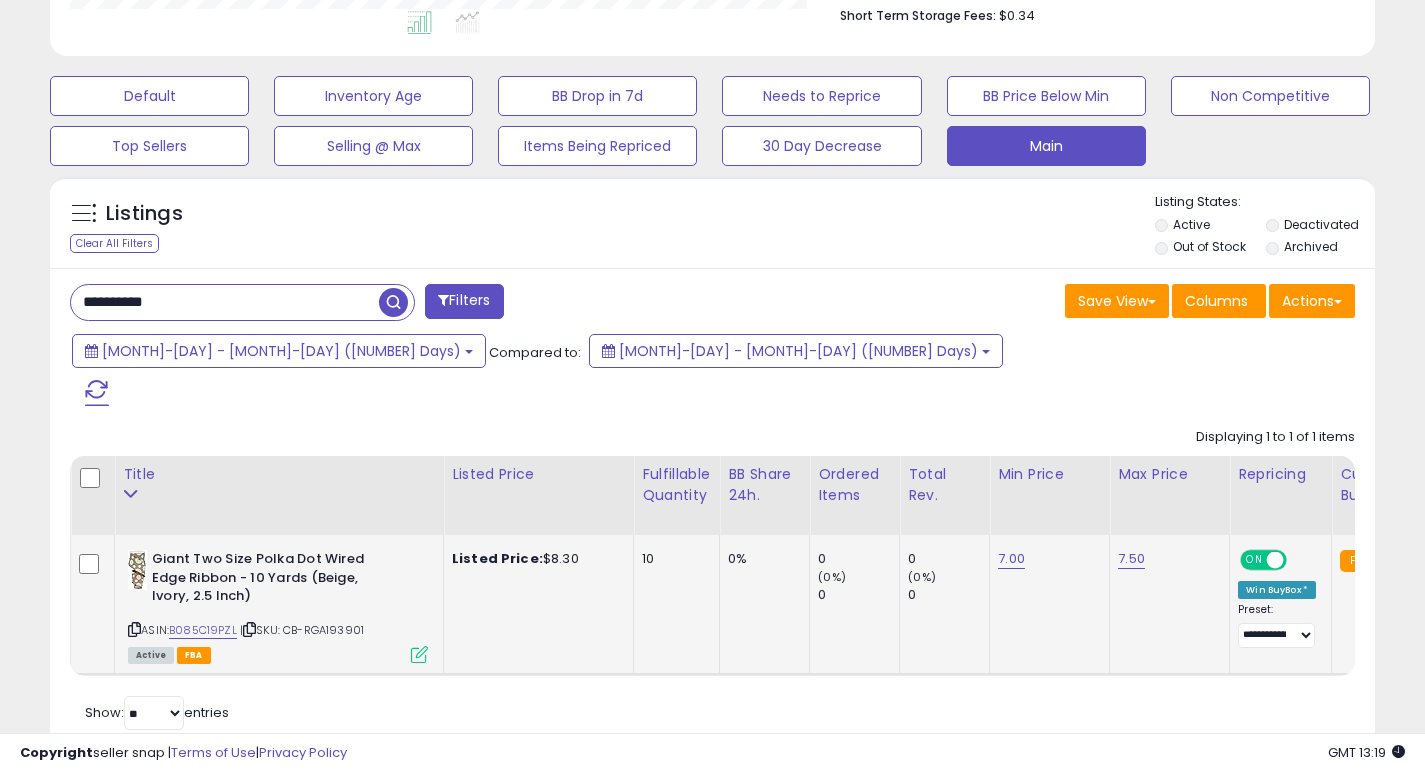 click on "**********" at bounding box center (225, 302) 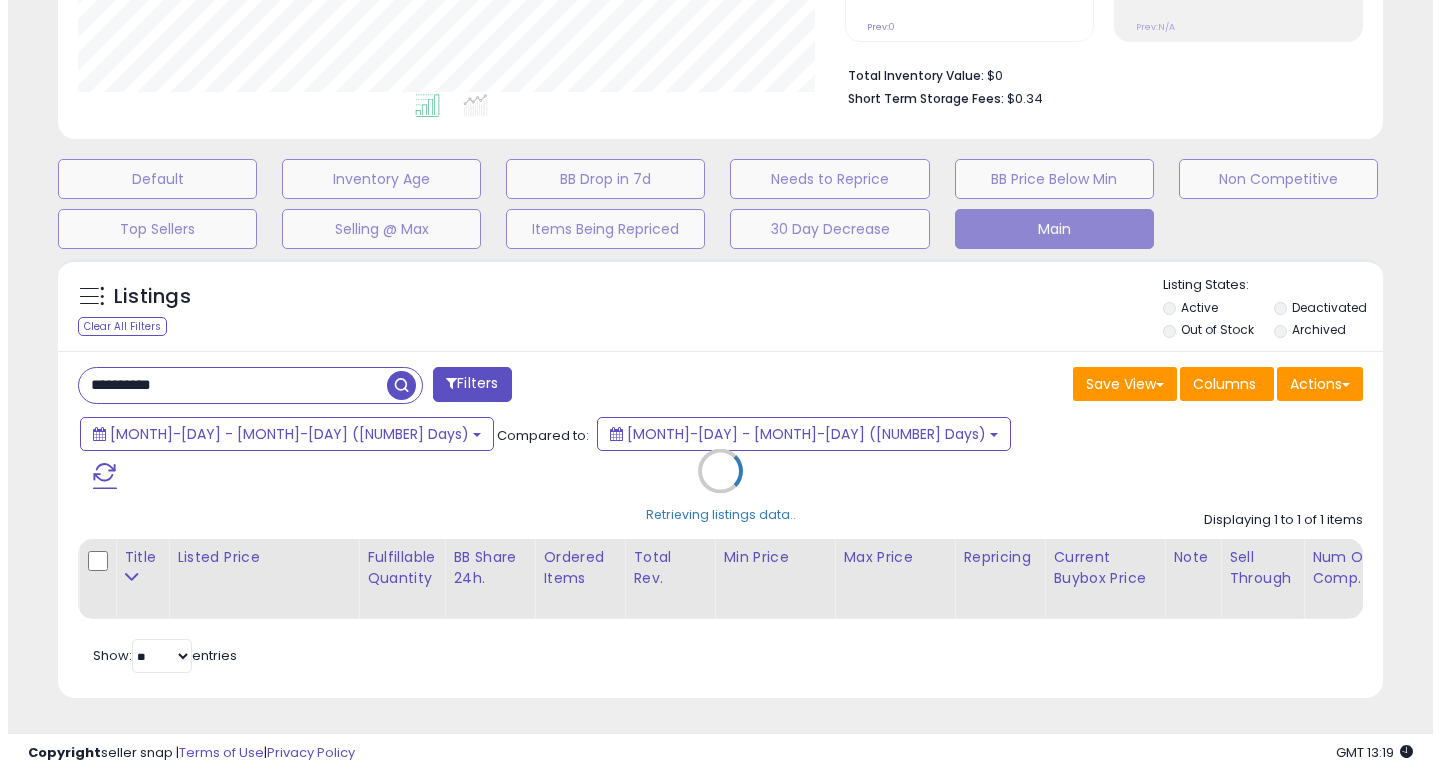 scroll, scrollTop: 447, scrollLeft: 0, axis: vertical 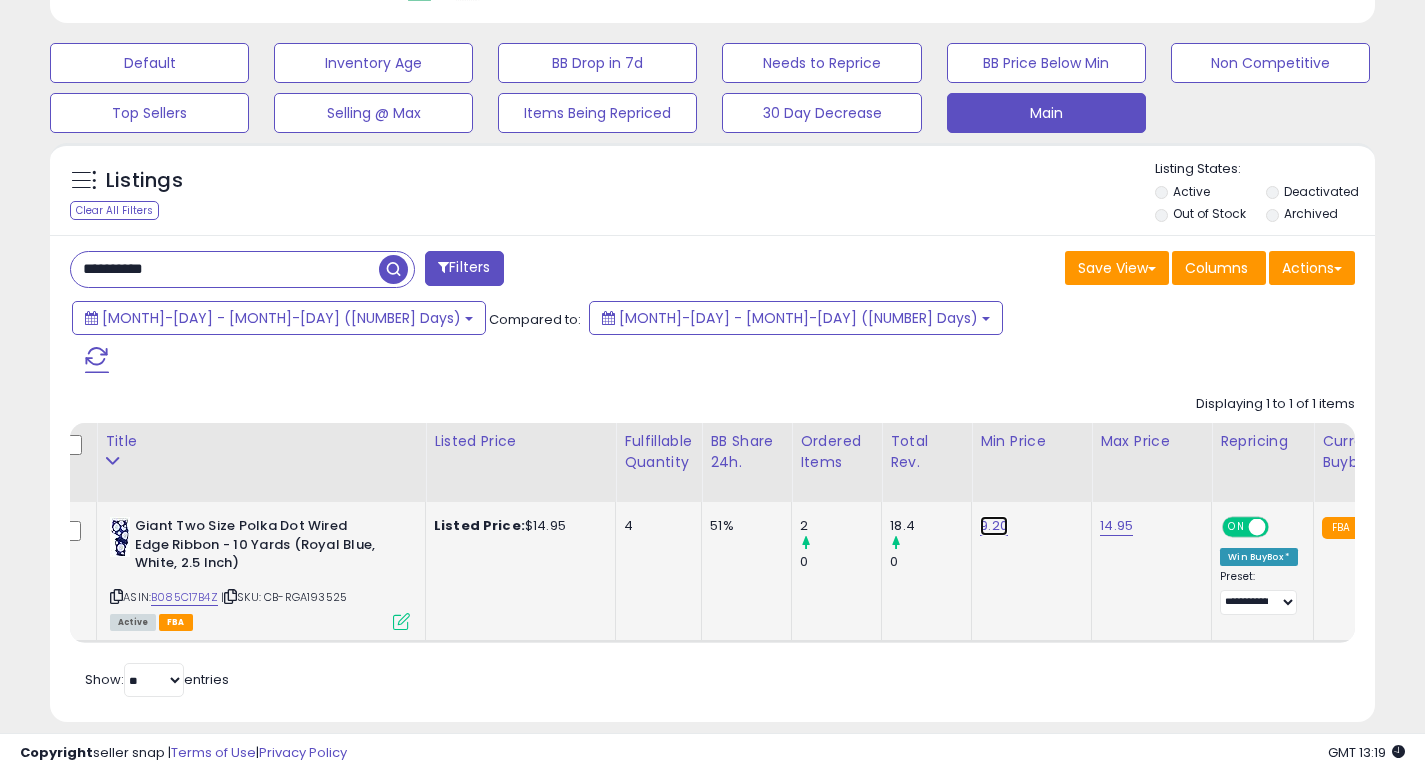 click on "9.20" at bounding box center [994, 526] 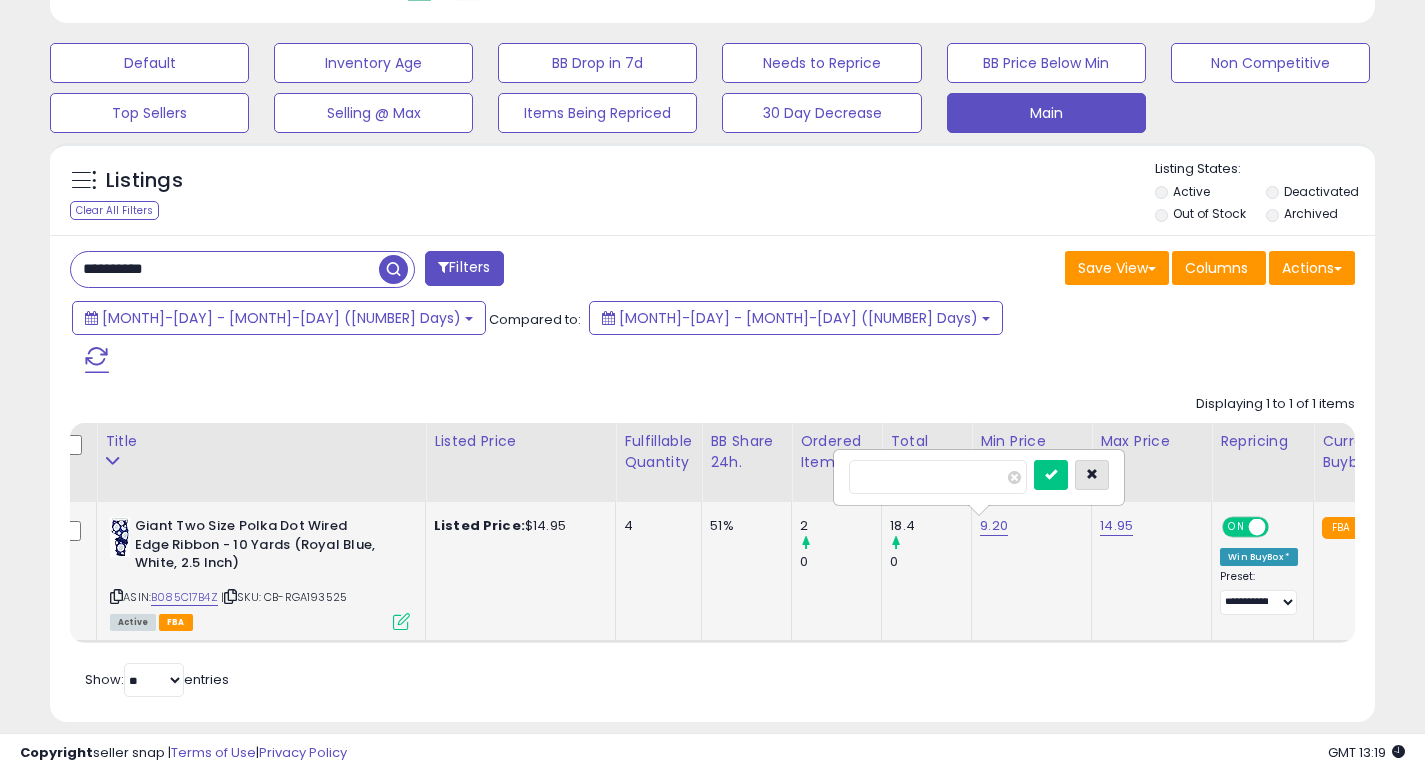 click at bounding box center (1092, 475) 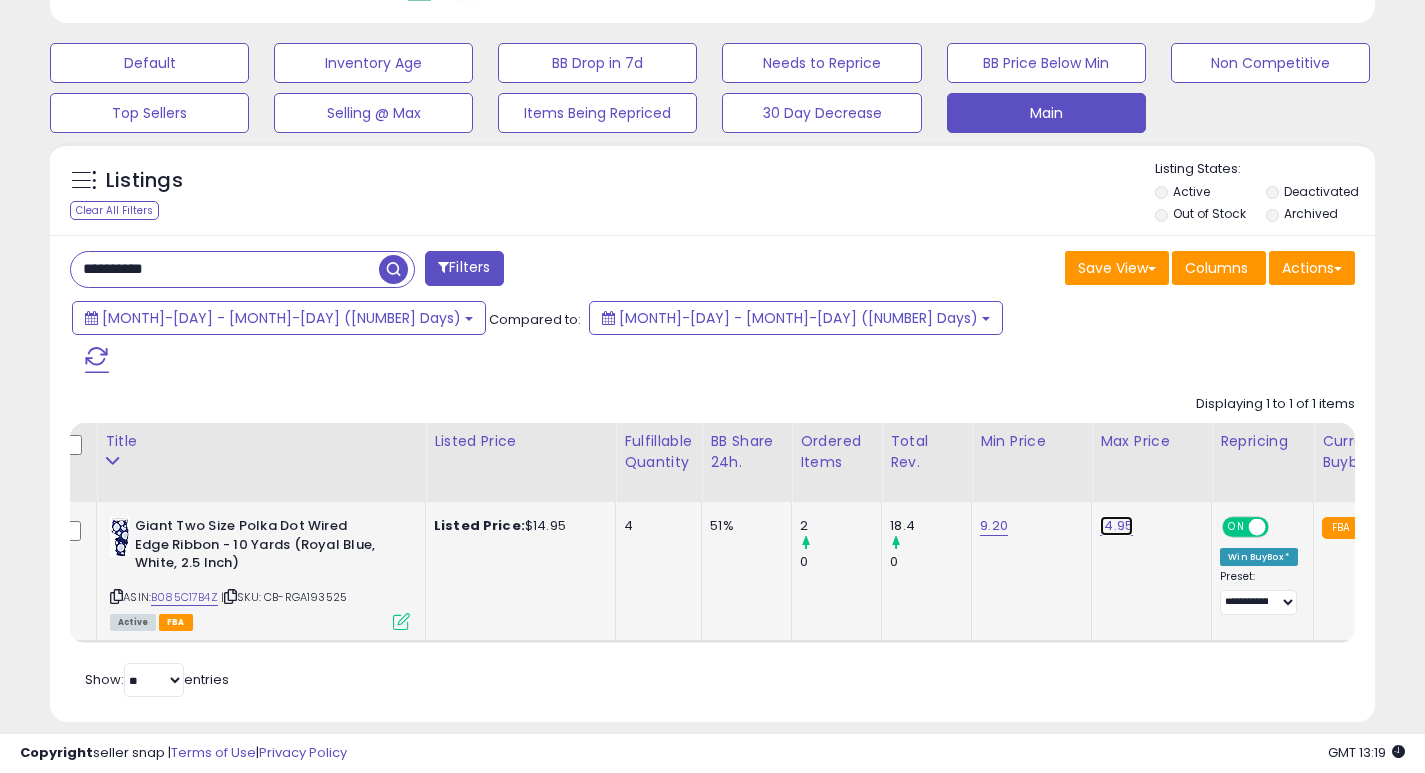 click on "14.95" at bounding box center [1116, 526] 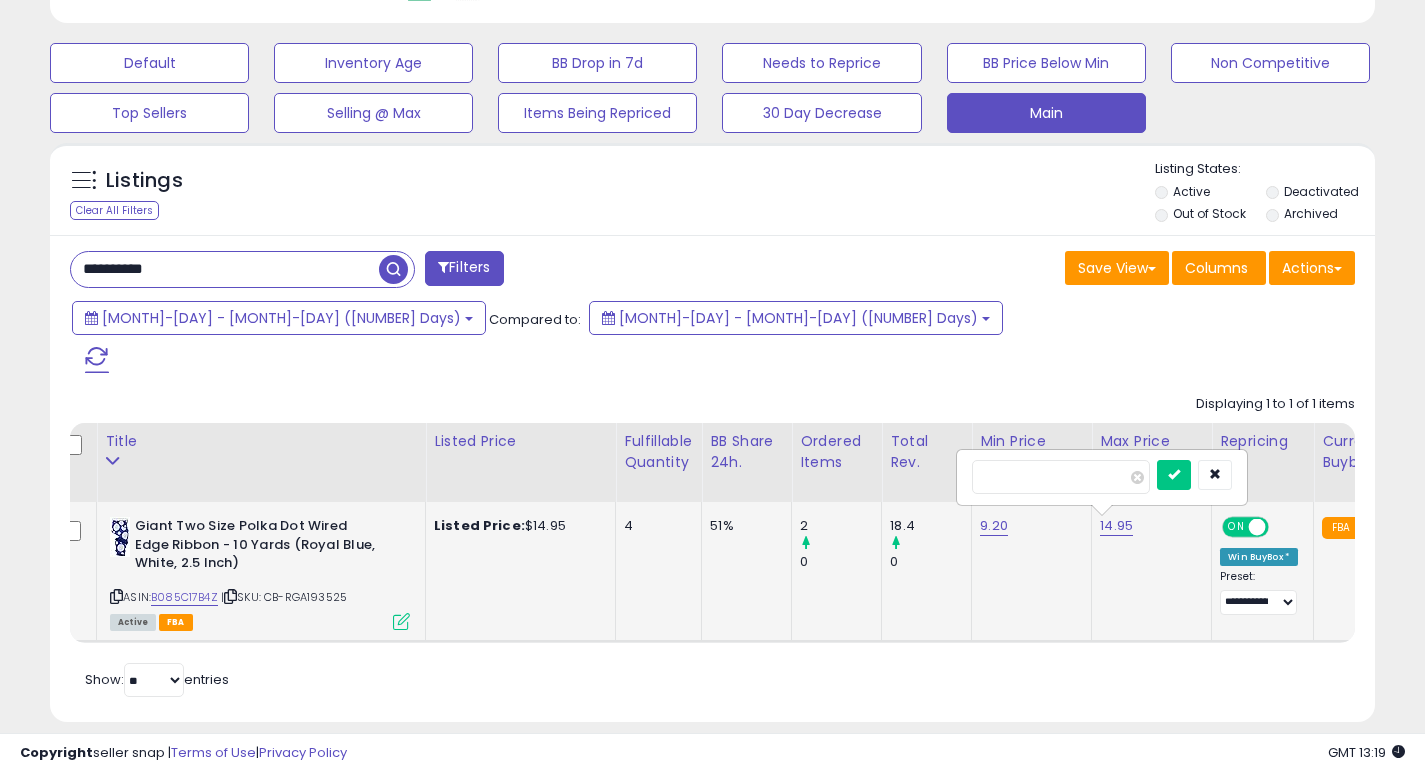 type on "*" 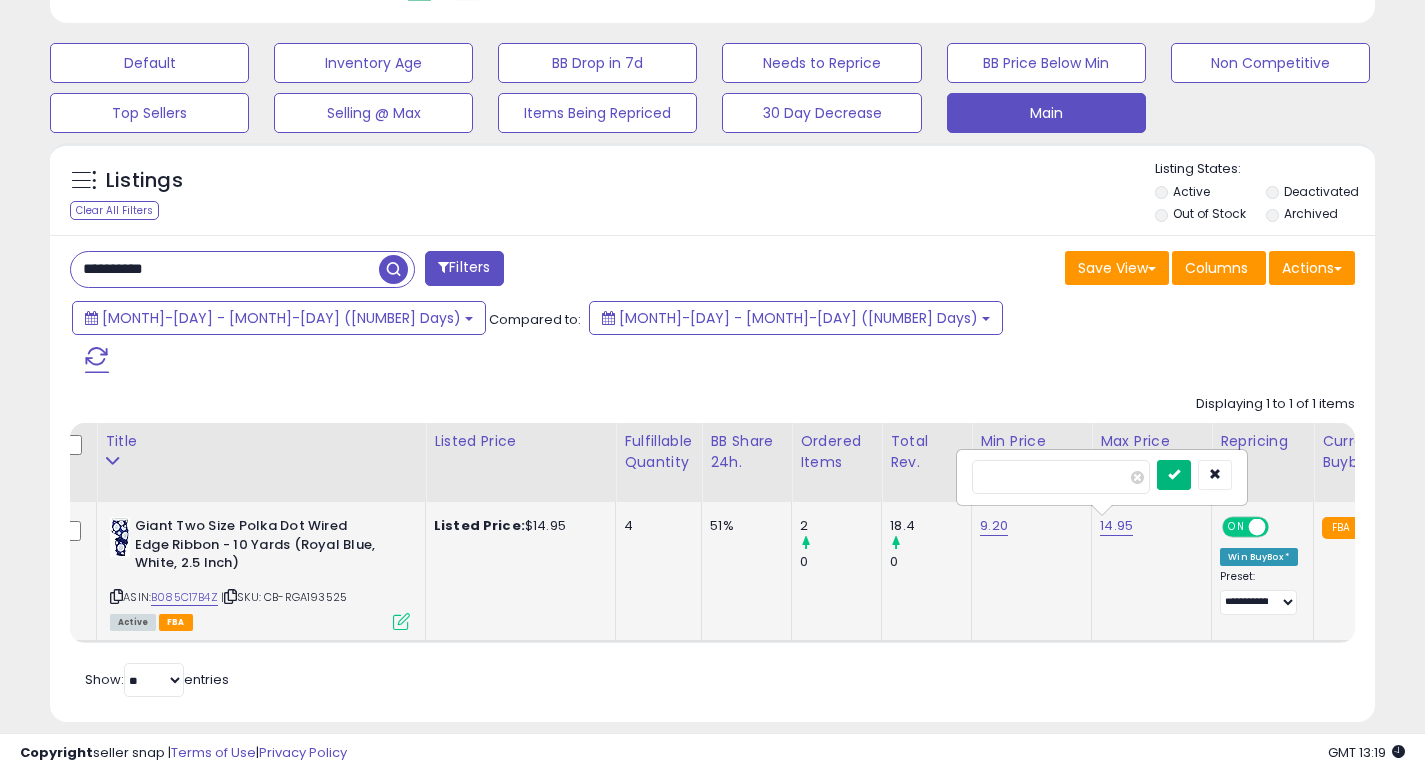 type on "****" 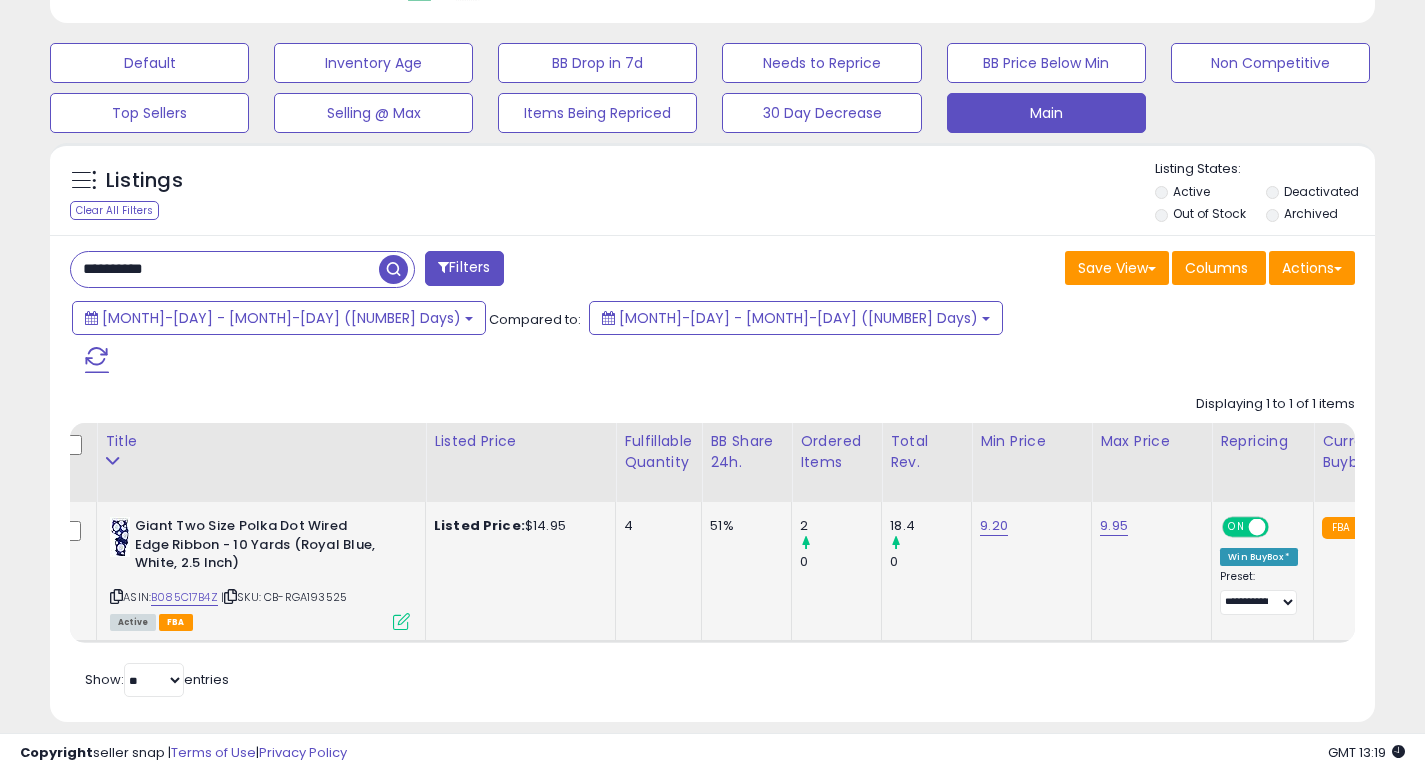 click on "**********" at bounding box center [225, 269] 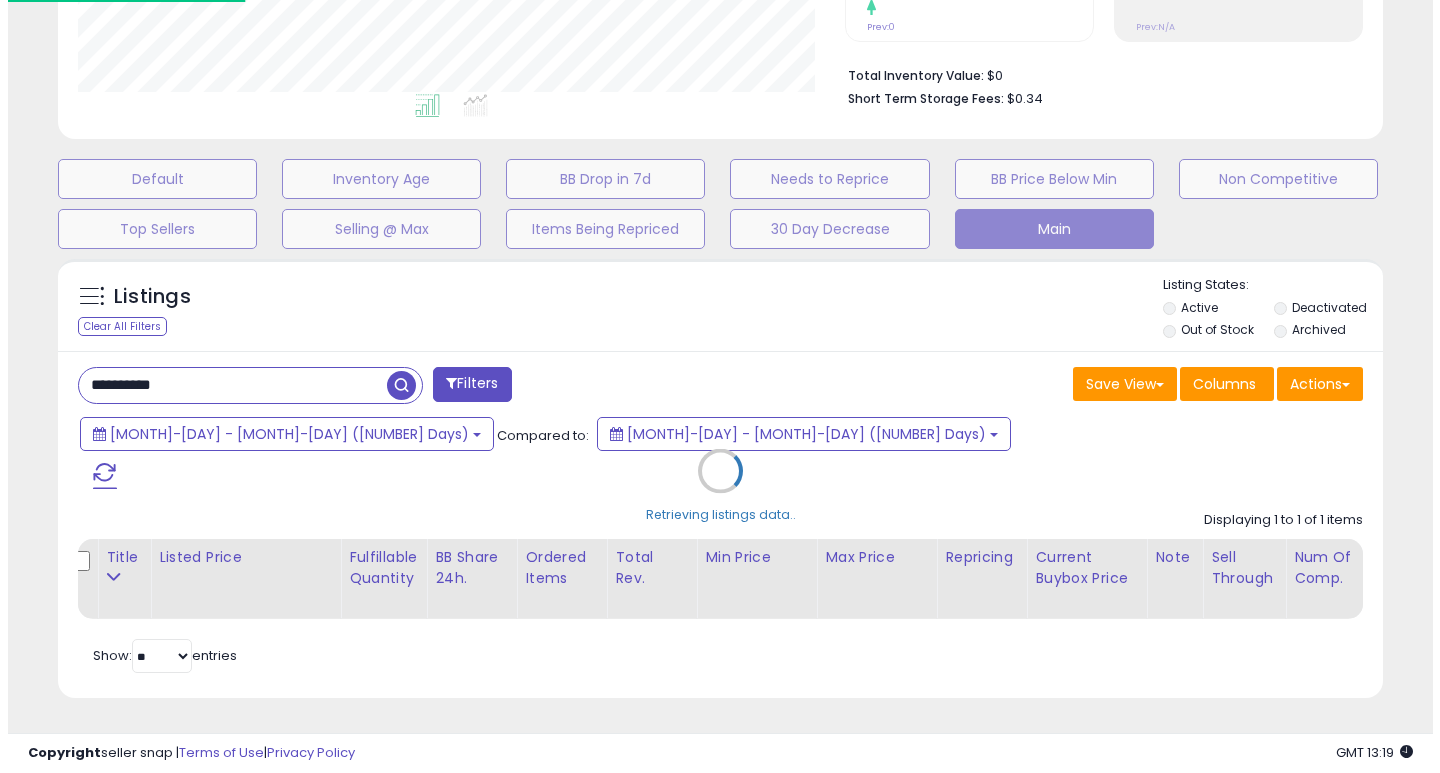 scroll, scrollTop: 447, scrollLeft: 0, axis: vertical 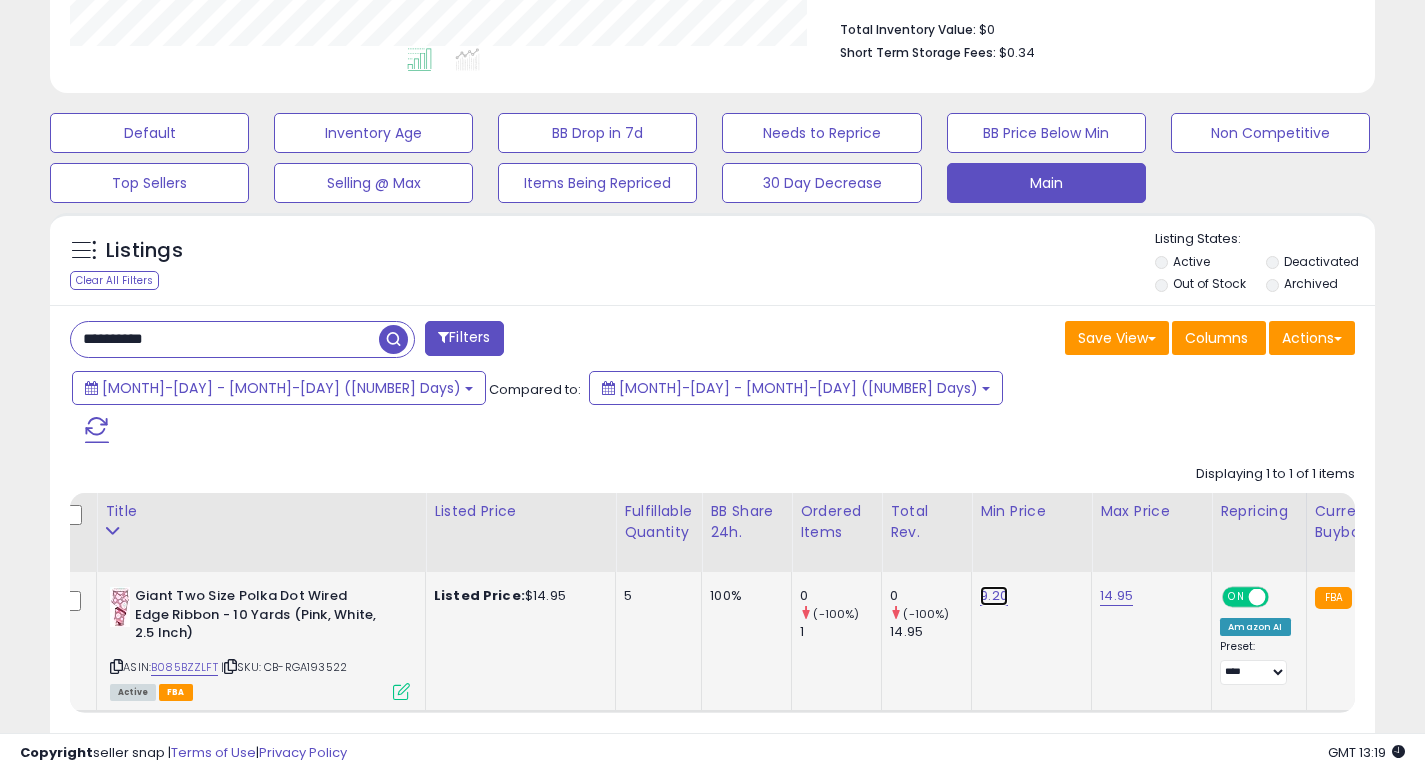 click on "9.20" at bounding box center (994, 596) 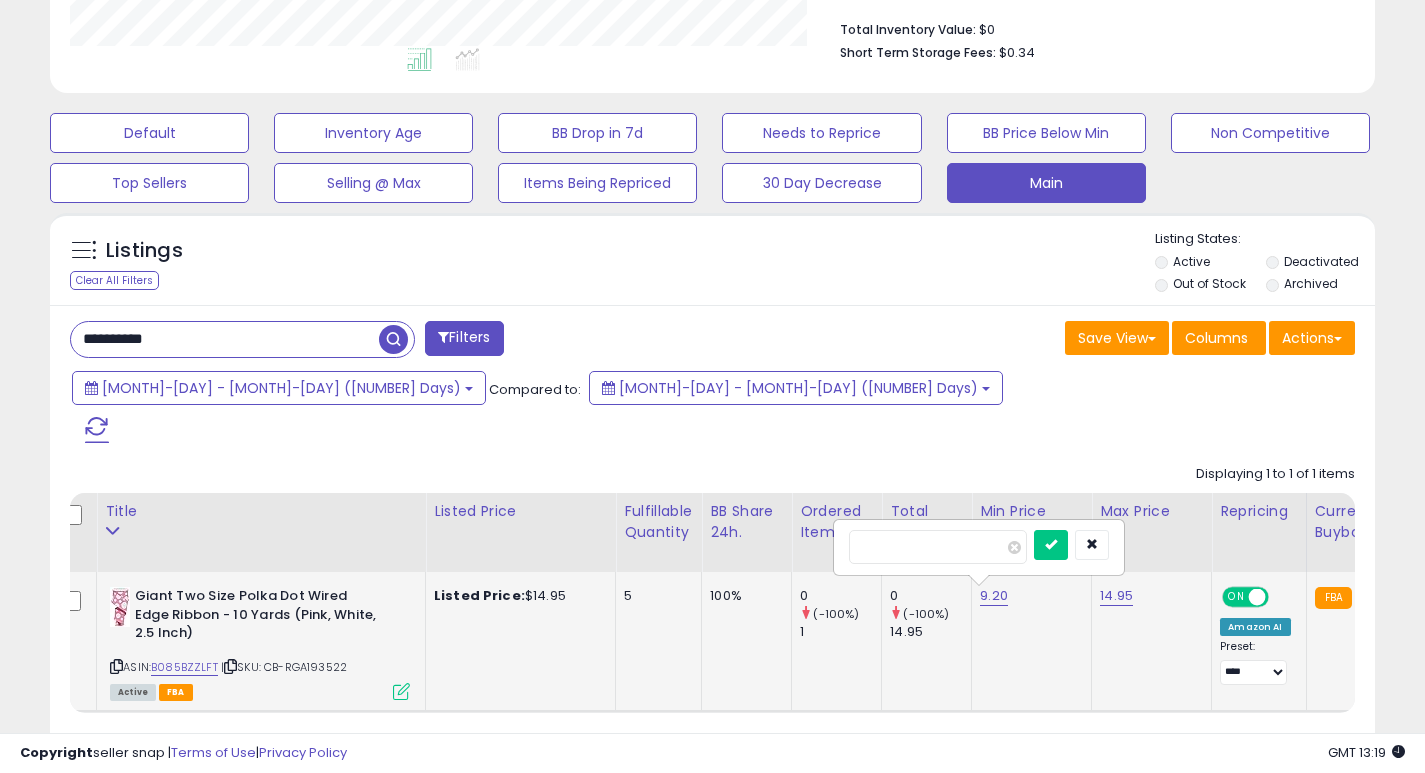 type on "*" 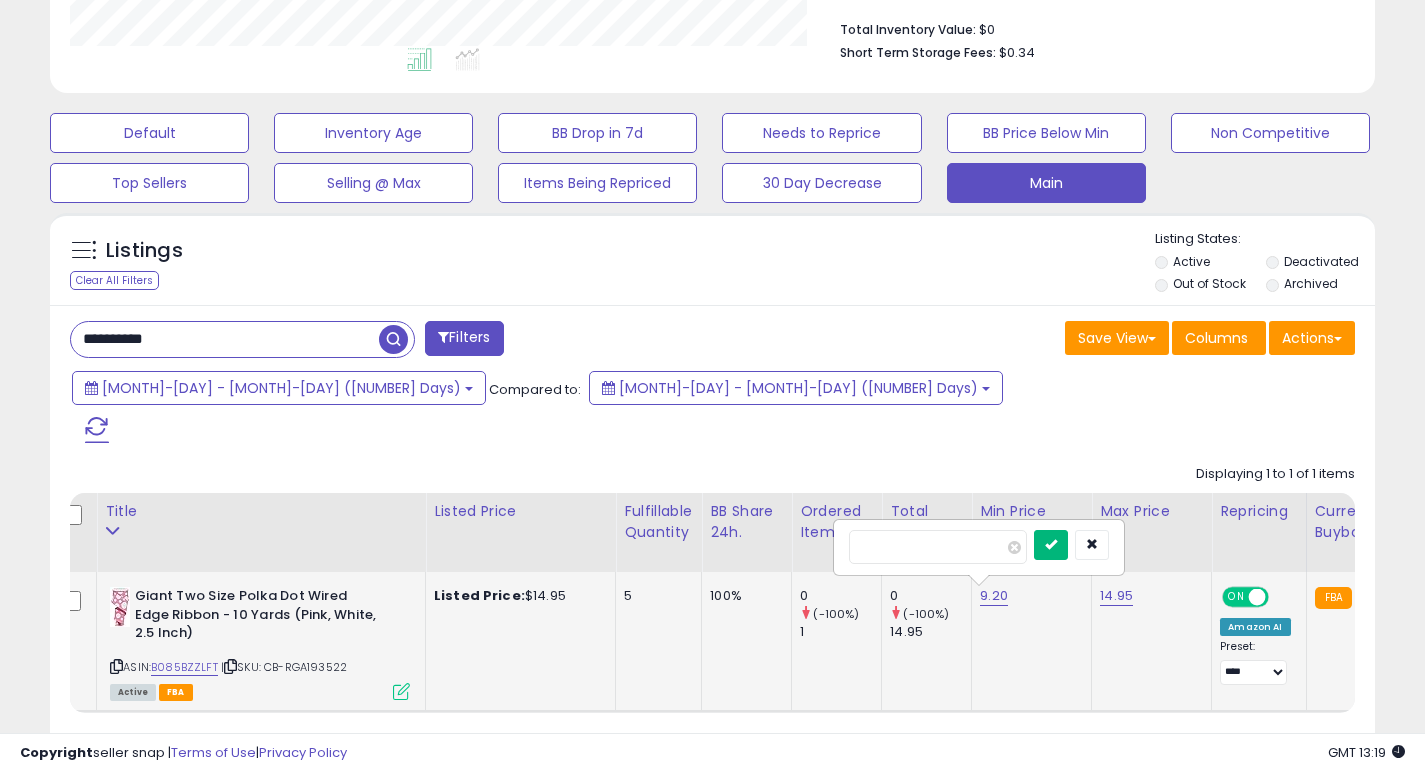 click at bounding box center (1051, 545) 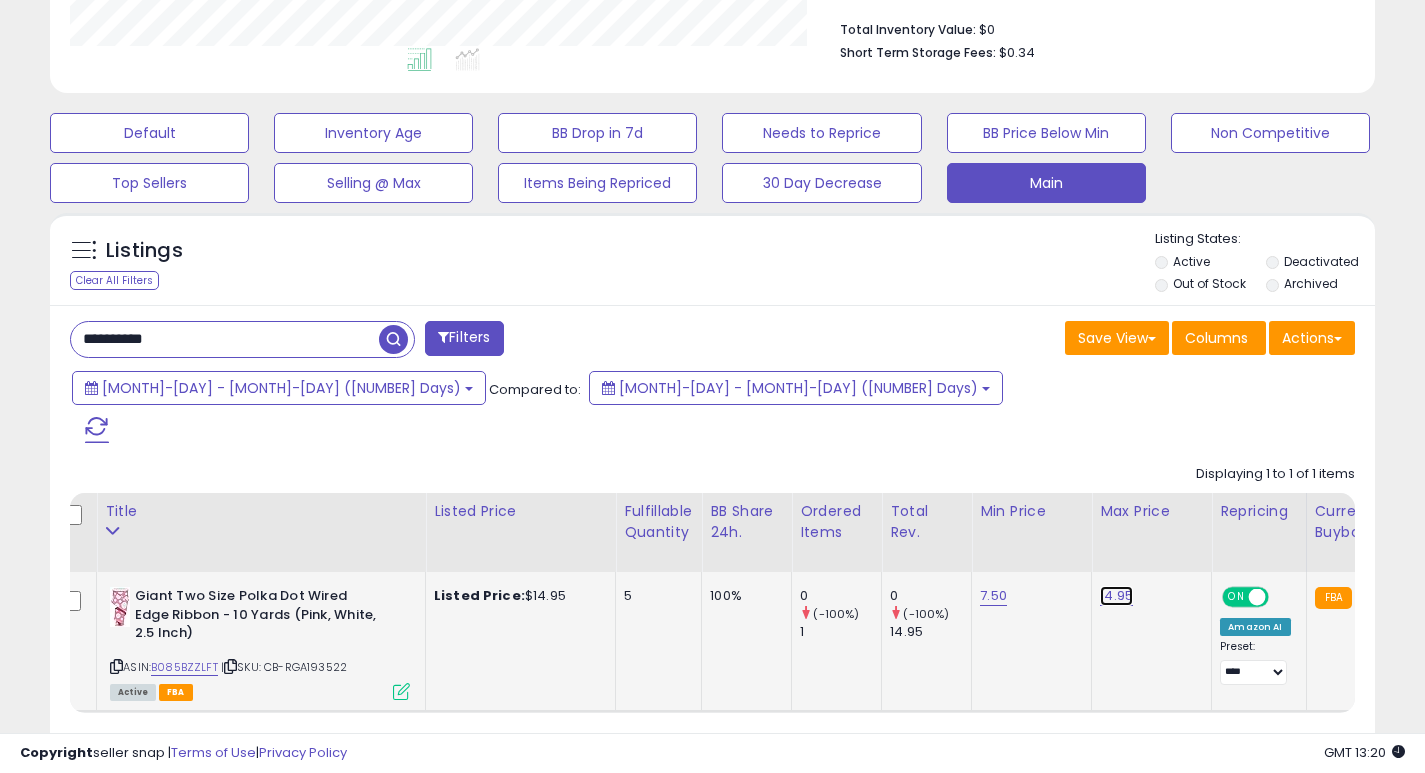 click on "14.95" at bounding box center (1116, 596) 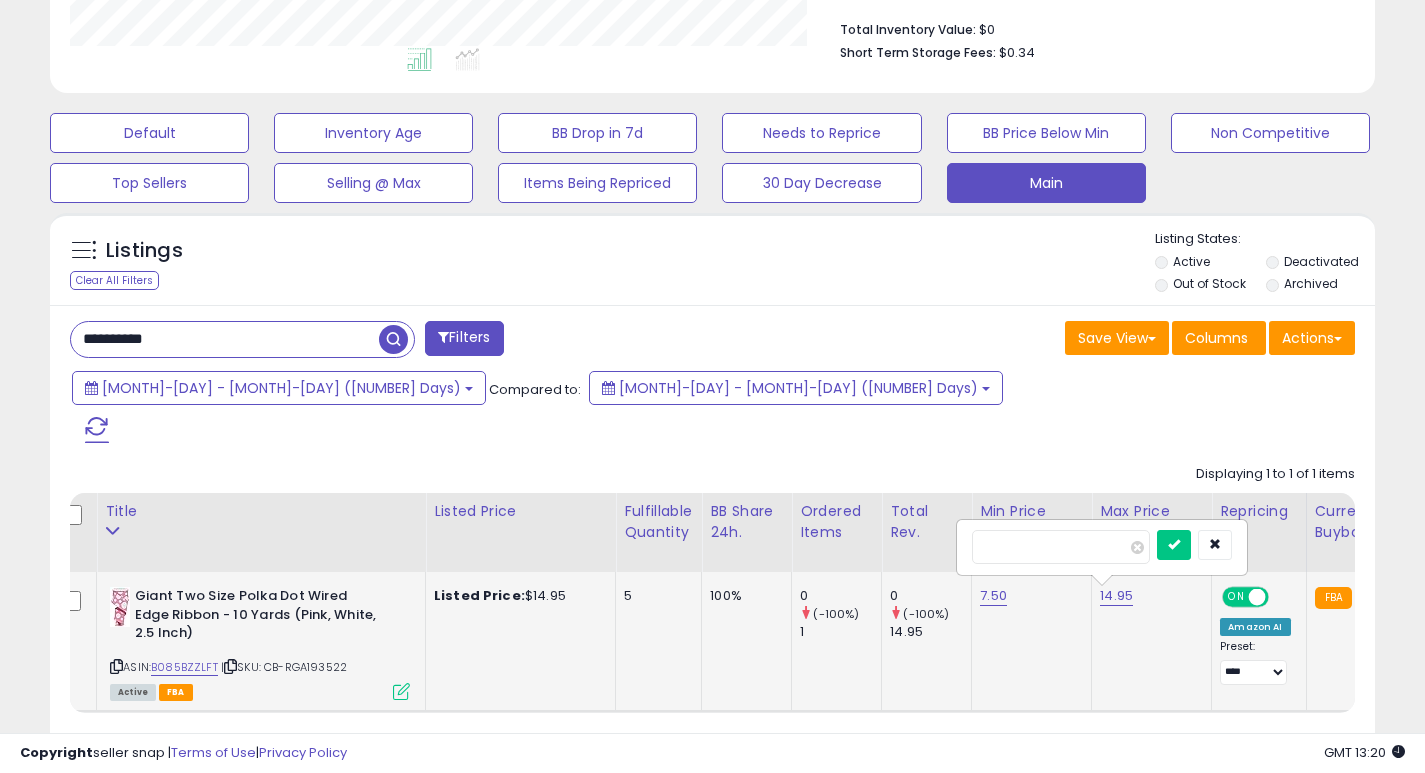 type on "*" 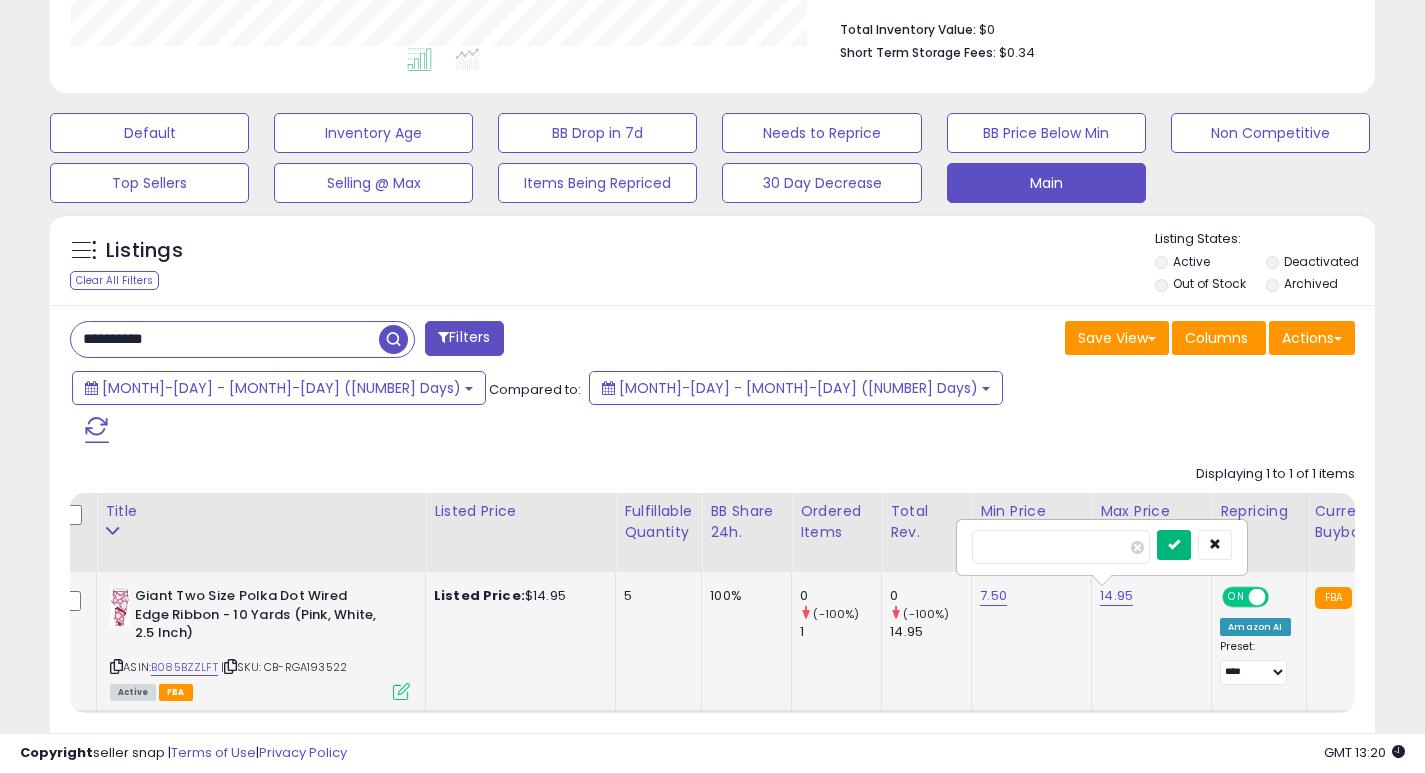 click at bounding box center [1174, 545] 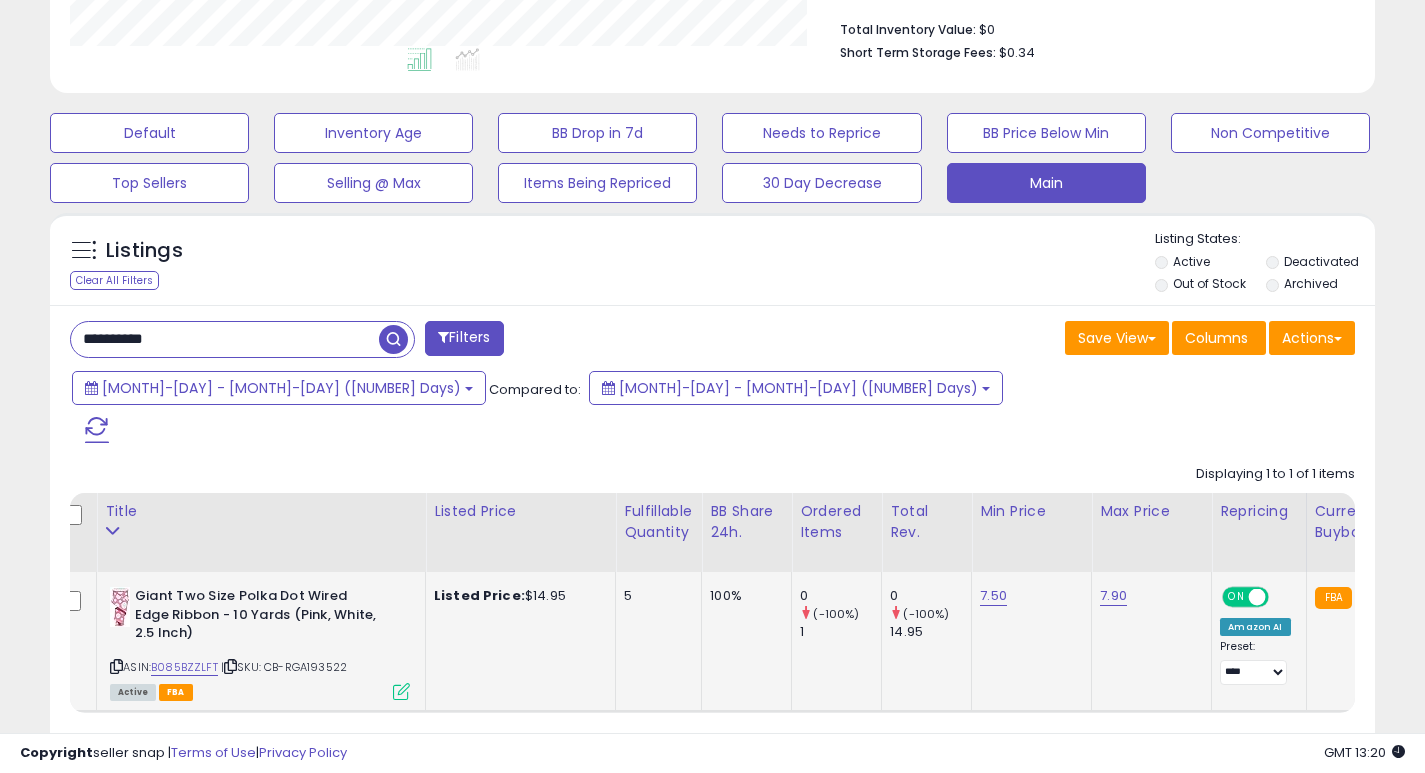 click on "**********" at bounding box center [225, 339] 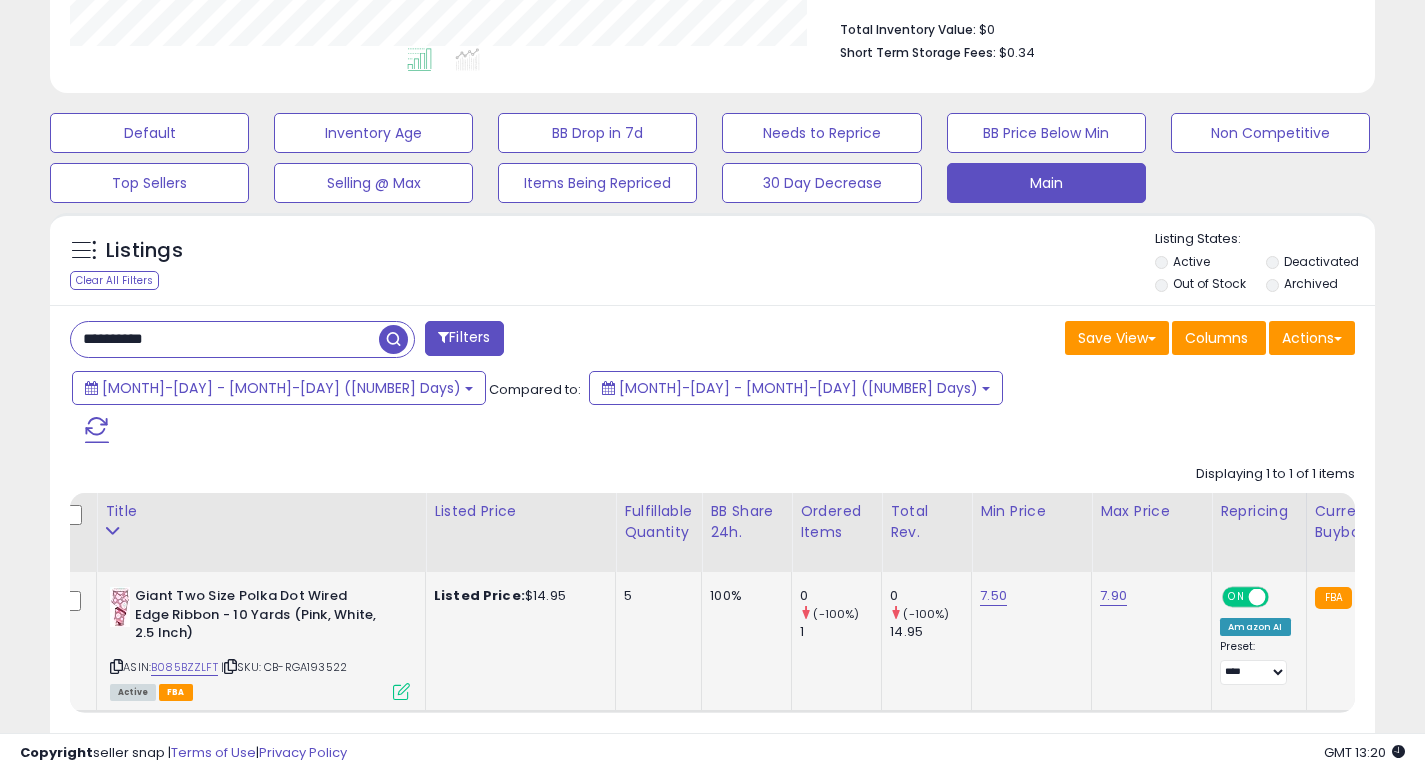 paste 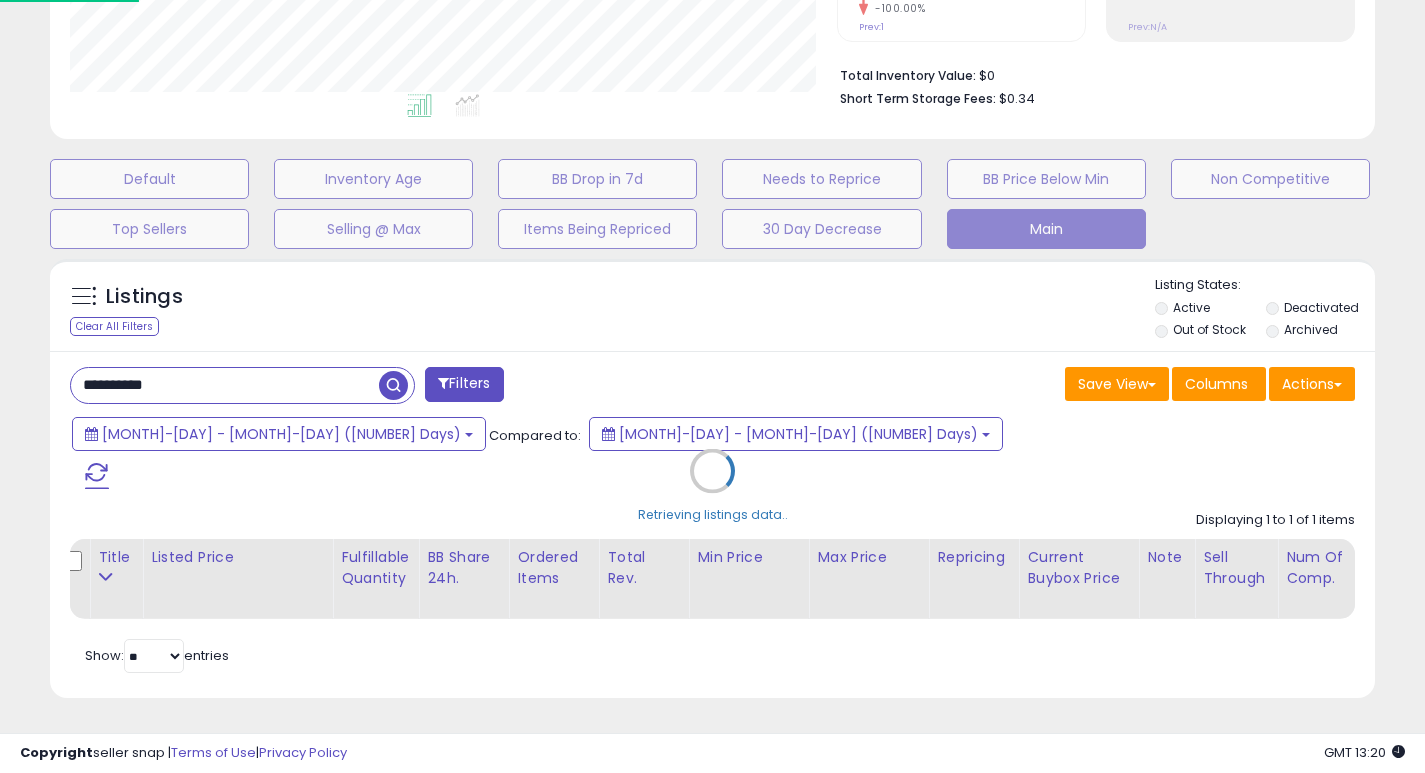 scroll, scrollTop: 999590, scrollLeft: 999224, axis: both 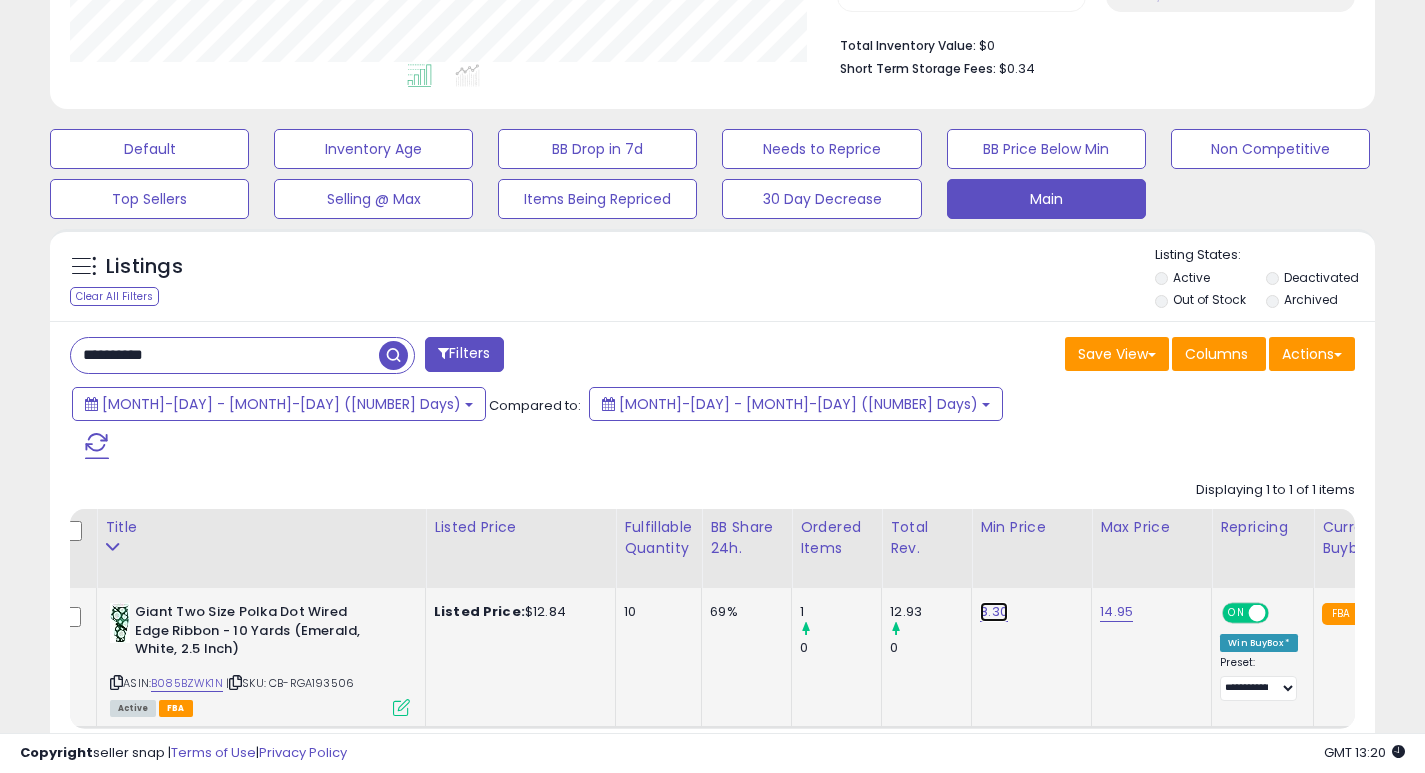click on "8.30" at bounding box center [994, 612] 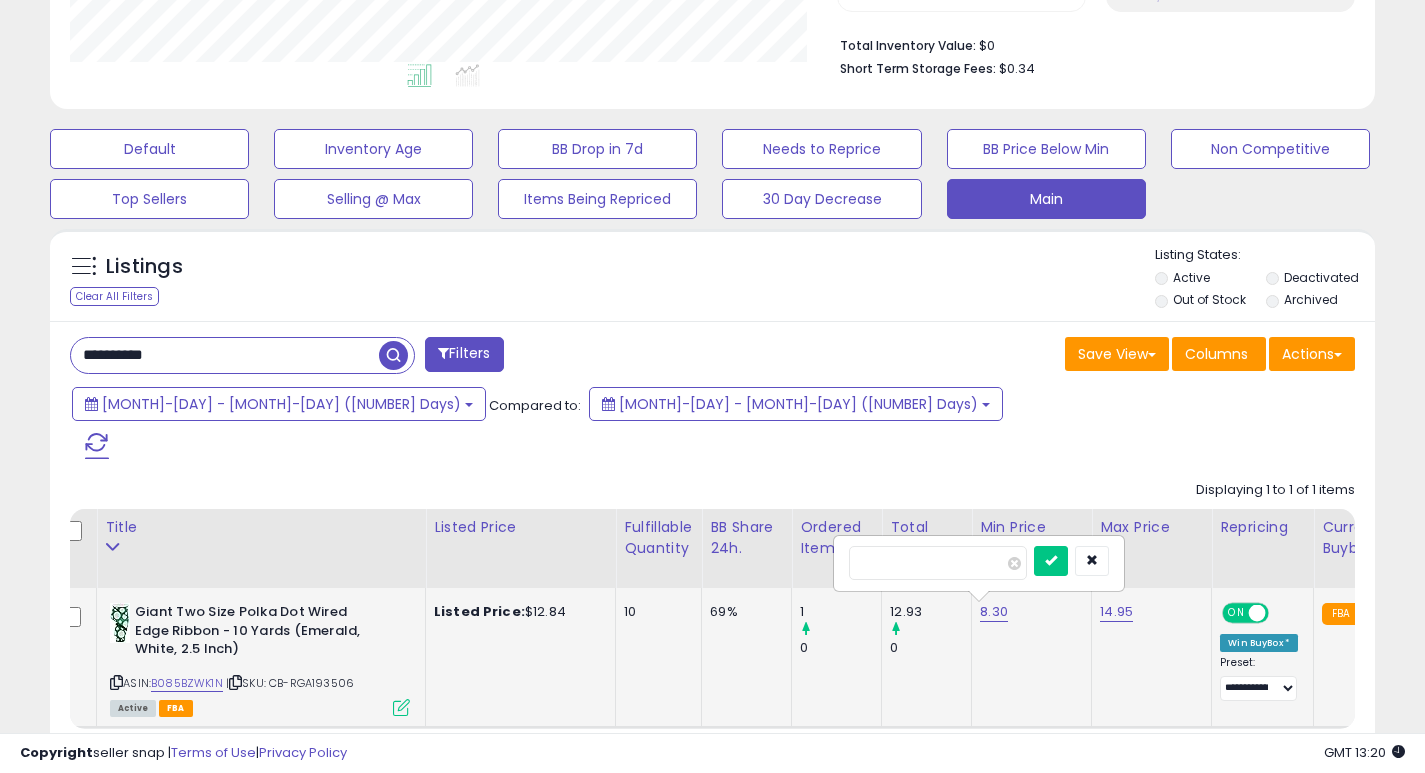 type on "*" 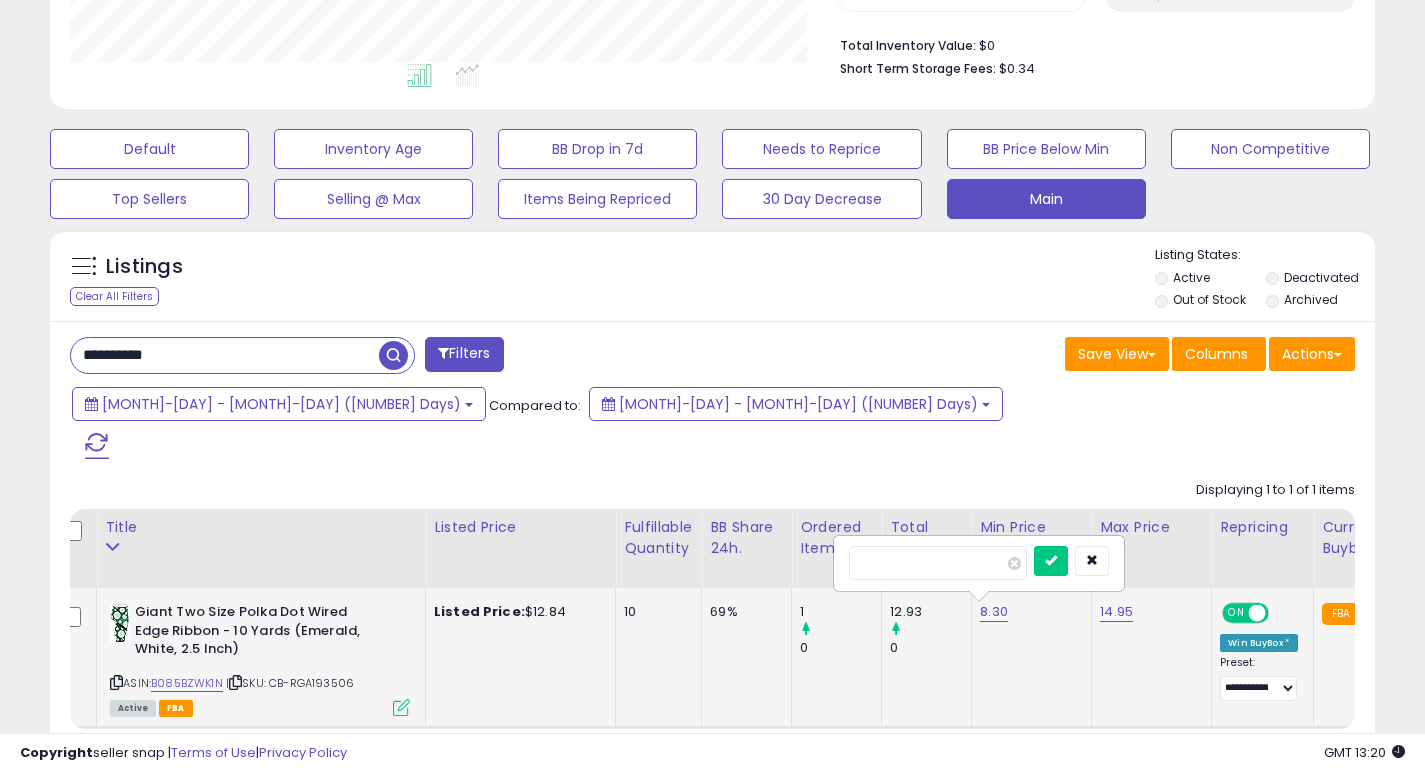type on "***" 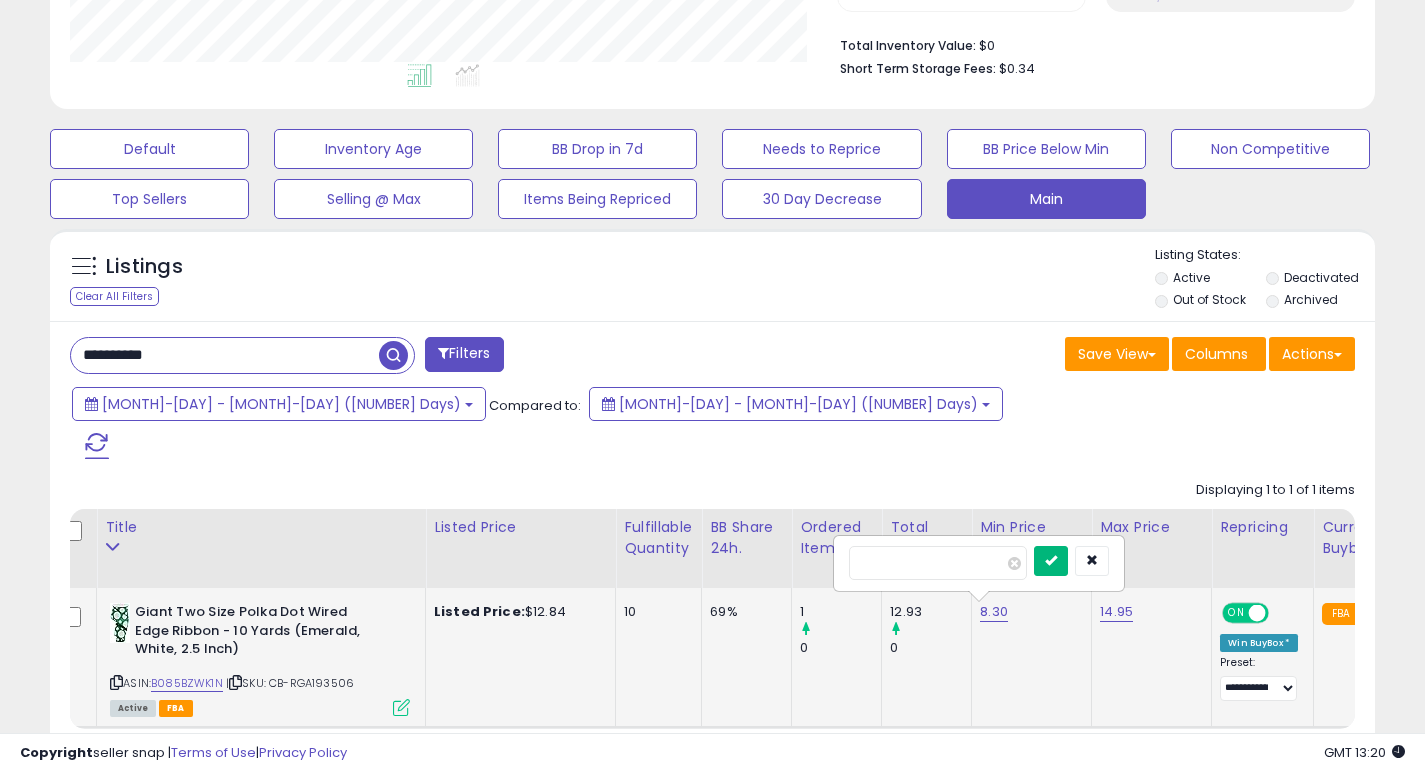 click at bounding box center [1051, 561] 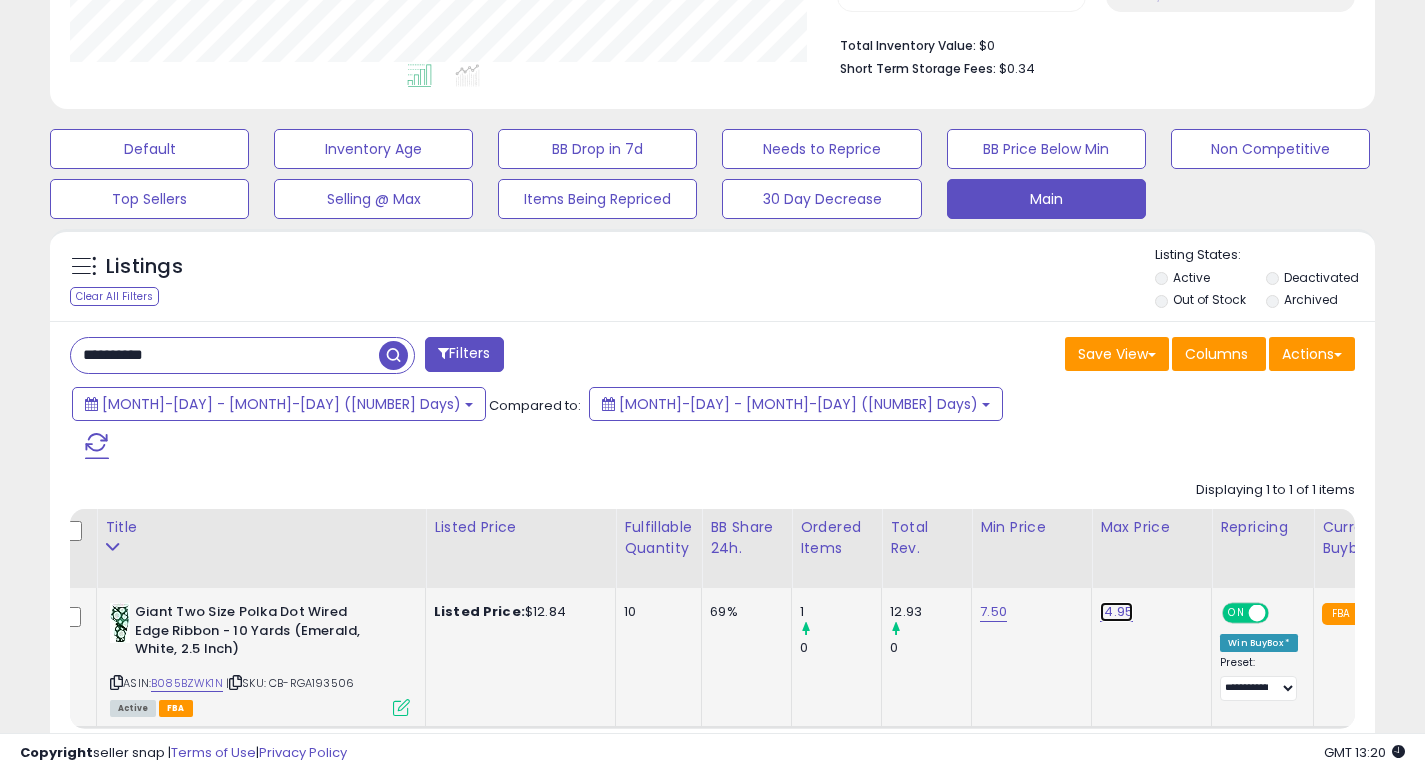 click on "14.95" at bounding box center [1116, 612] 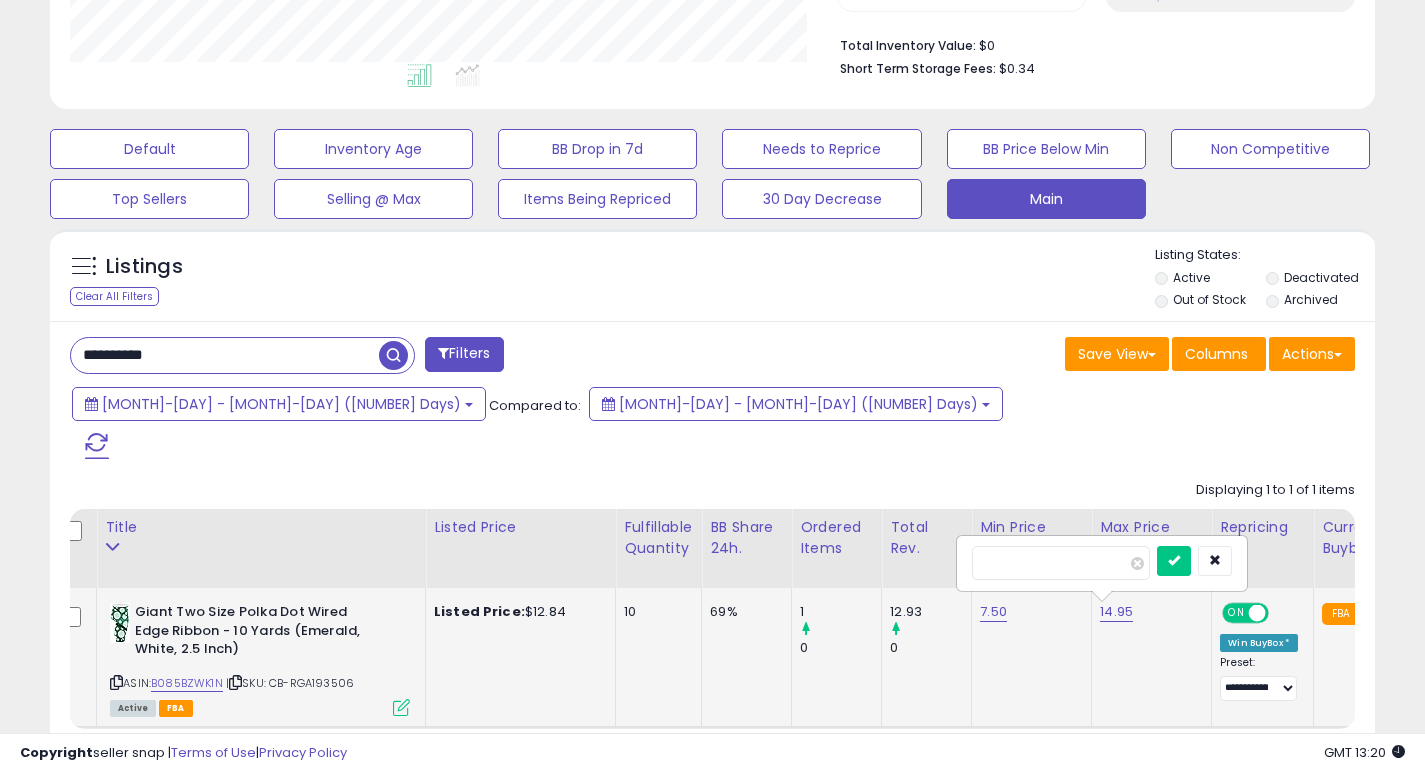 type on "*" 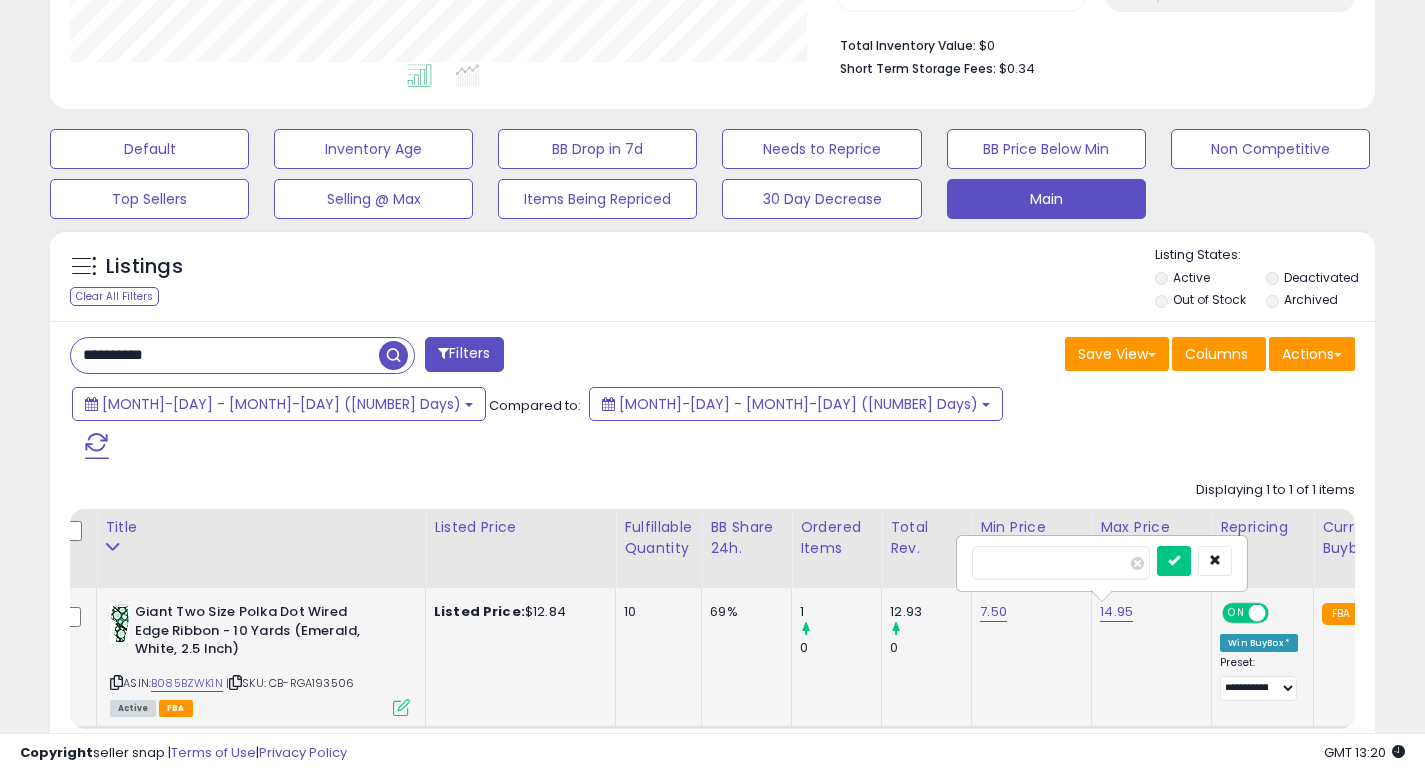 type on "***" 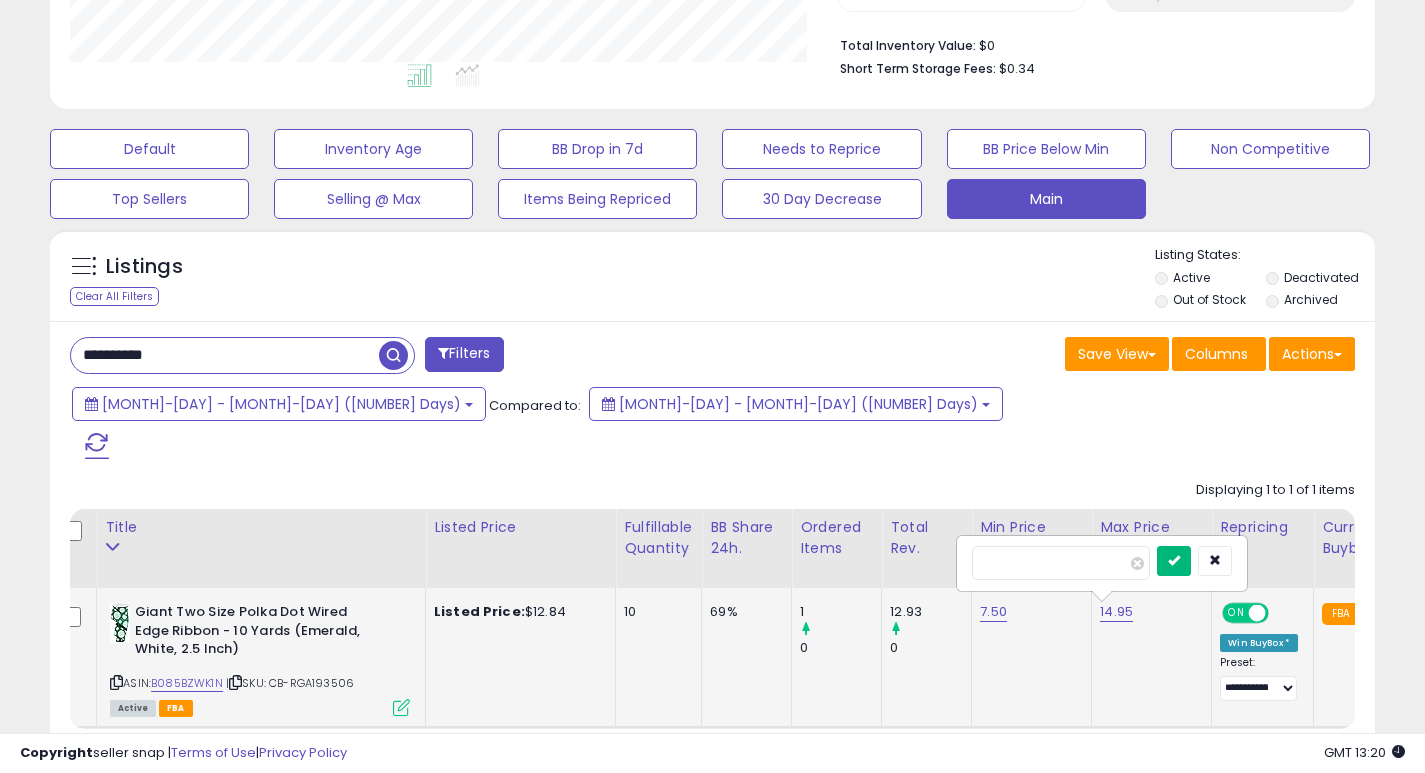 click at bounding box center [1174, 560] 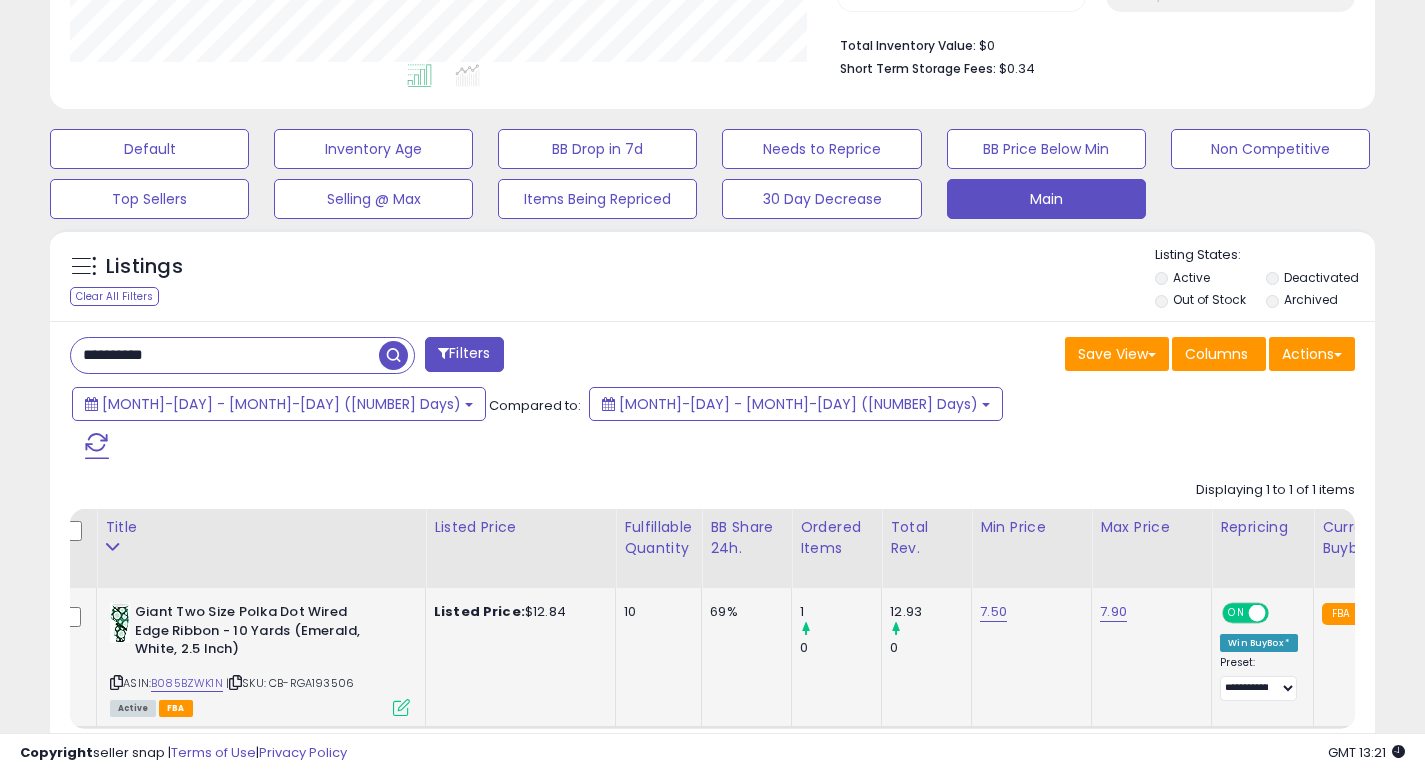 click on "**********" at bounding box center (225, 355) 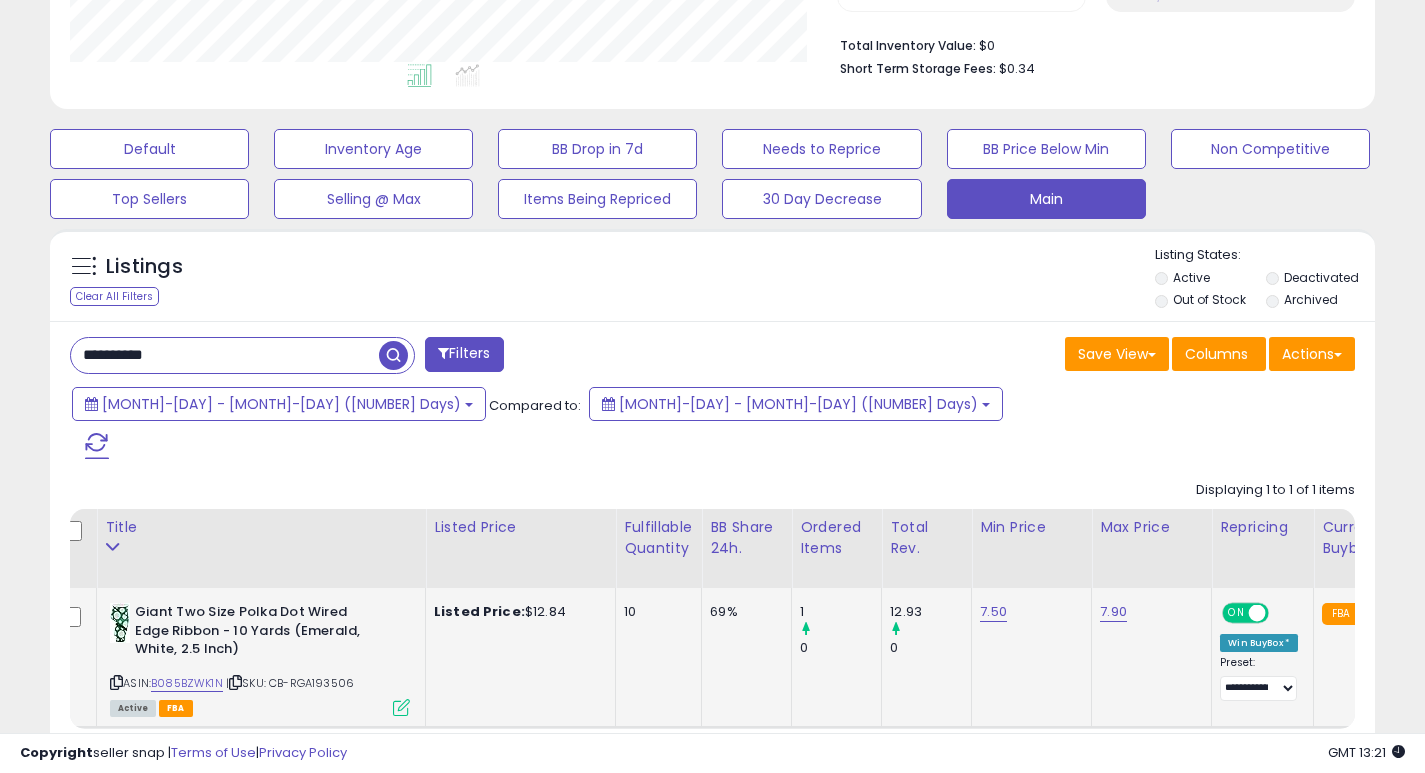 paste 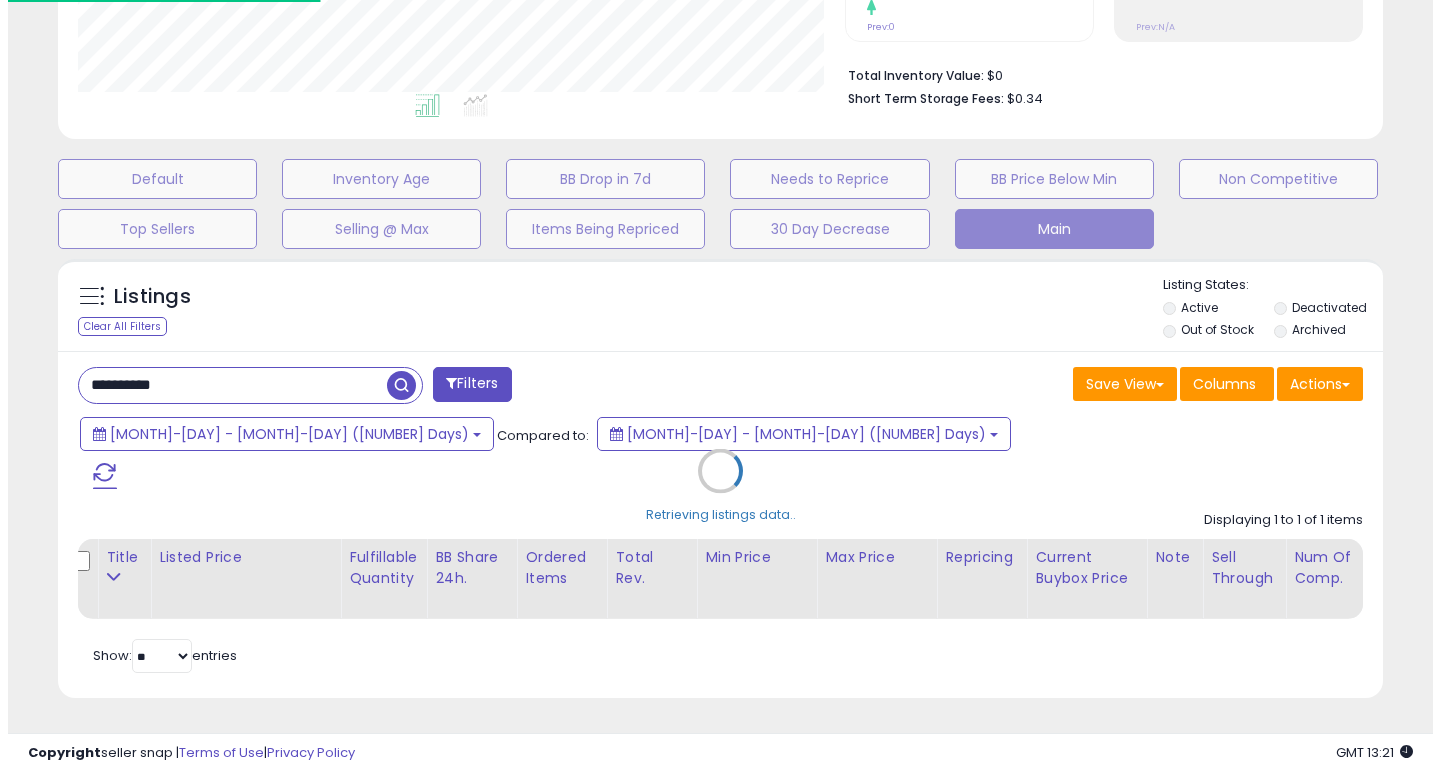 scroll, scrollTop: 447, scrollLeft: 0, axis: vertical 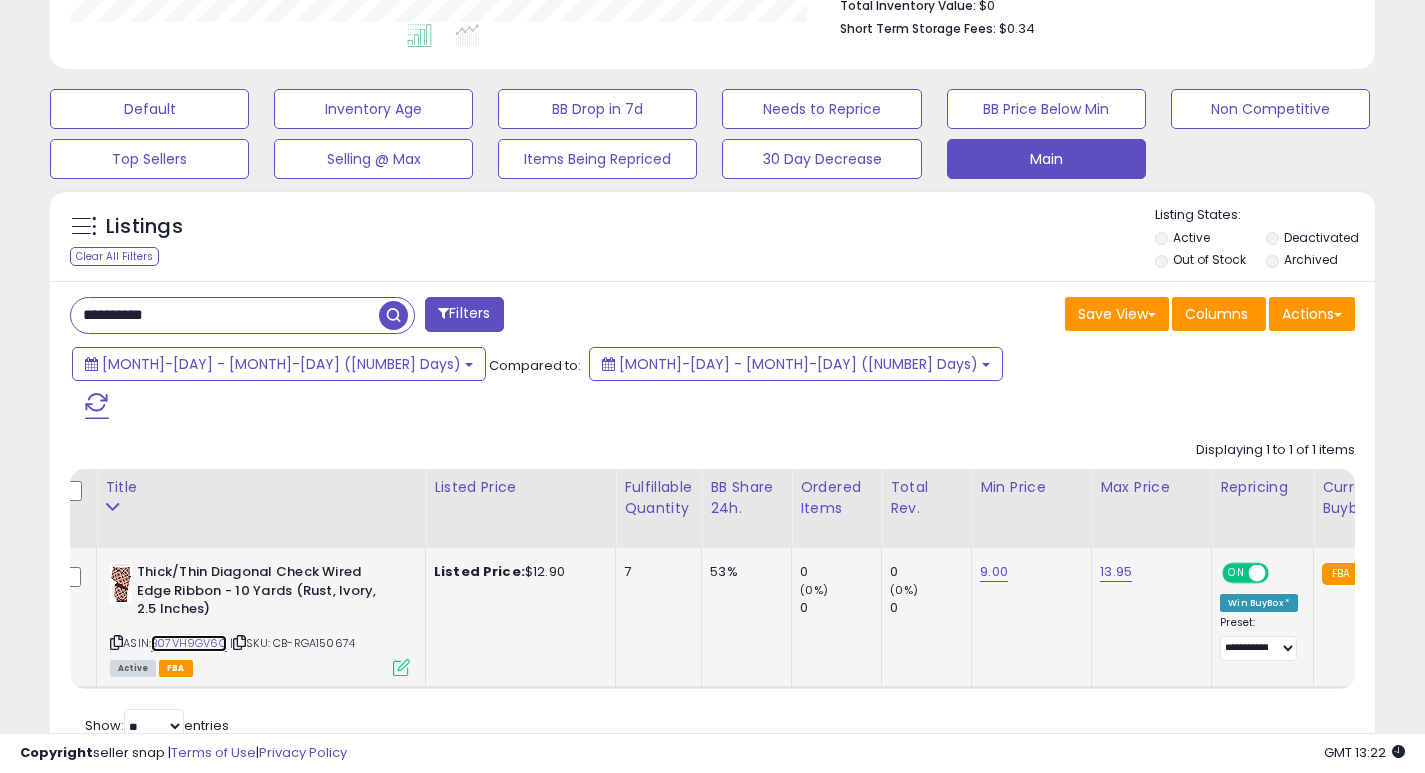 click on "B07VH9GV6Q" at bounding box center (189, 643) 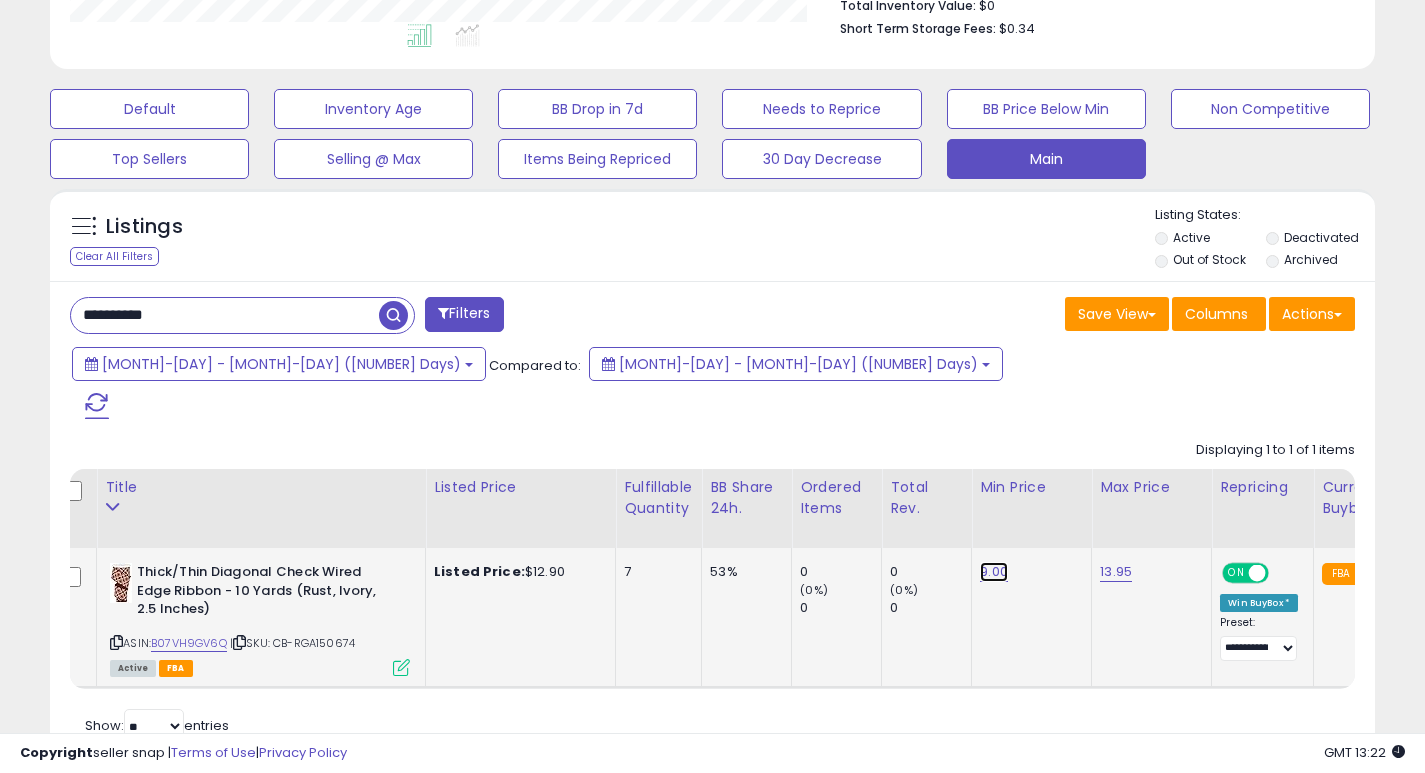 click on "9.00" at bounding box center [994, 572] 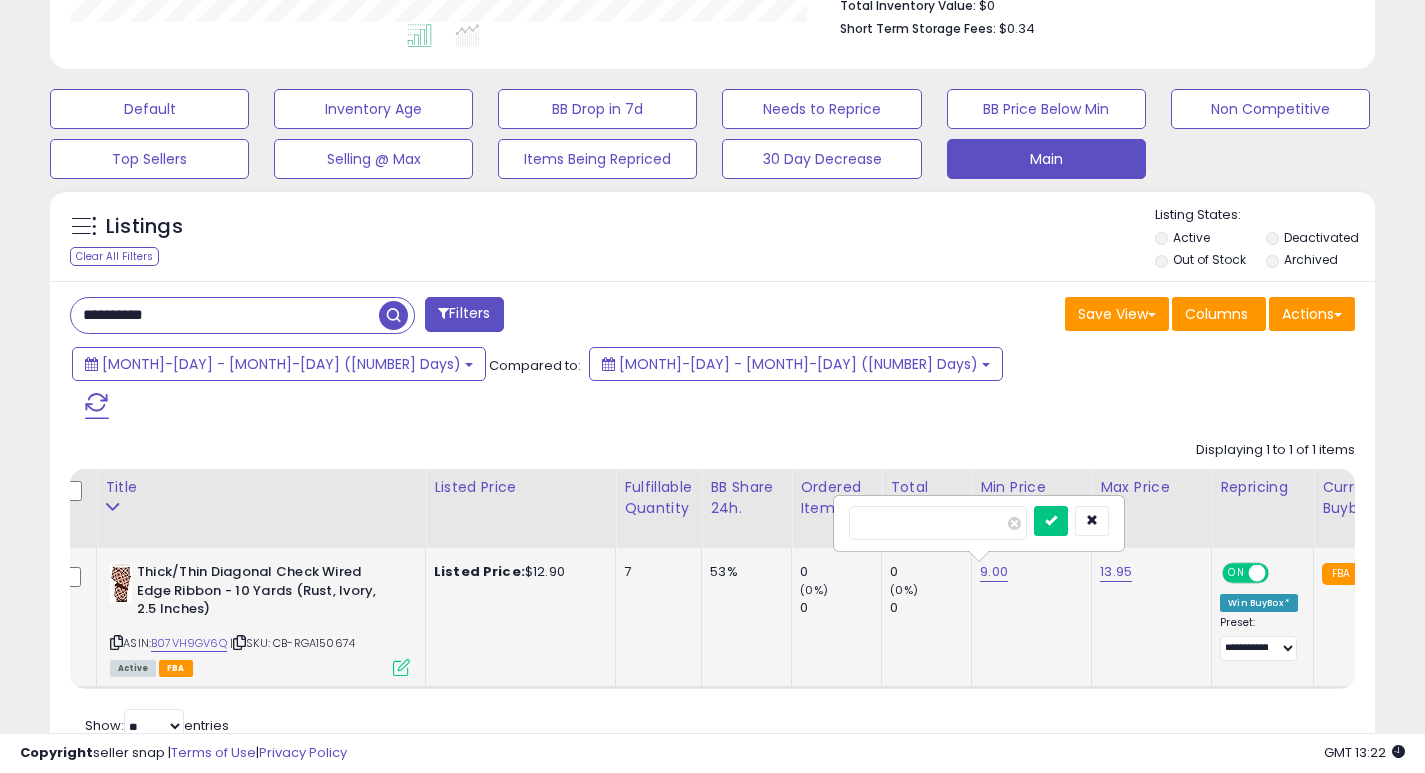 type on "*" 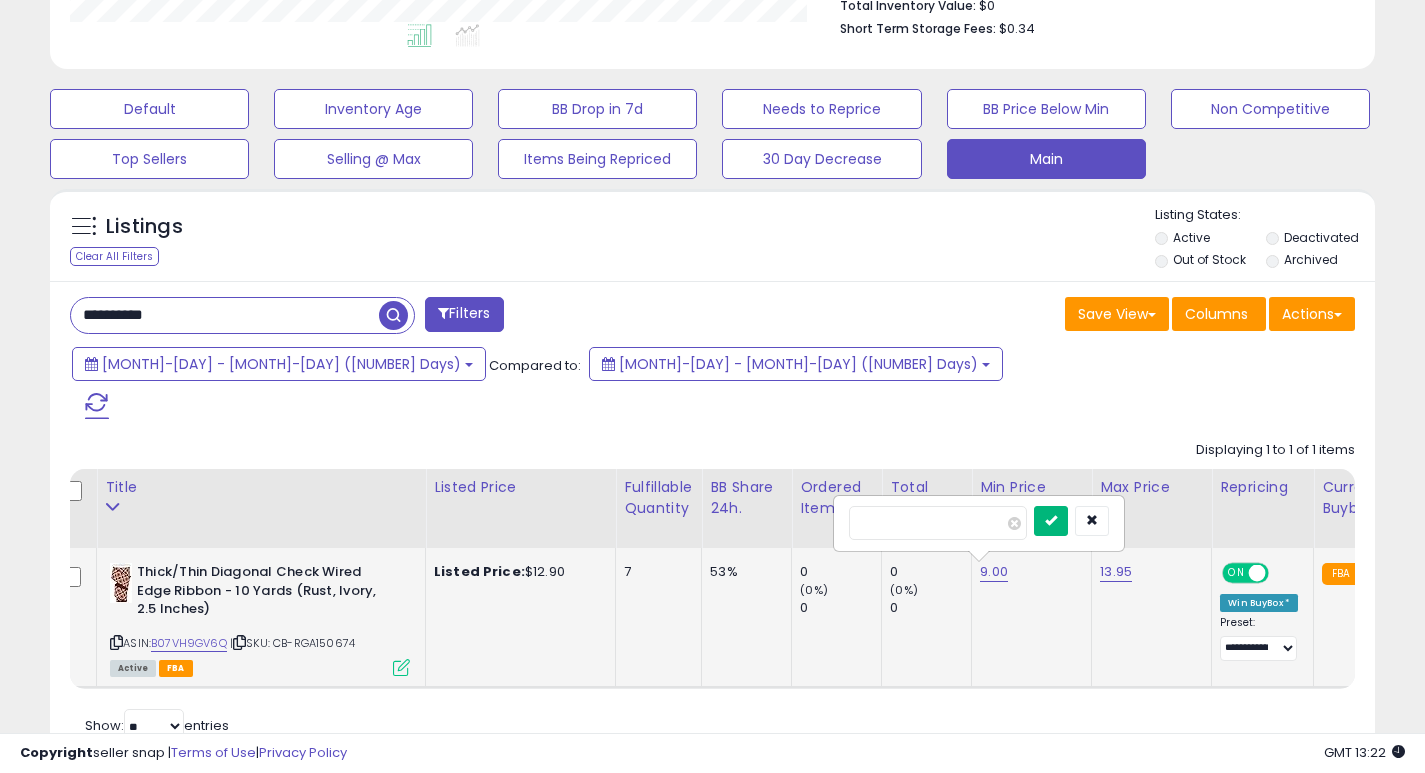 type on "***" 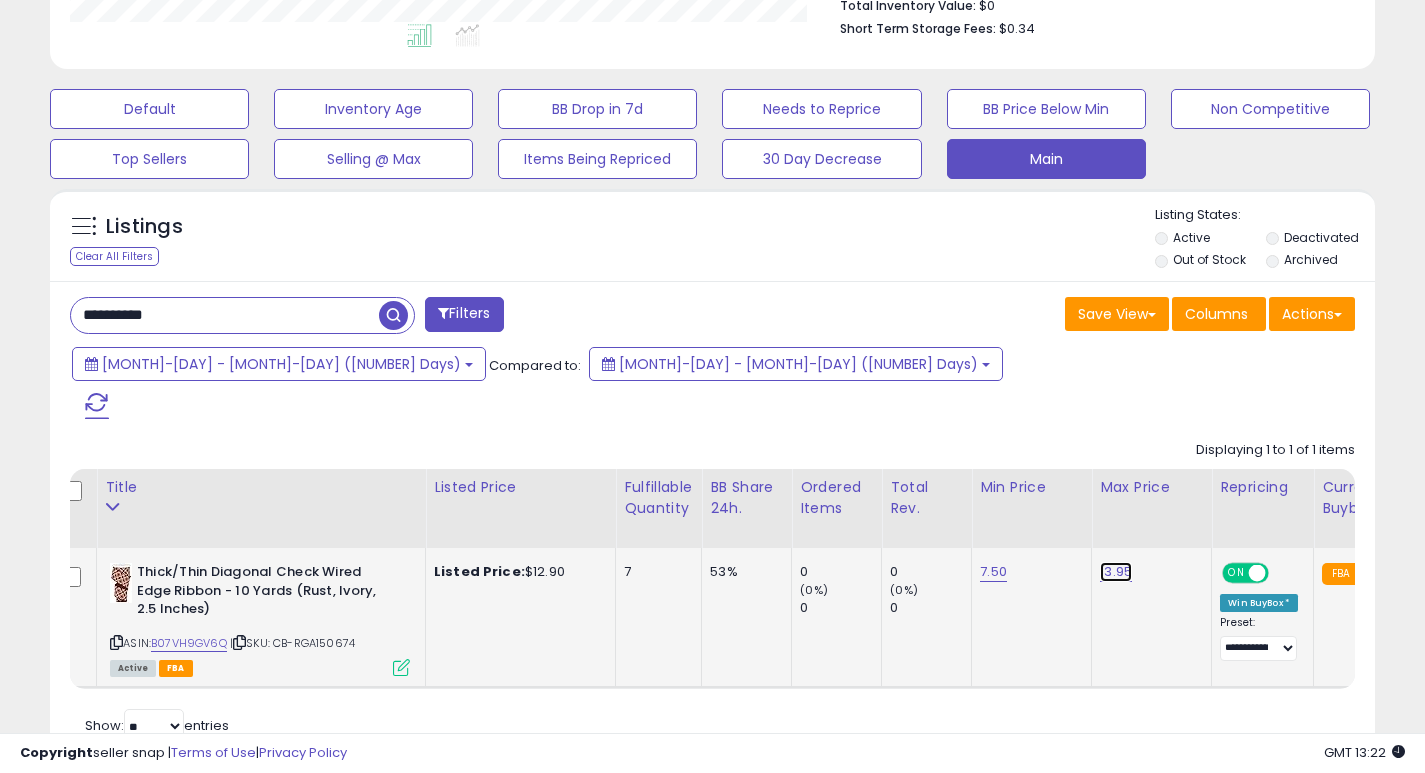 click on "13.95" at bounding box center [1116, 572] 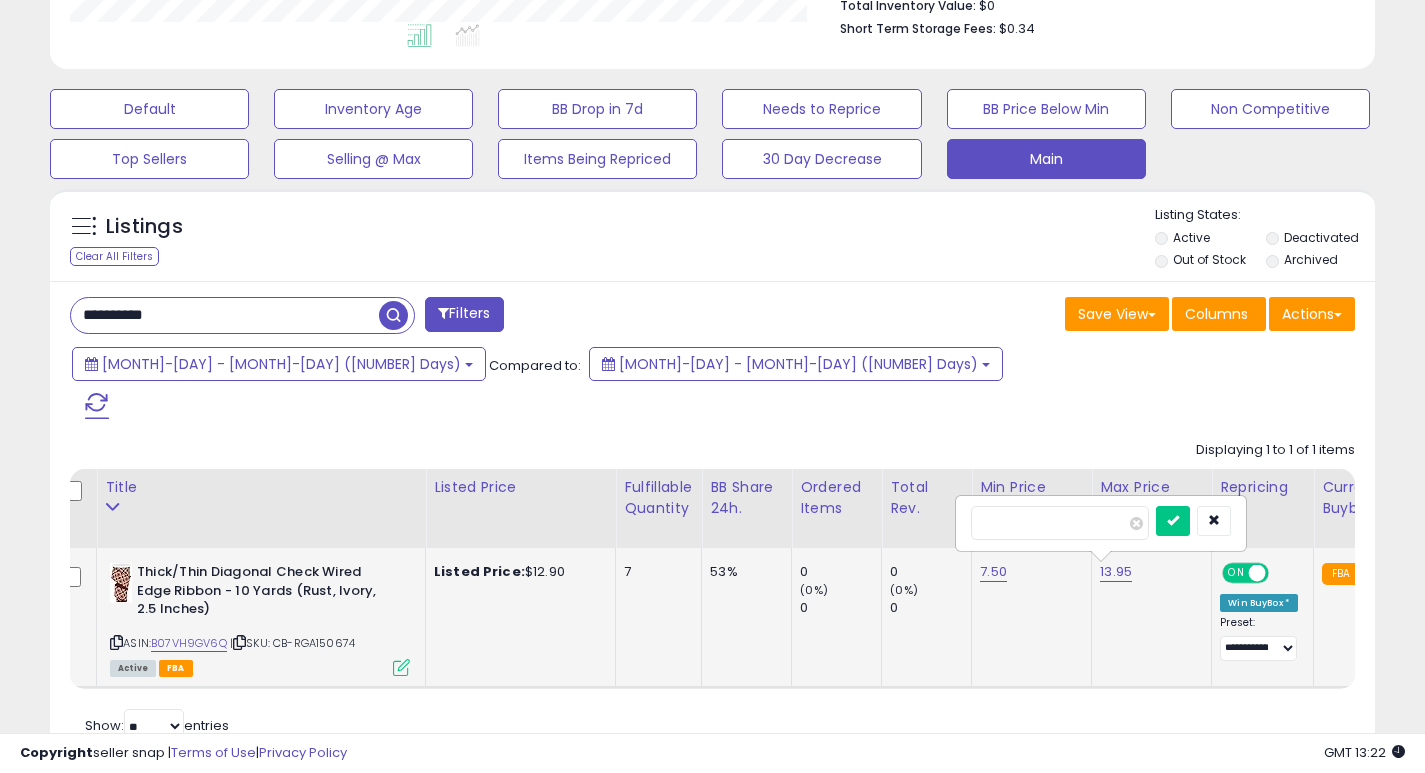 type on "*" 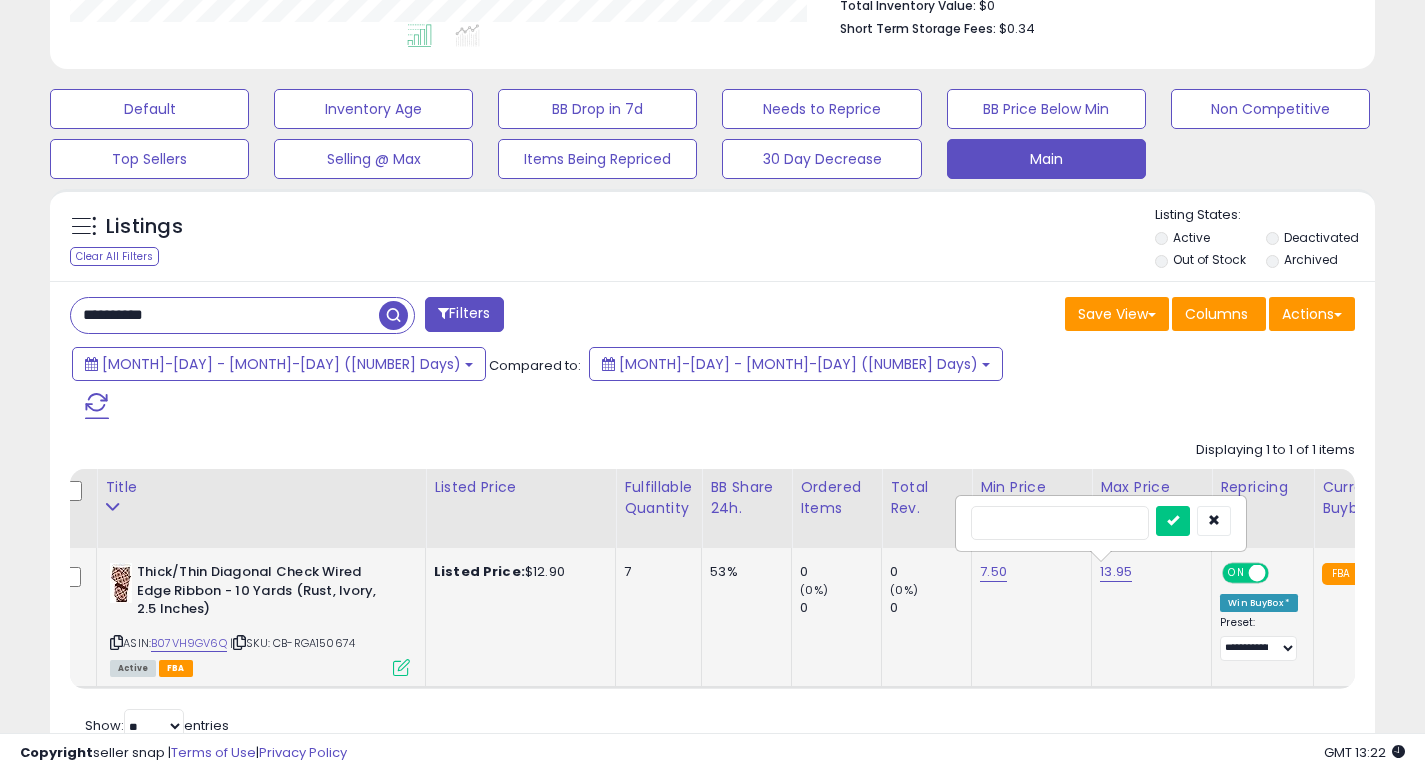 type on "***" 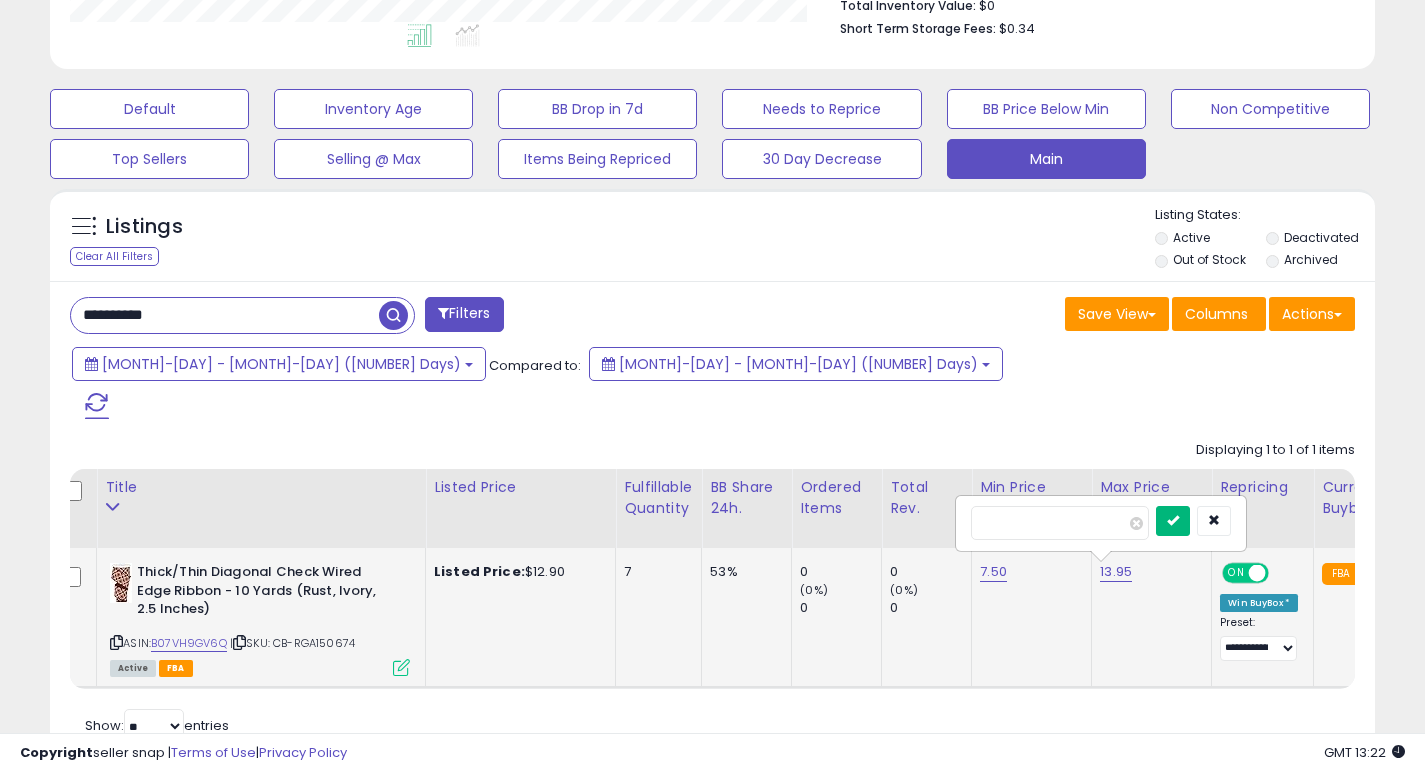 click at bounding box center (1173, 521) 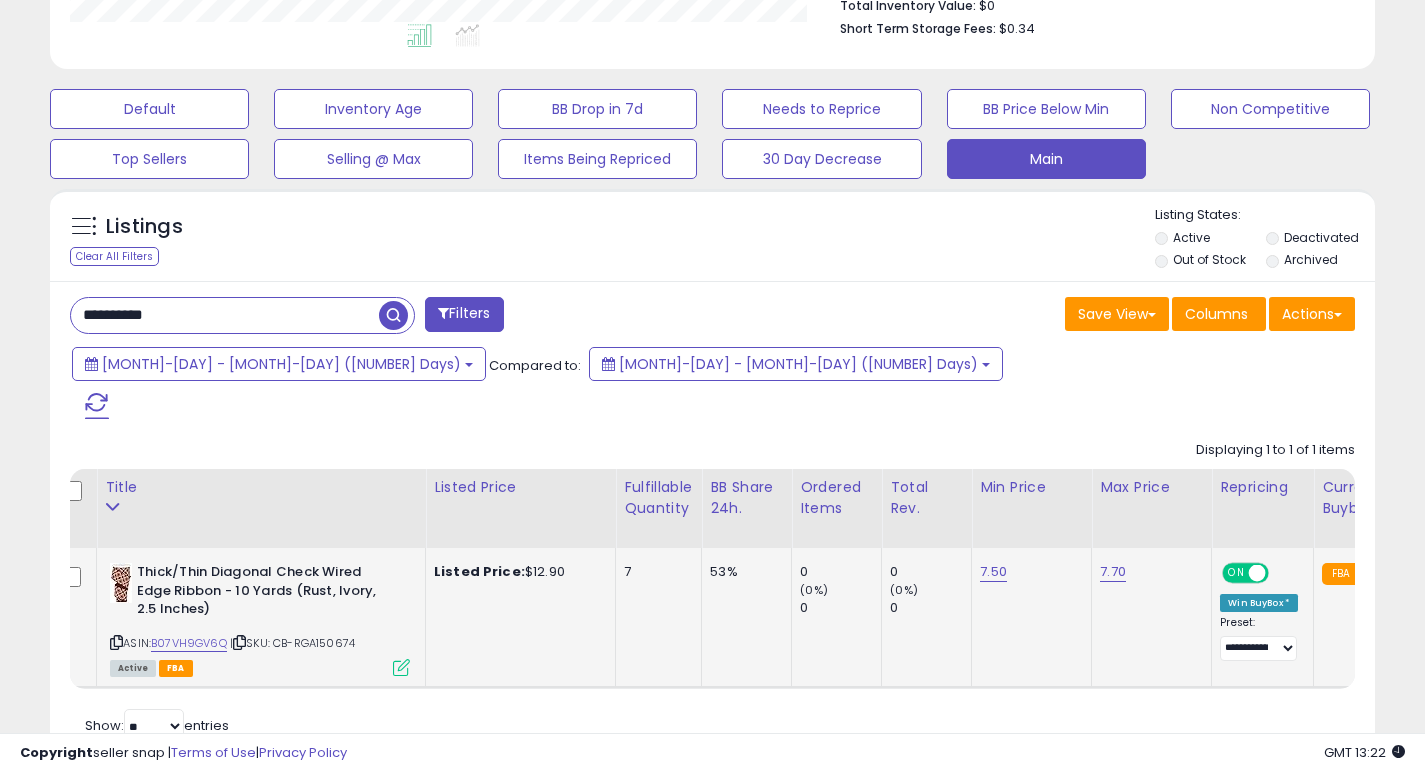 click on "**********" at bounding box center [225, 315] 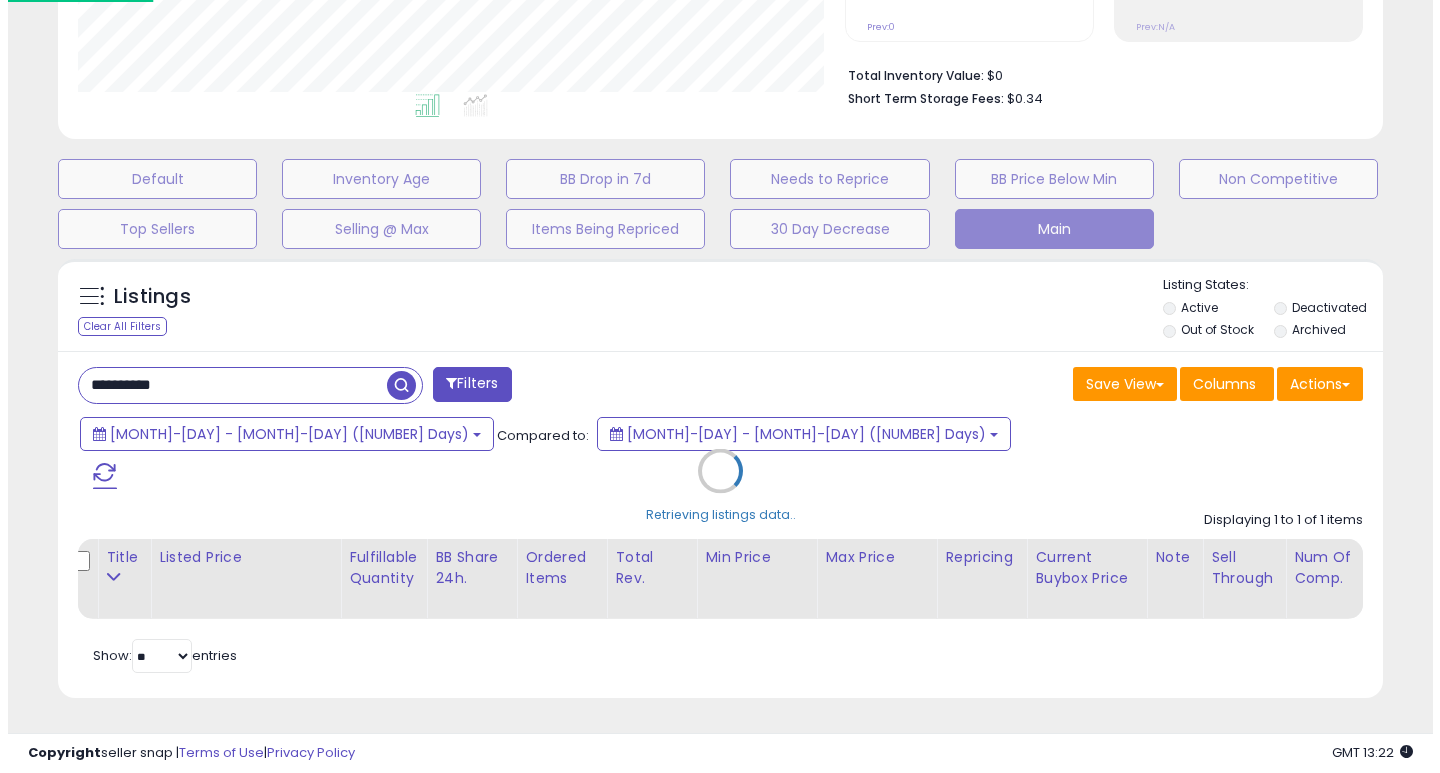 scroll, scrollTop: 447, scrollLeft: 0, axis: vertical 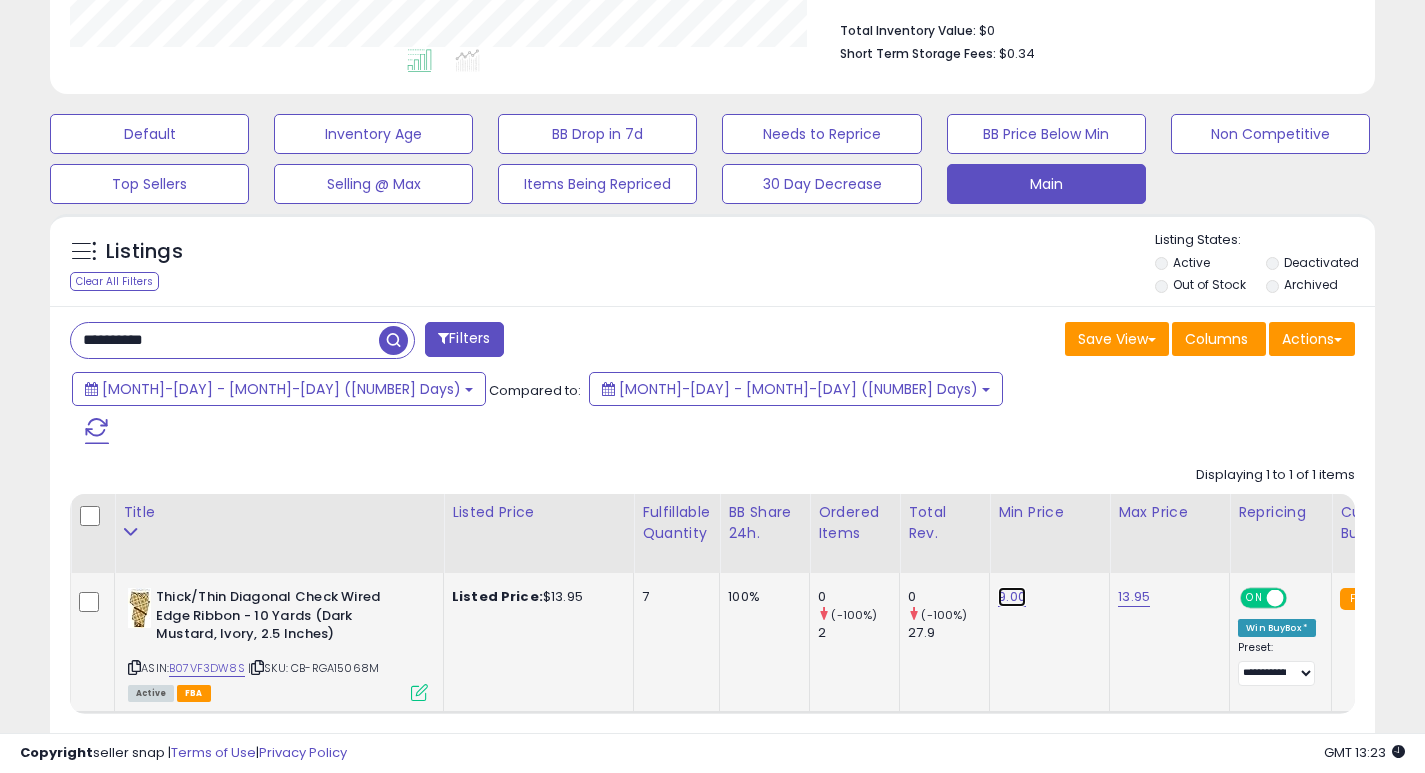 click on "9.00" at bounding box center [1012, 597] 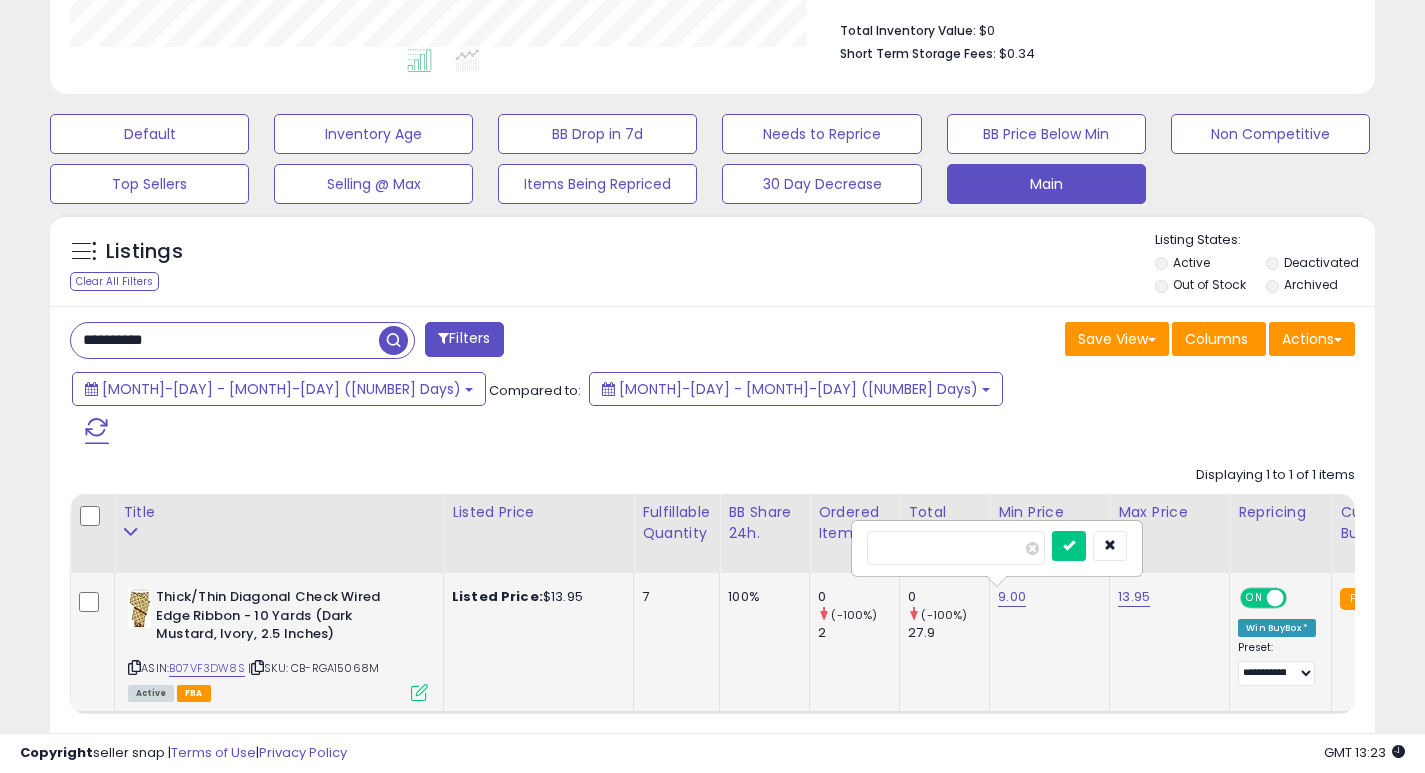 type on "*" 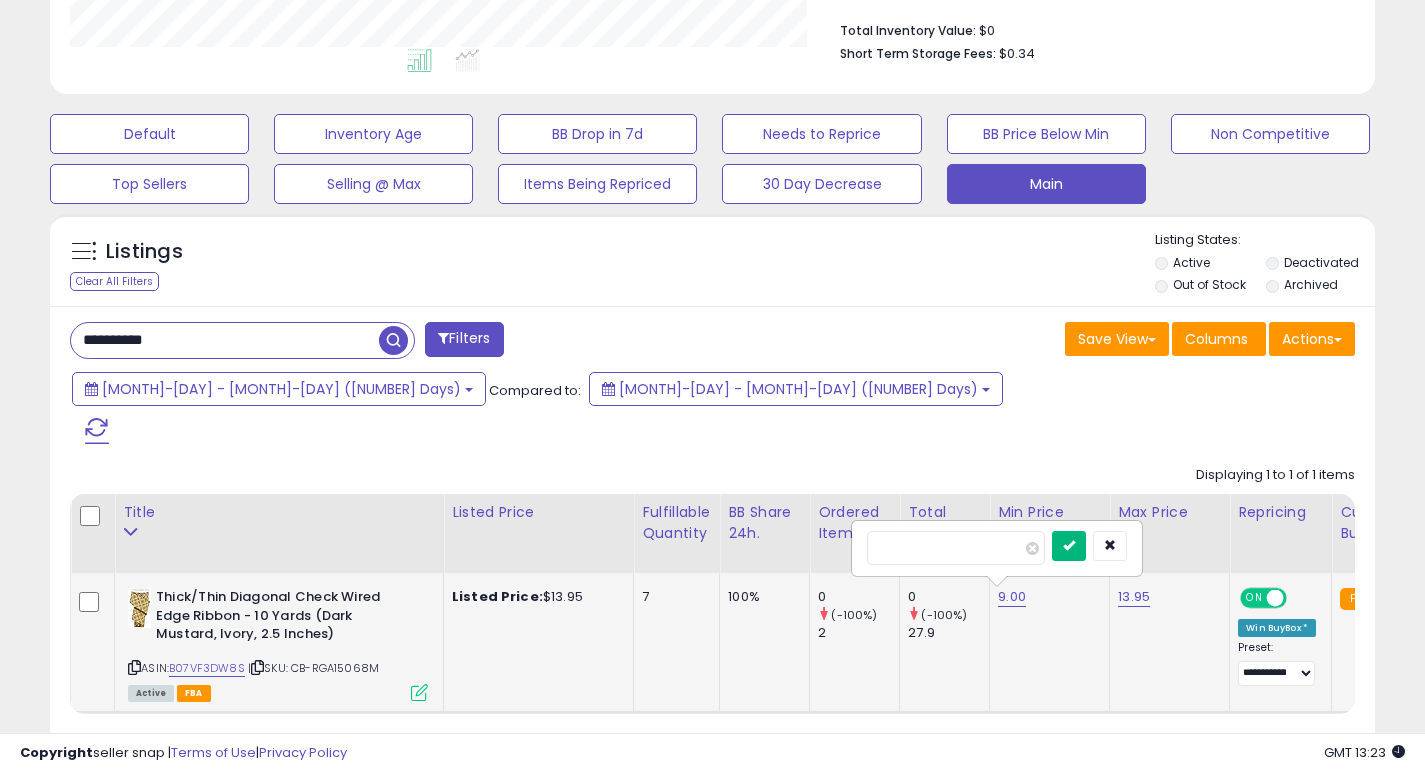 type on "***" 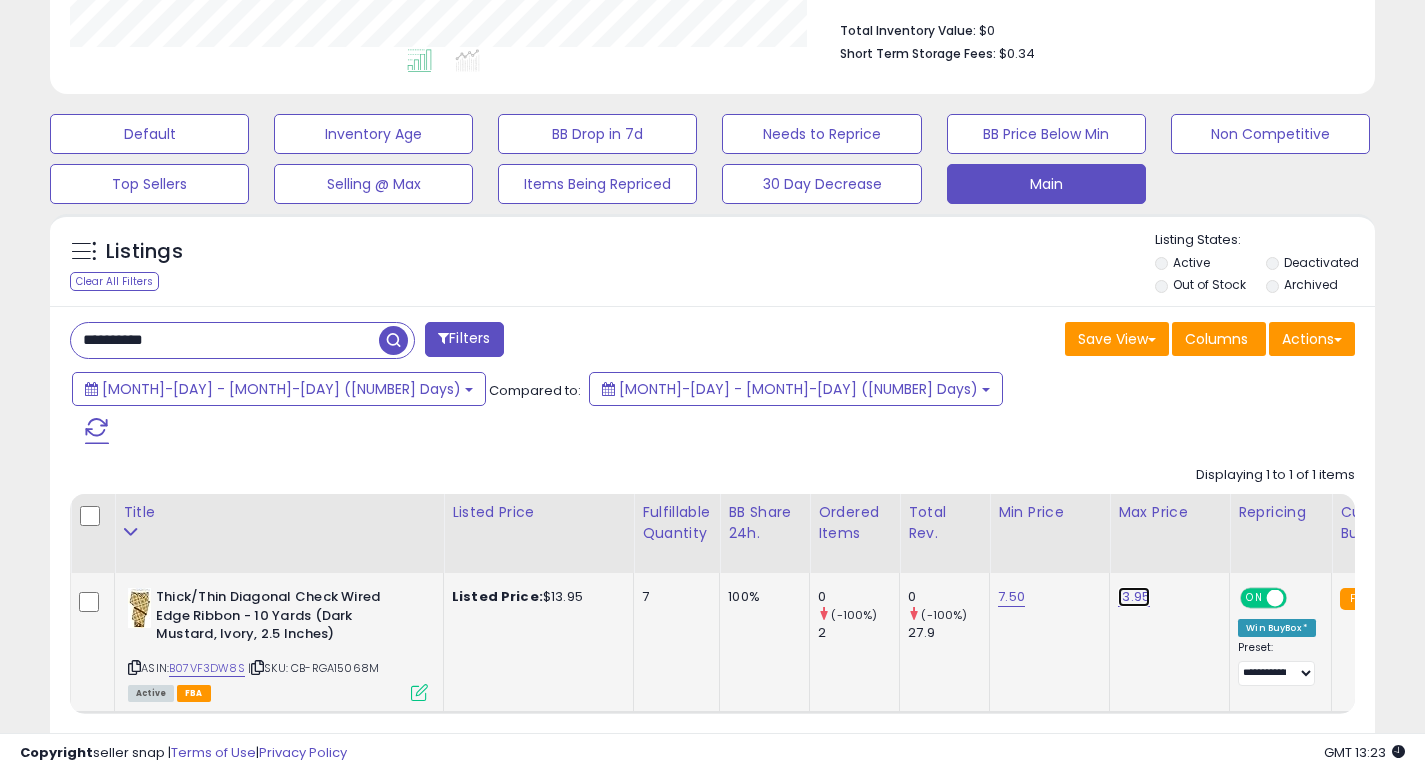 click on "13.95" at bounding box center (1134, 597) 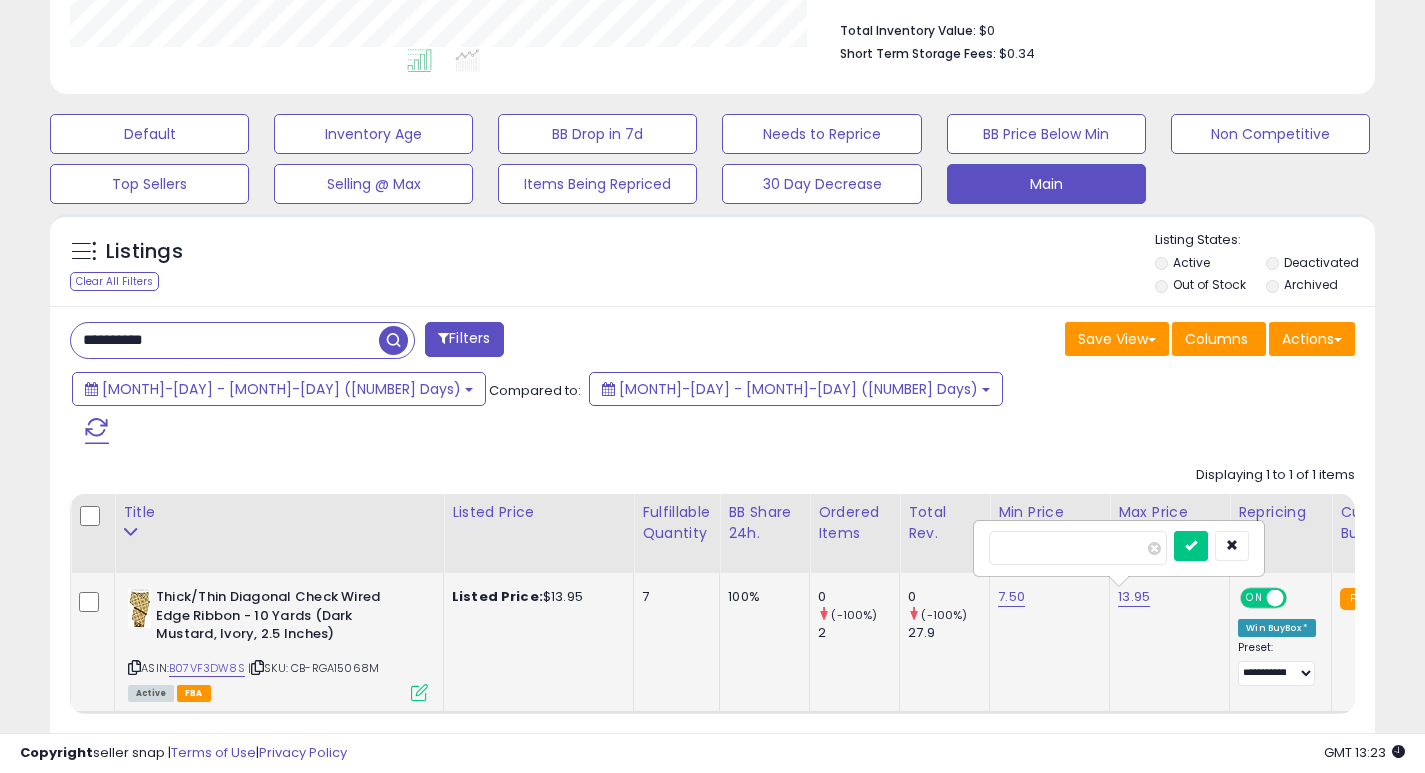 type on "*" 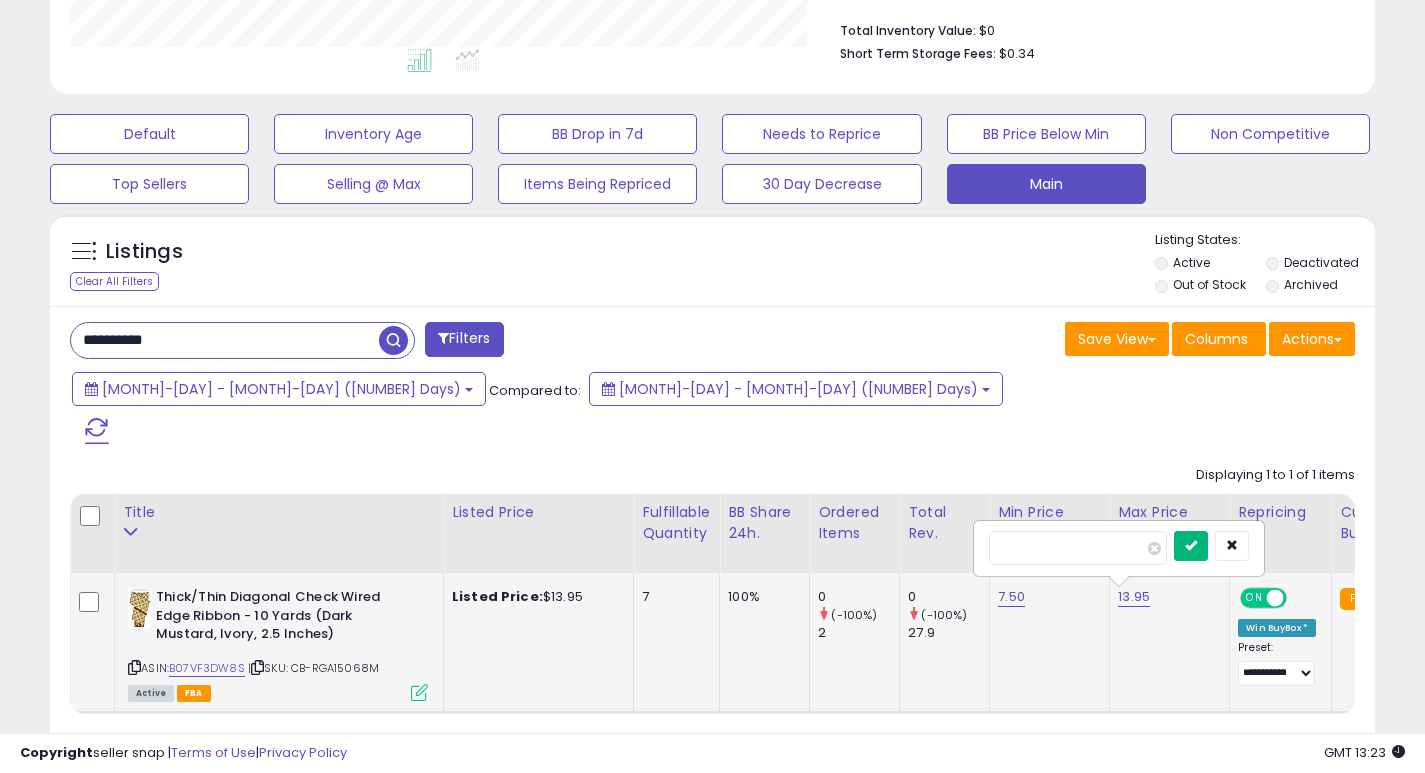 click at bounding box center [1191, 545] 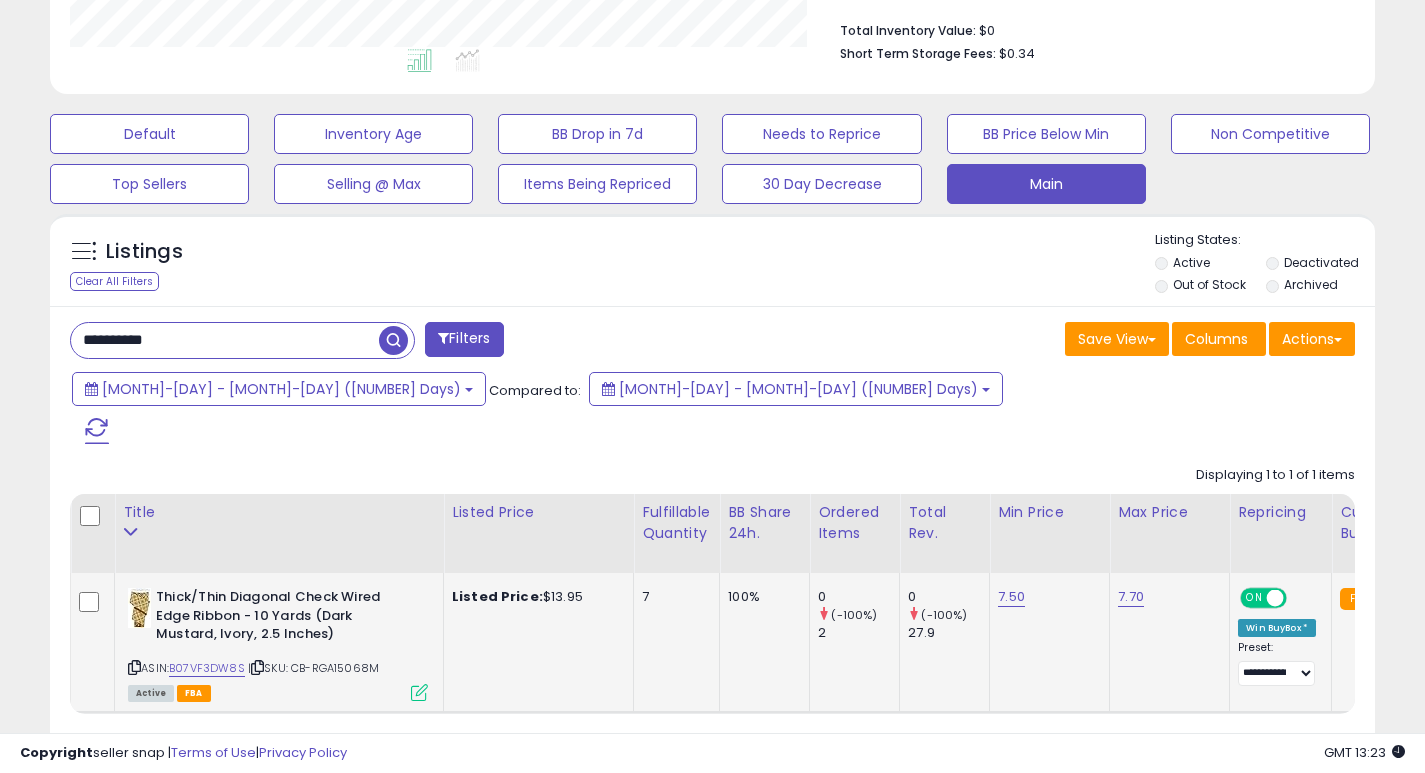click on "**********" at bounding box center [225, 340] 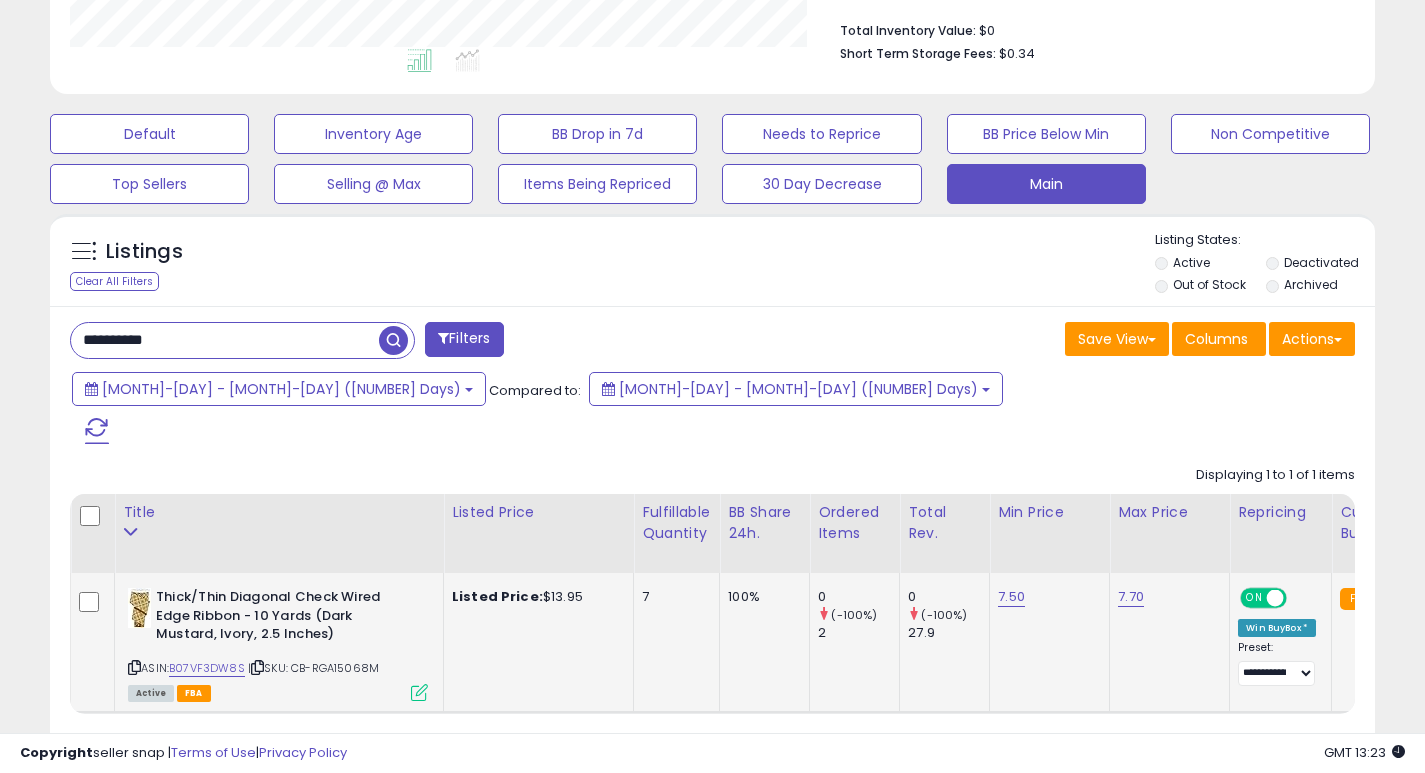 click on "**********" at bounding box center [225, 340] 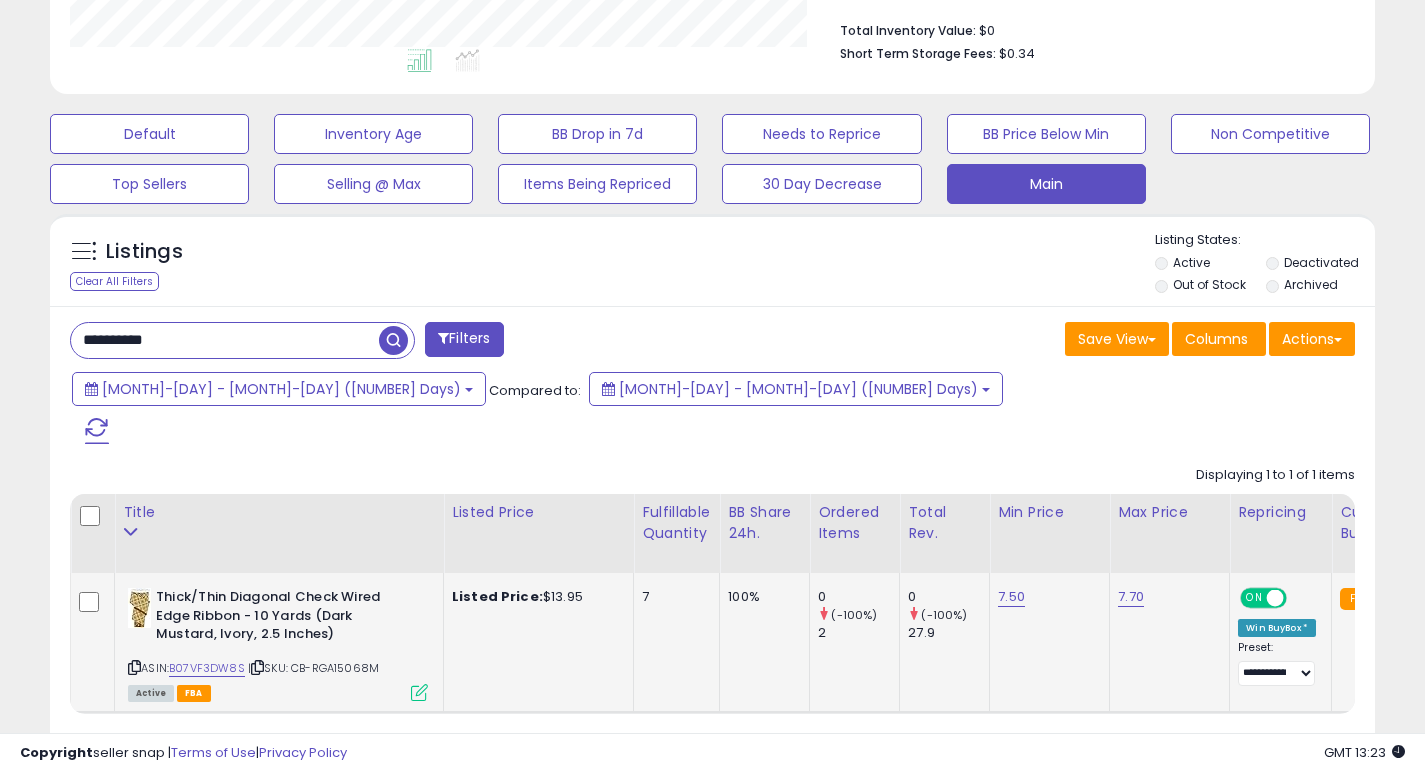 paste 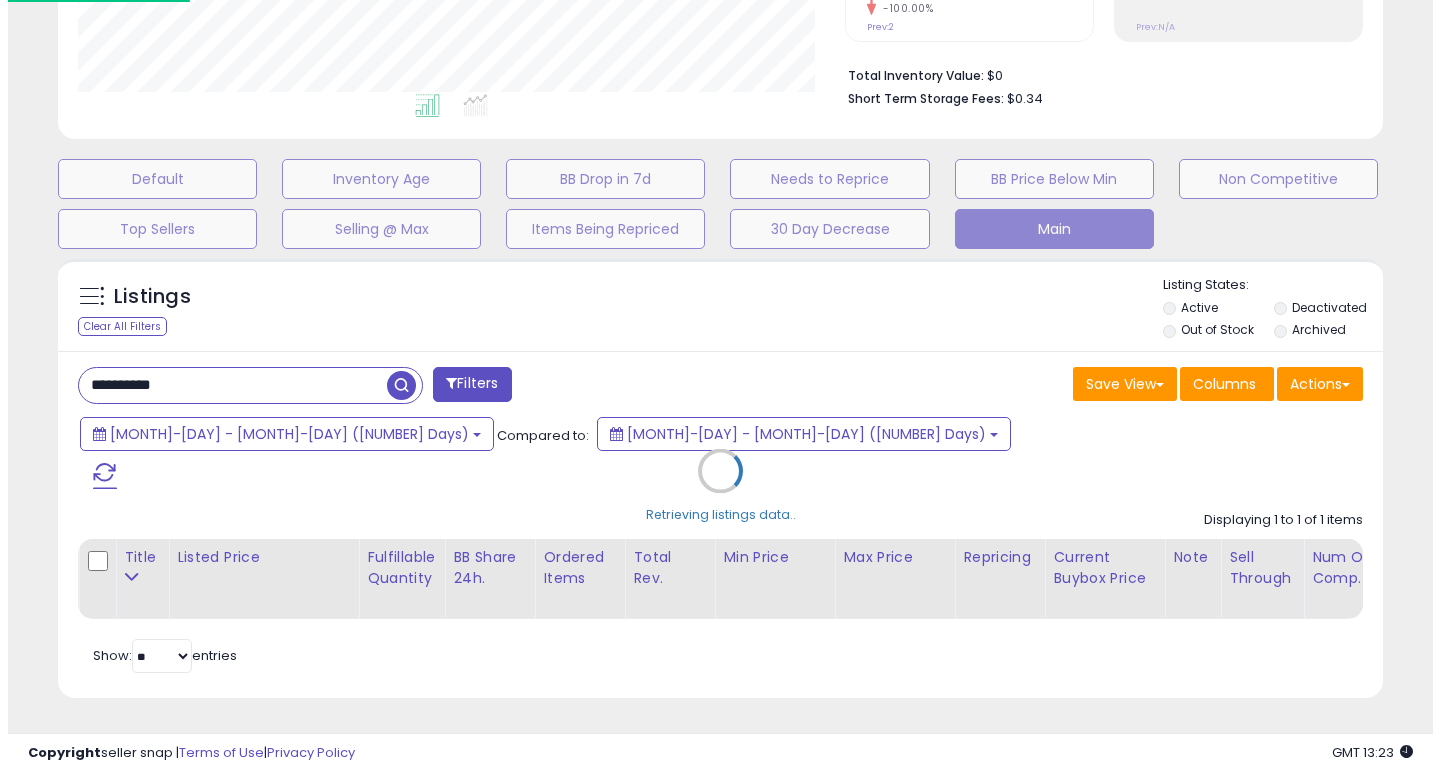 scroll, scrollTop: 447, scrollLeft: 0, axis: vertical 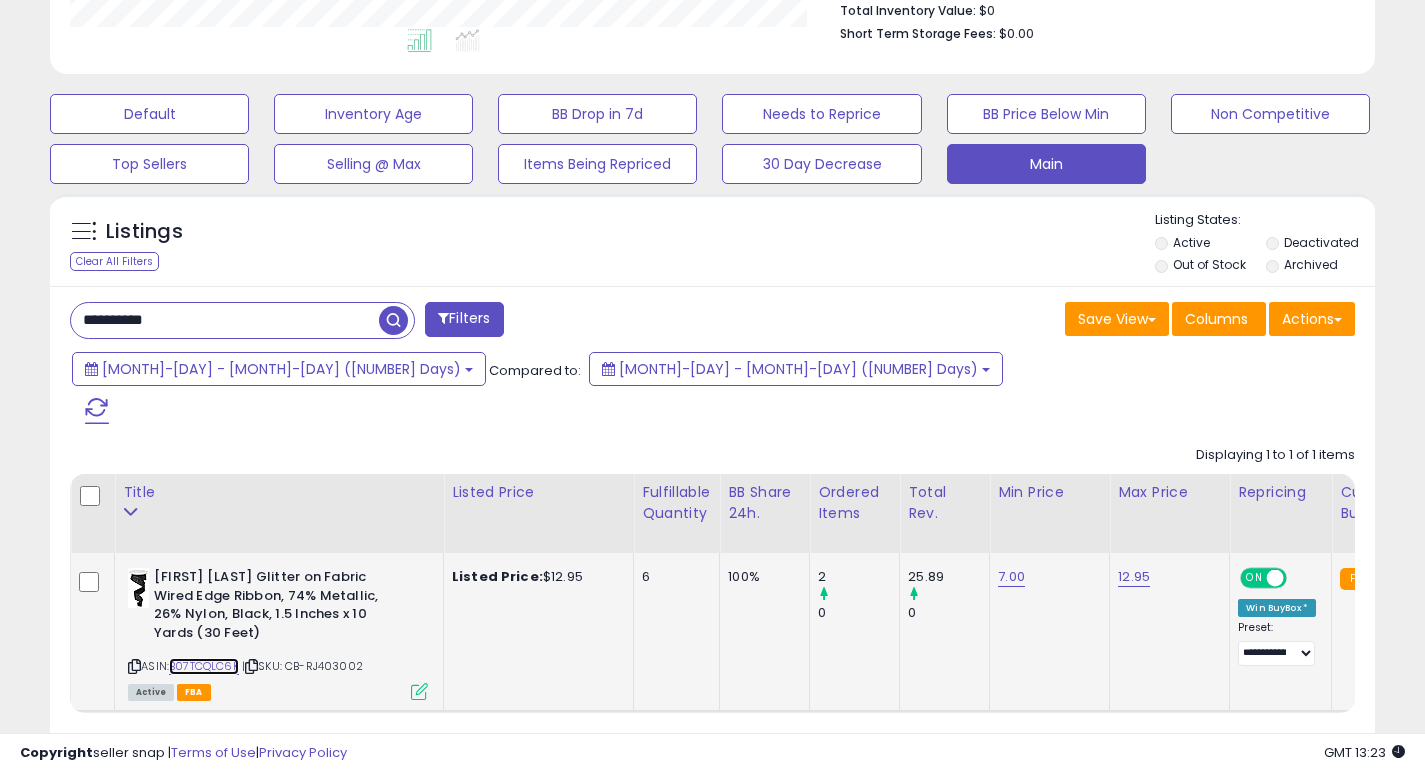 click on "B07TCQLC6K" at bounding box center (204, 666) 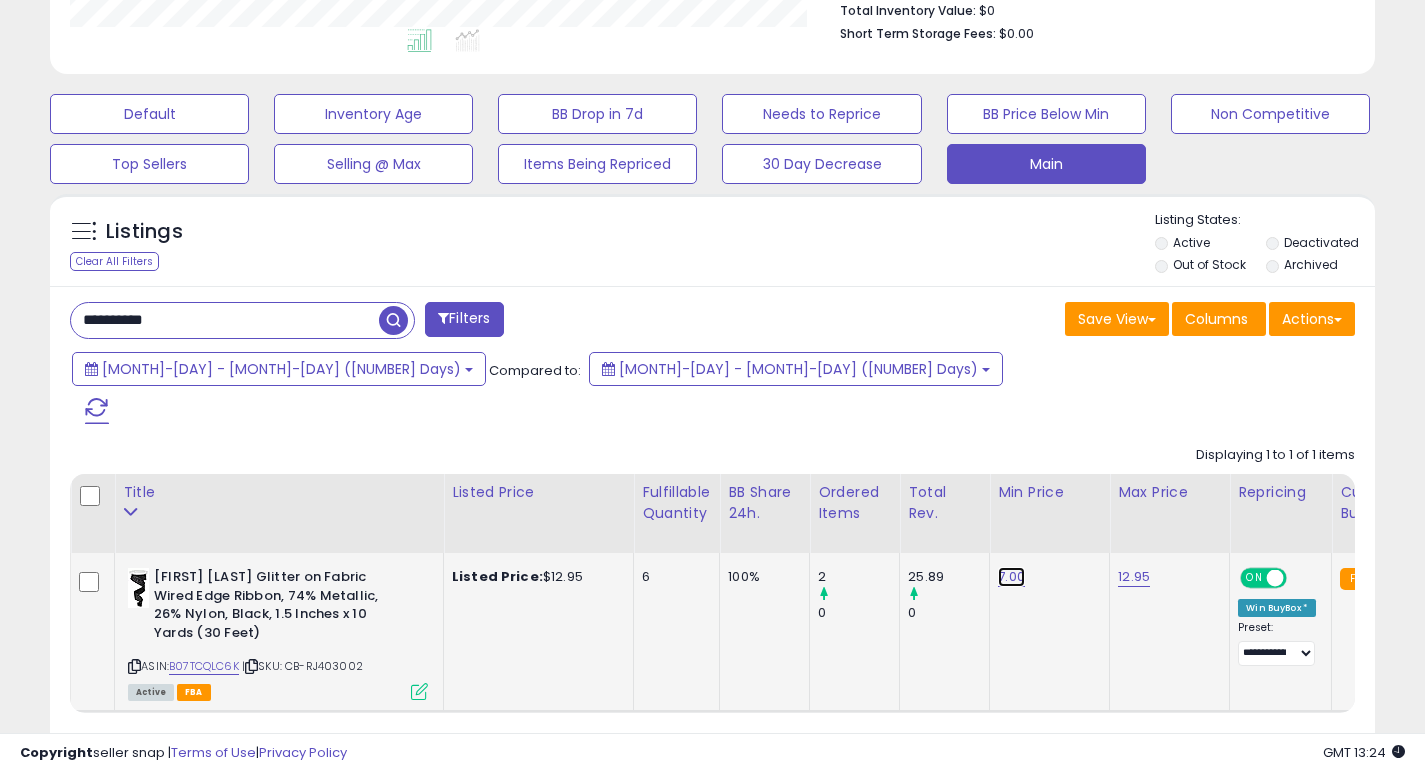 click on "7.00" at bounding box center [1011, 577] 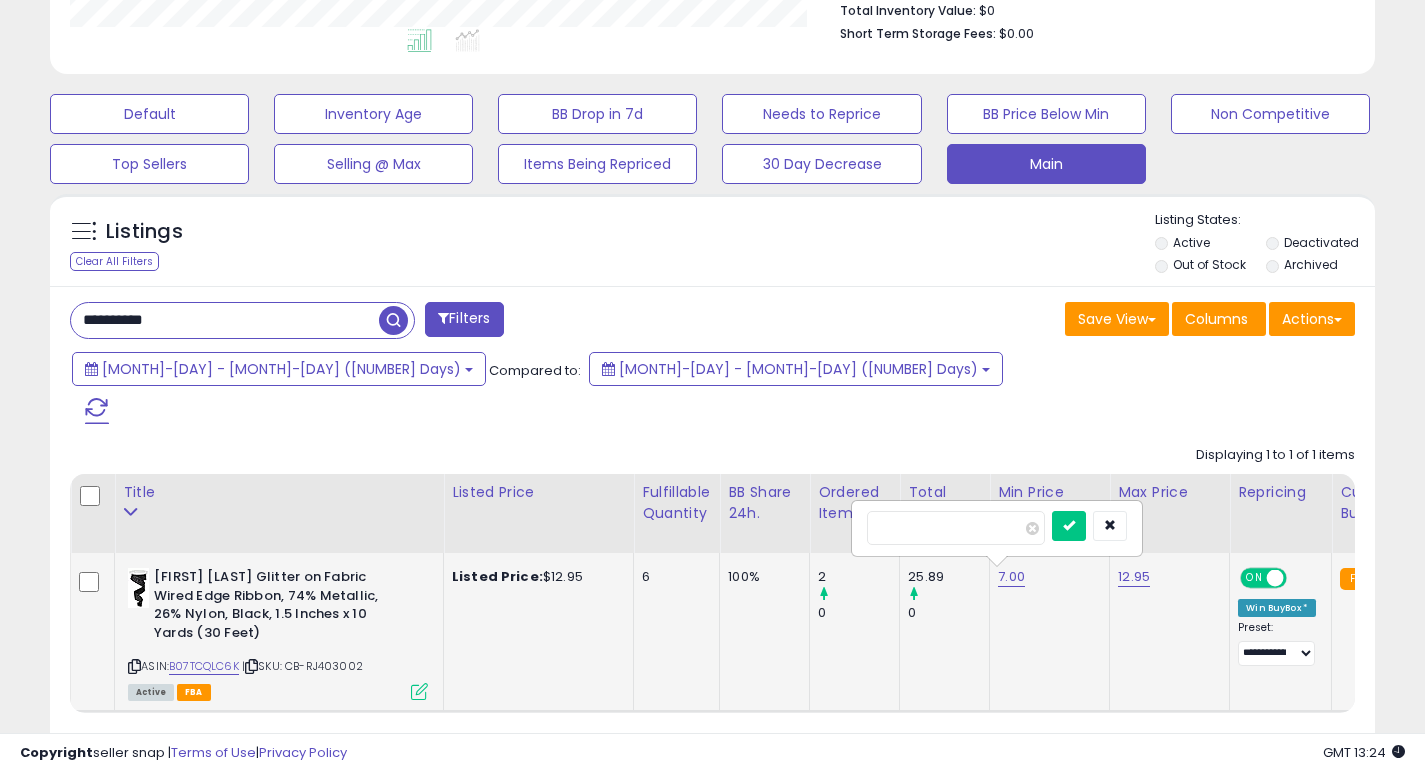 type on "*" 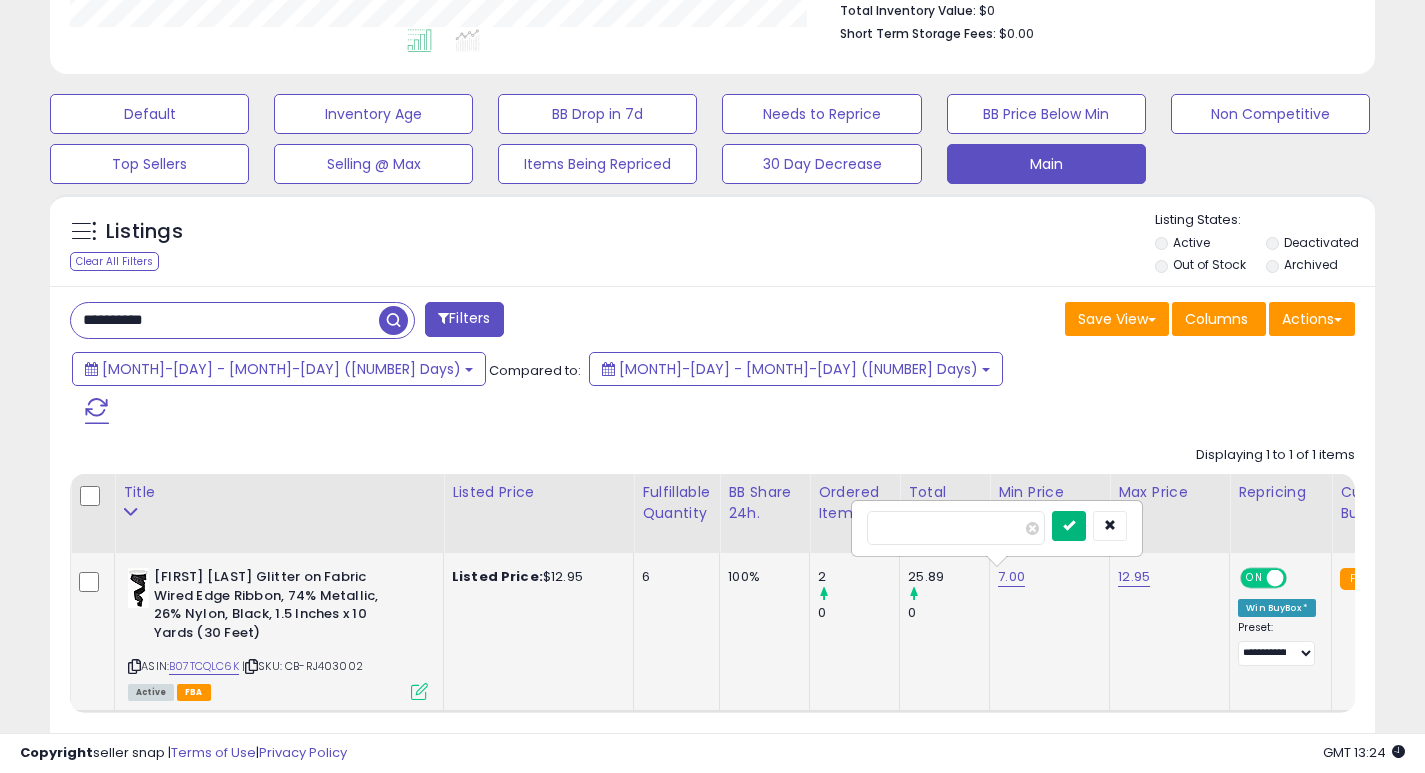 type on "***" 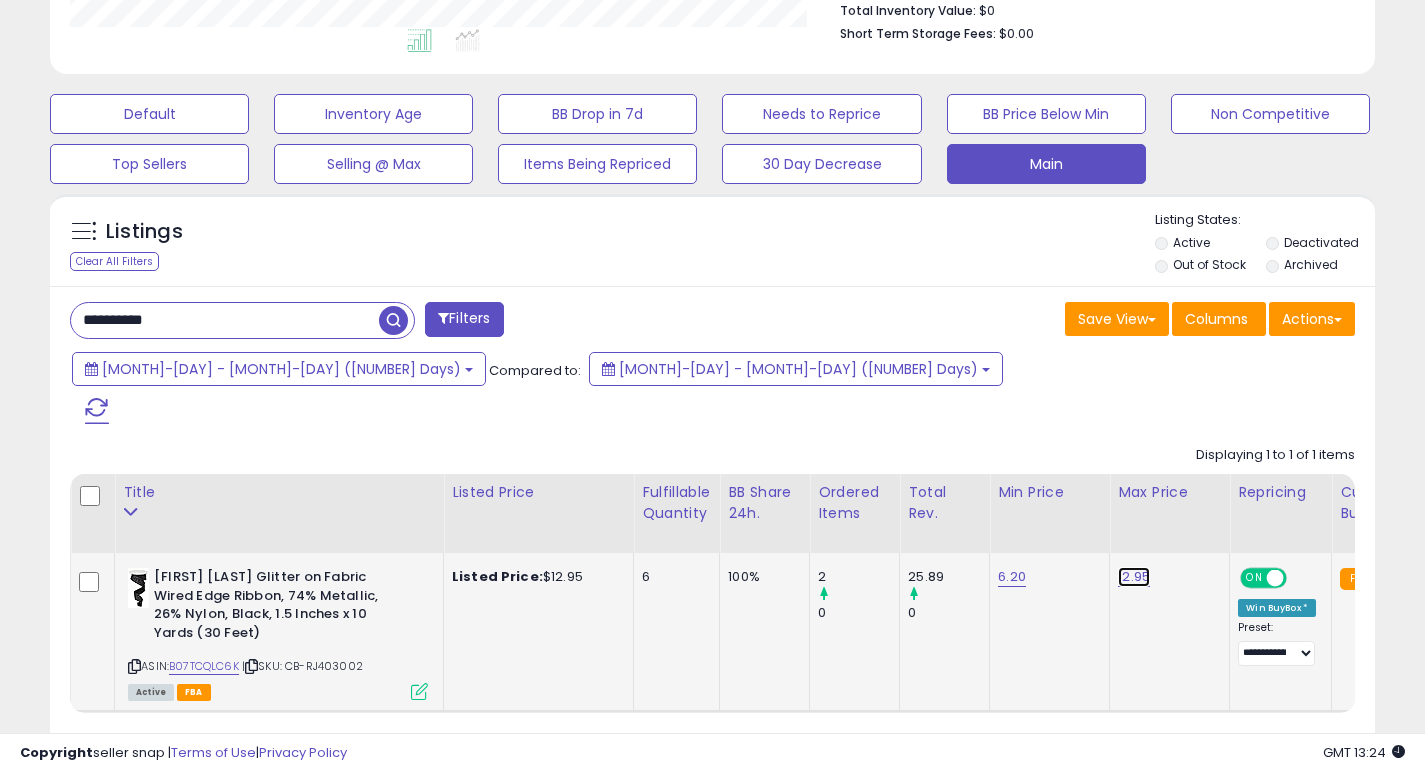 click on "12.95" at bounding box center [1134, 577] 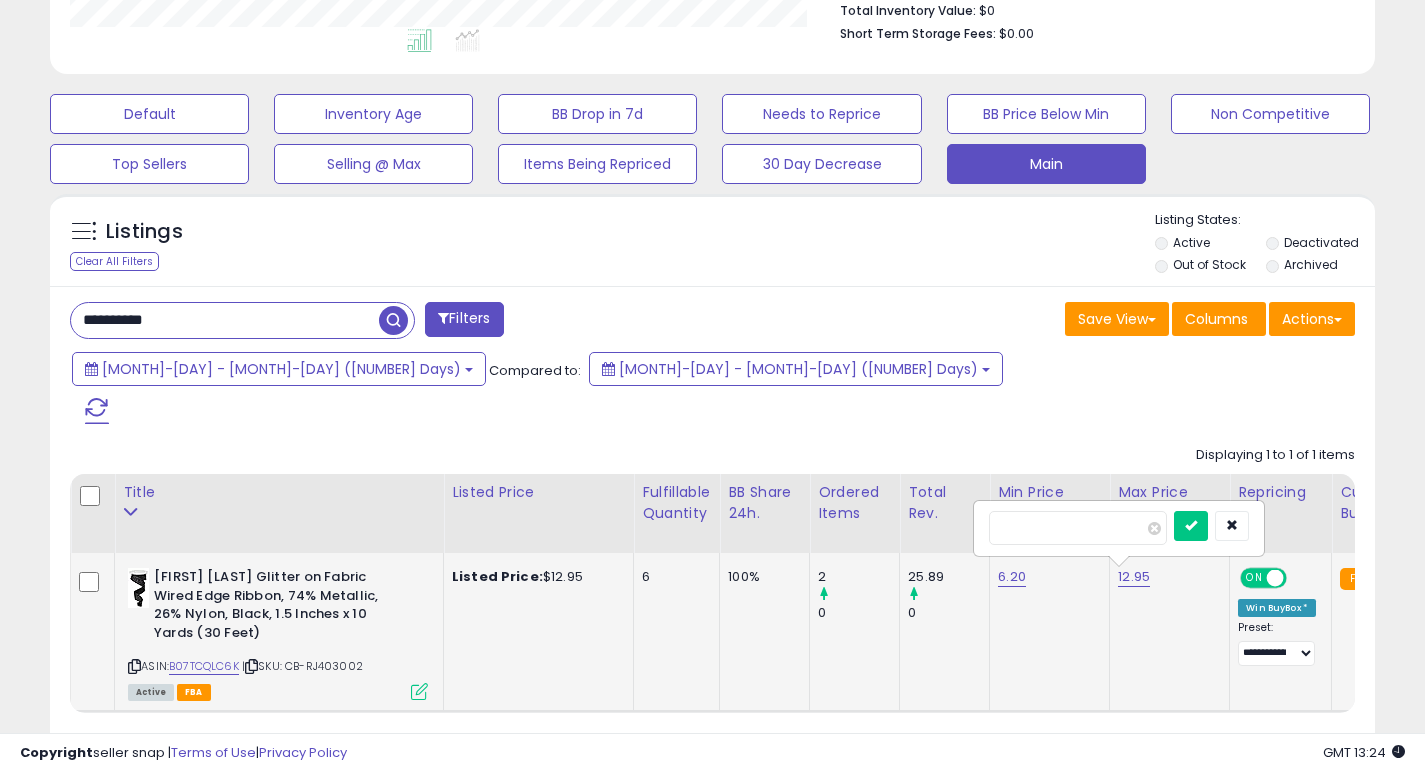 type on "*" 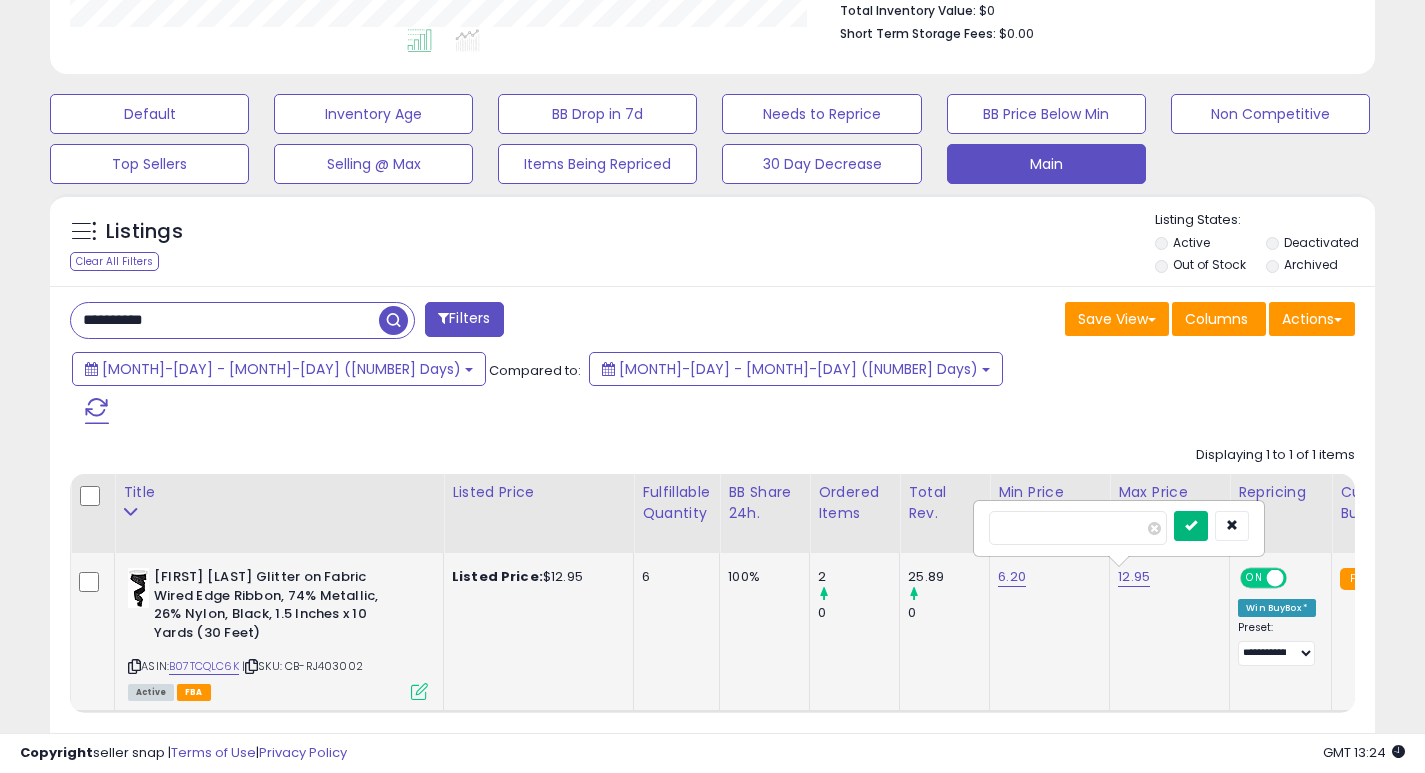 click at bounding box center (1191, 525) 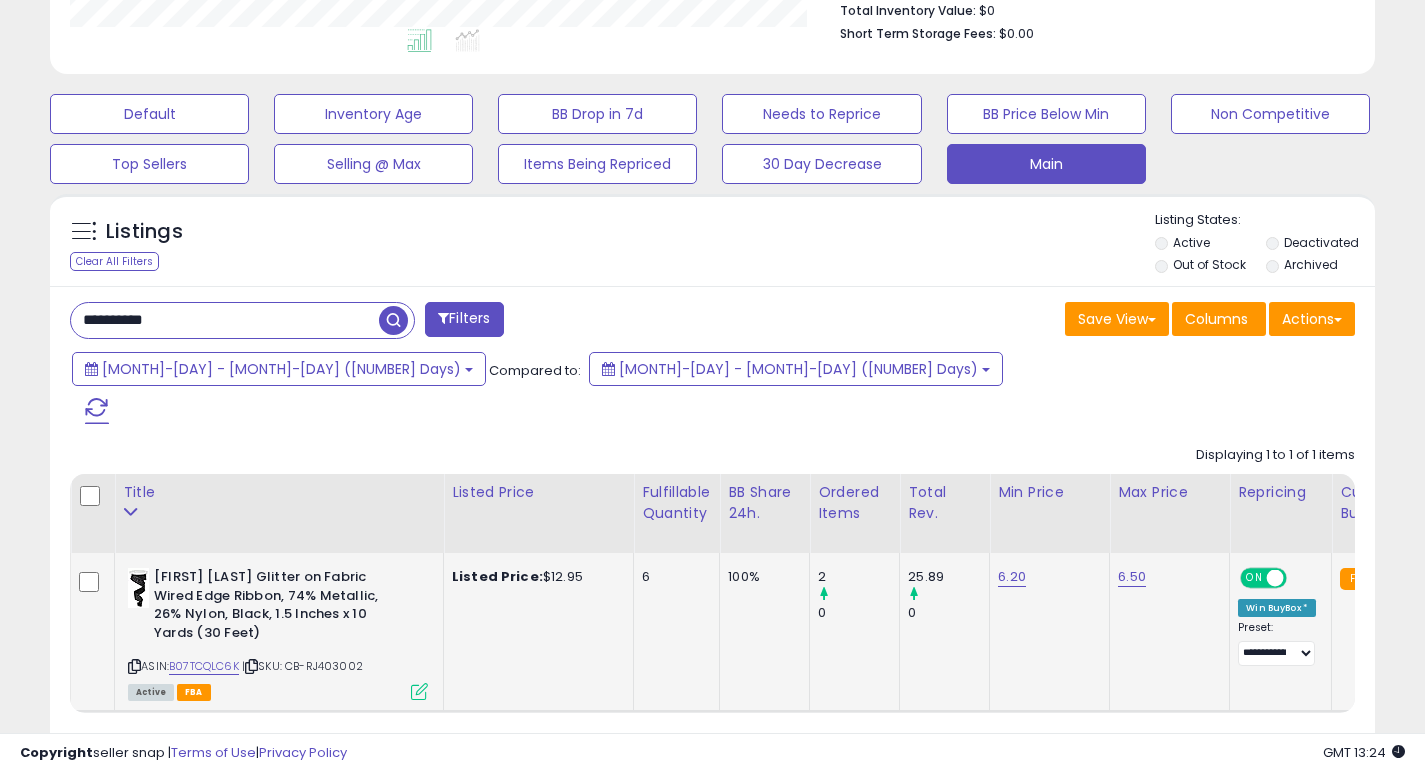 click on "**********" at bounding box center (225, 320) 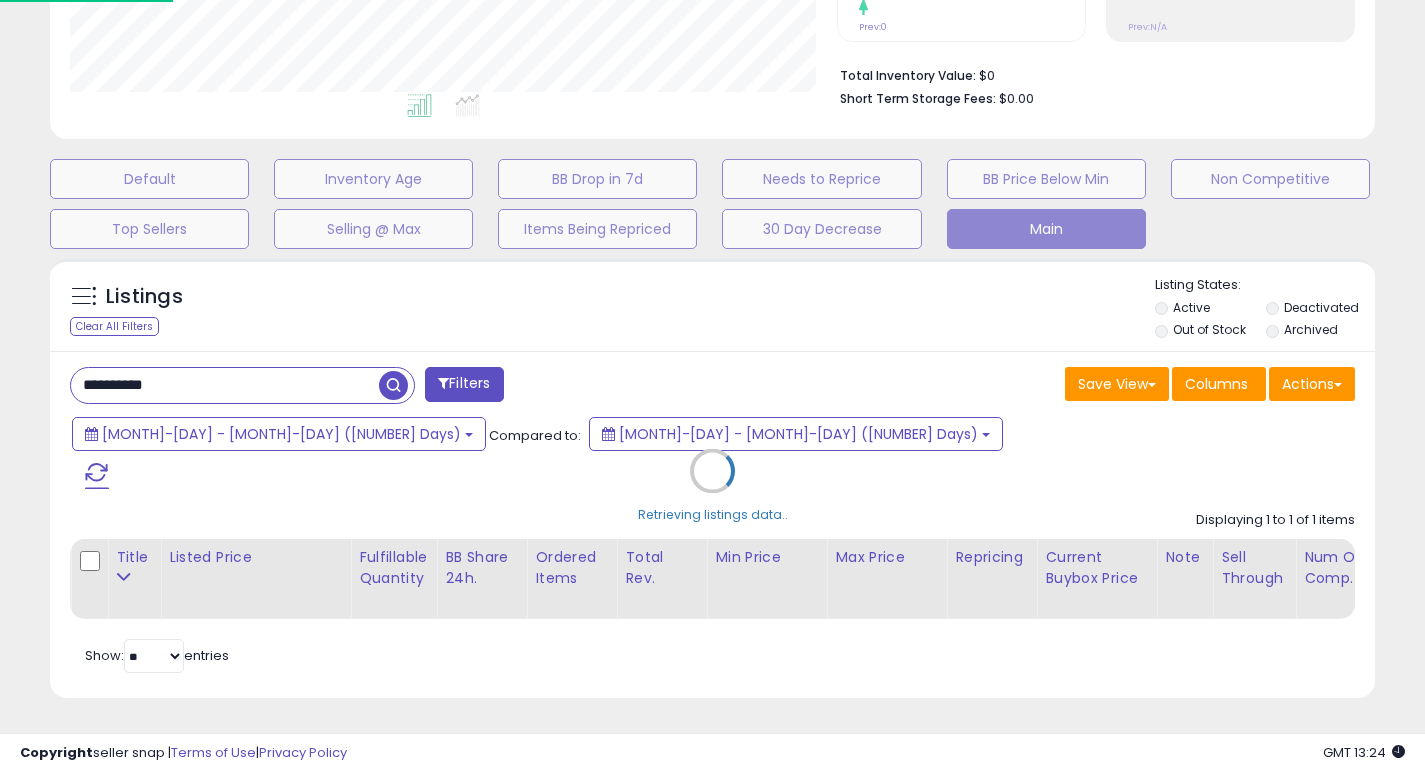 scroll, scrollTop: 999590, scrollLeft: 999224, axis: both 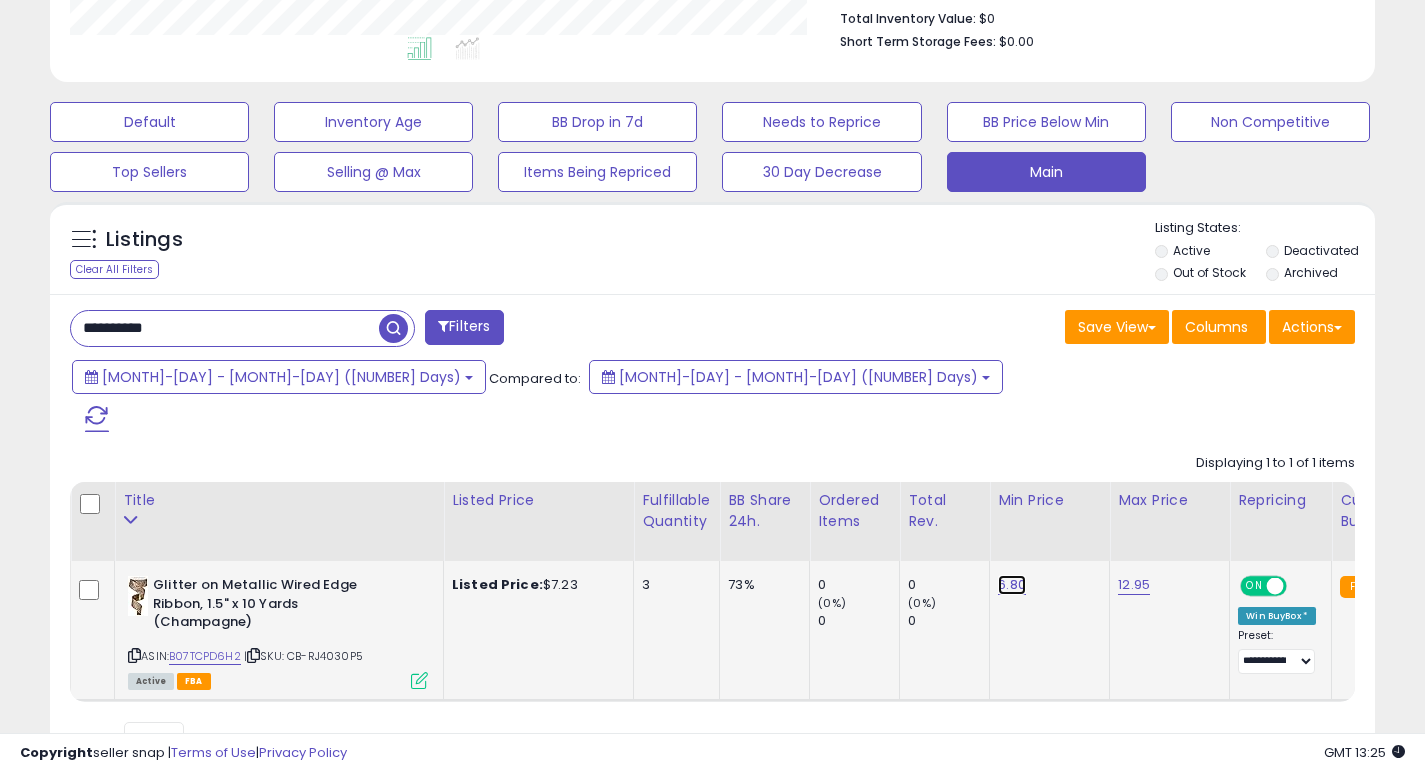 click on "6.80" at bounding box center [1012, 585] 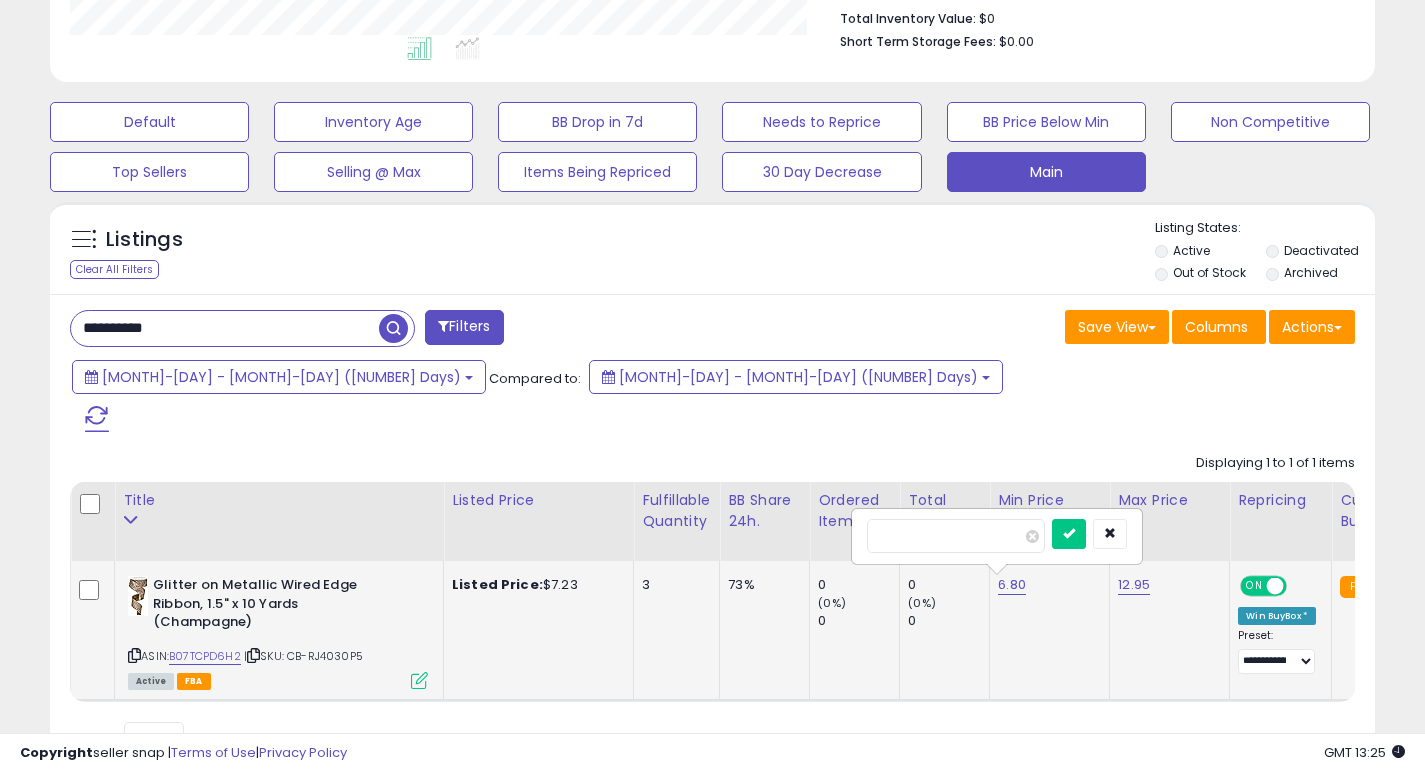 type on "***" 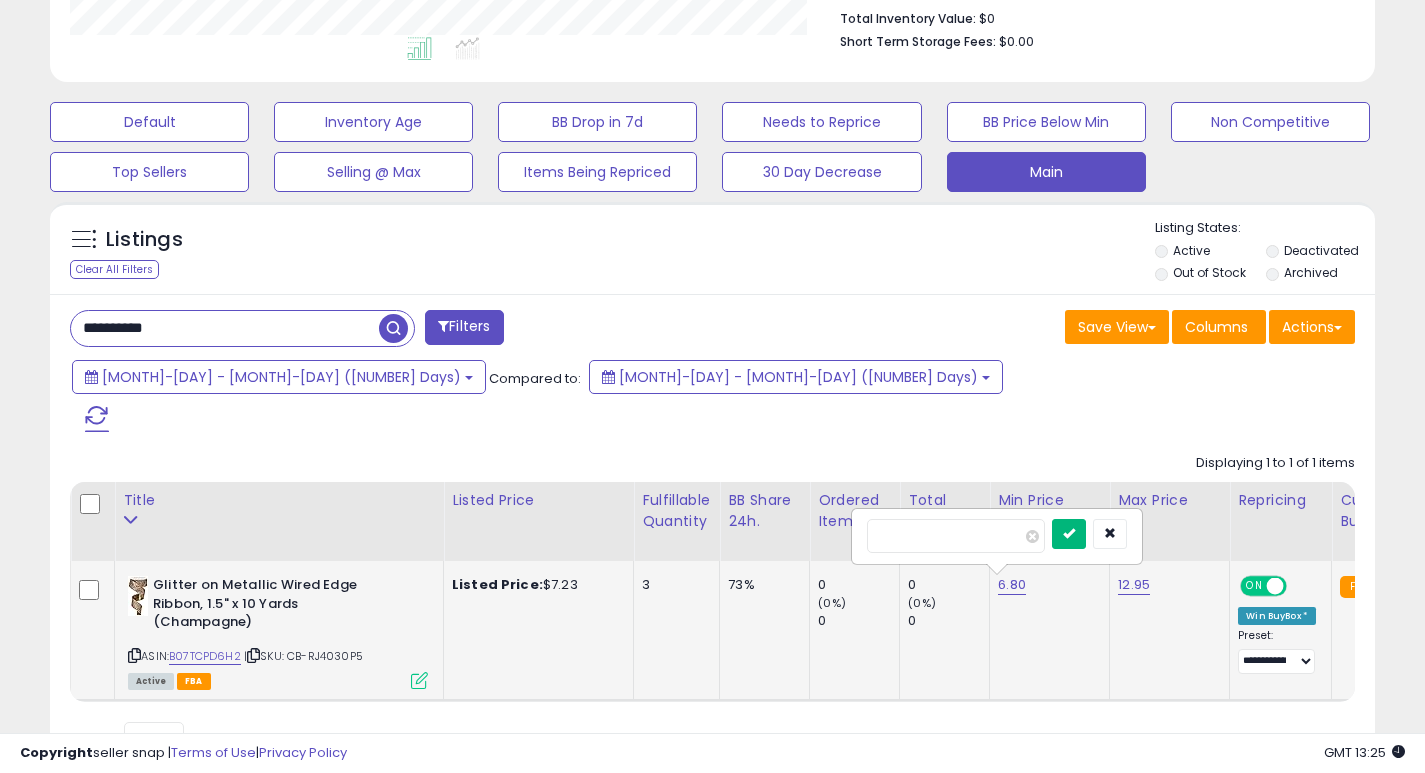 click at bounding box center (1069, 533) 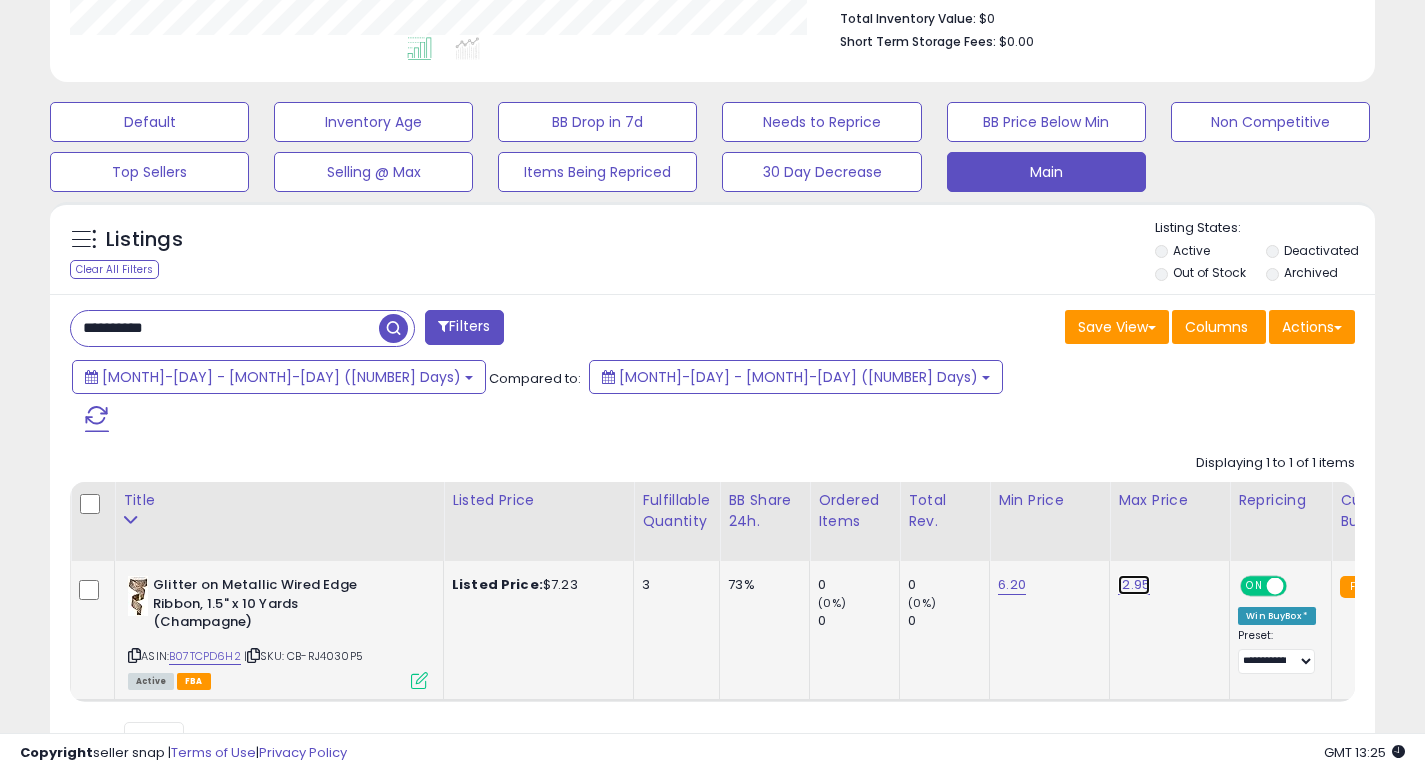 click on "12.95" at bounding box center [1134, 585] 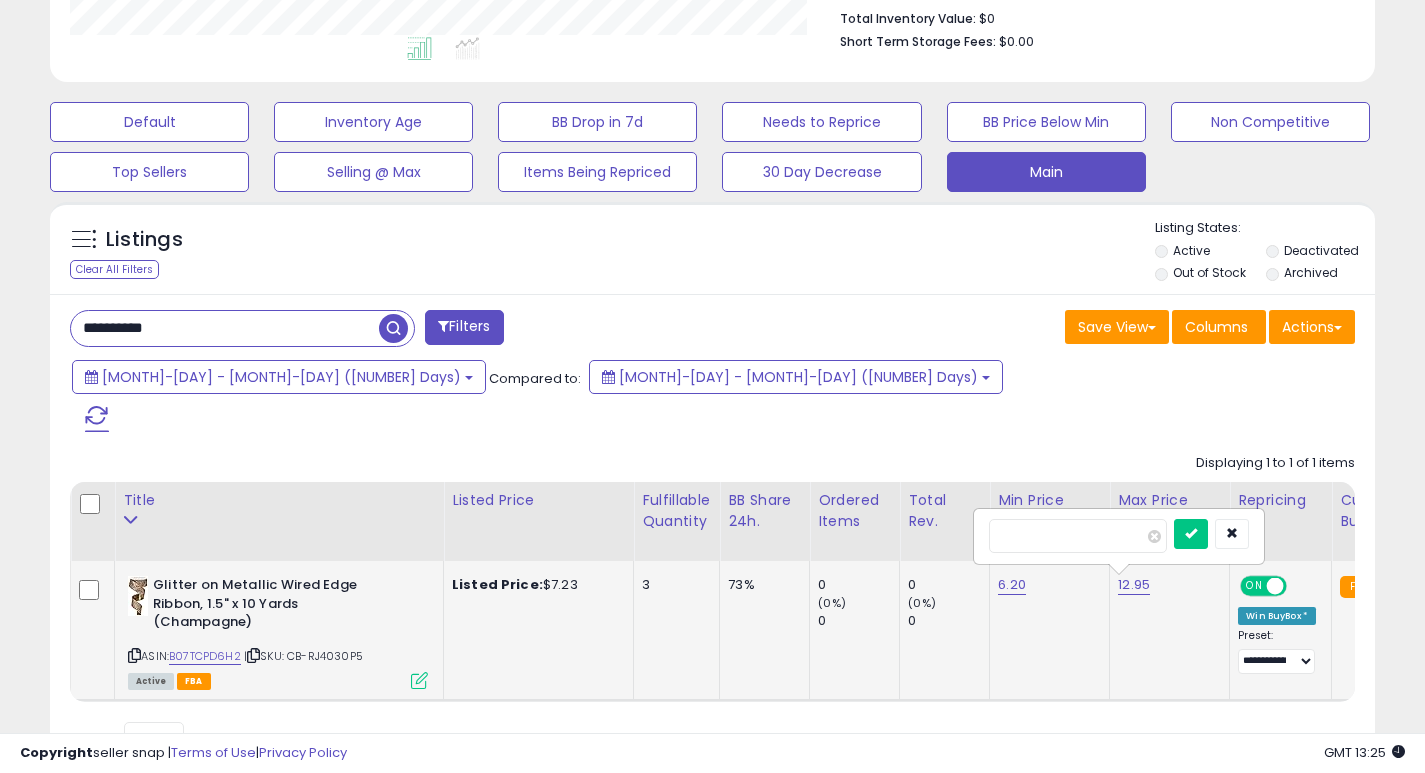 type on "*" 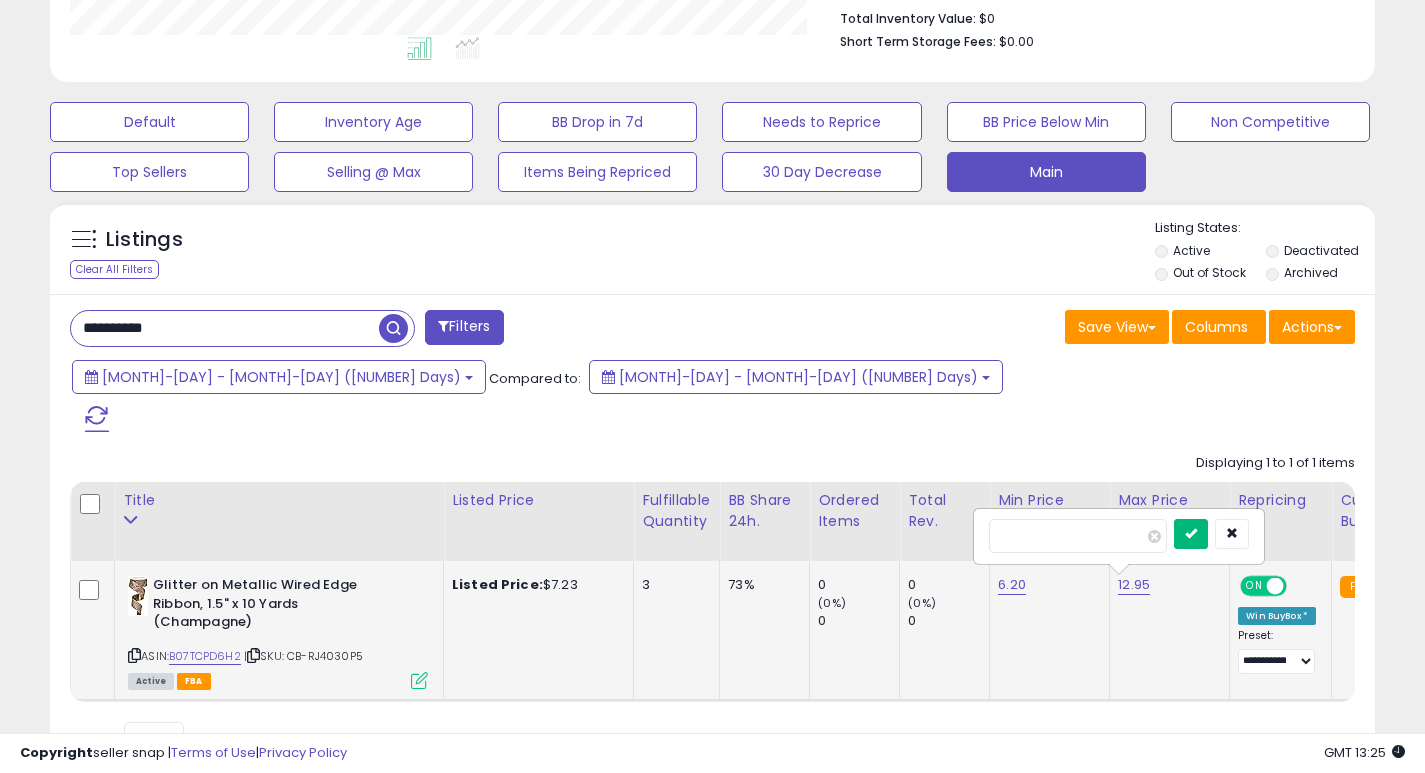 click at bounding box center (1191, 533) 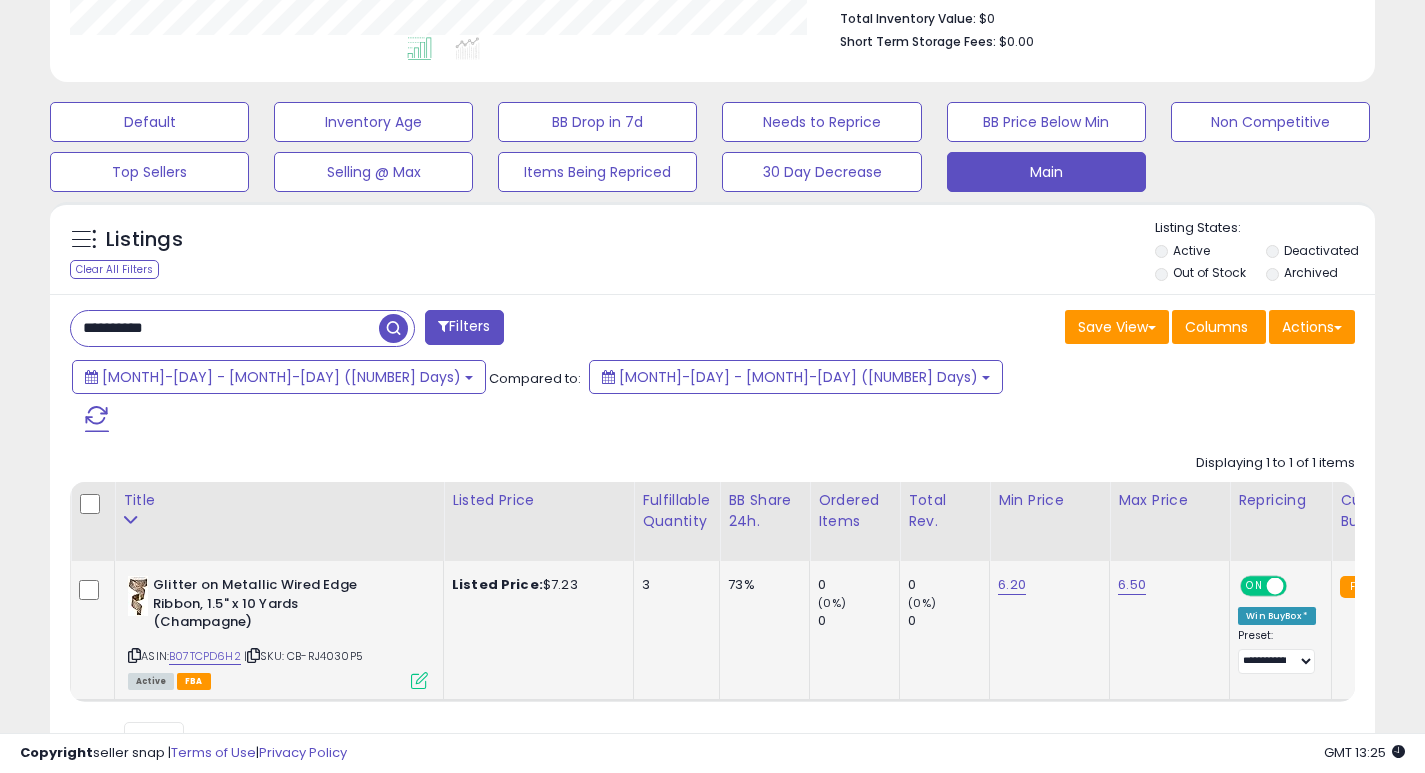 click on "**********" at bounding box center (225, 328) 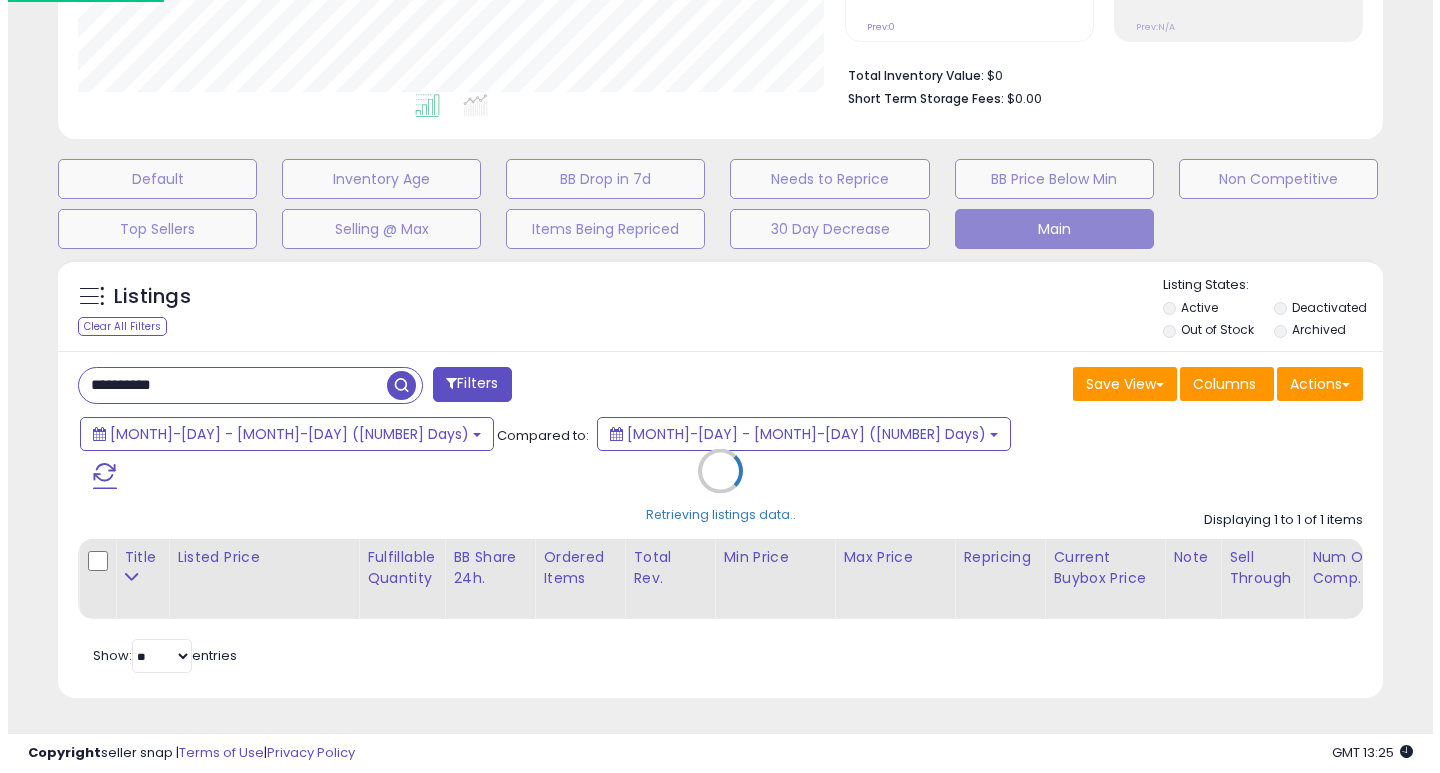 scroll, scrollTop: 447, scrollLeft: 0, axis: vertical 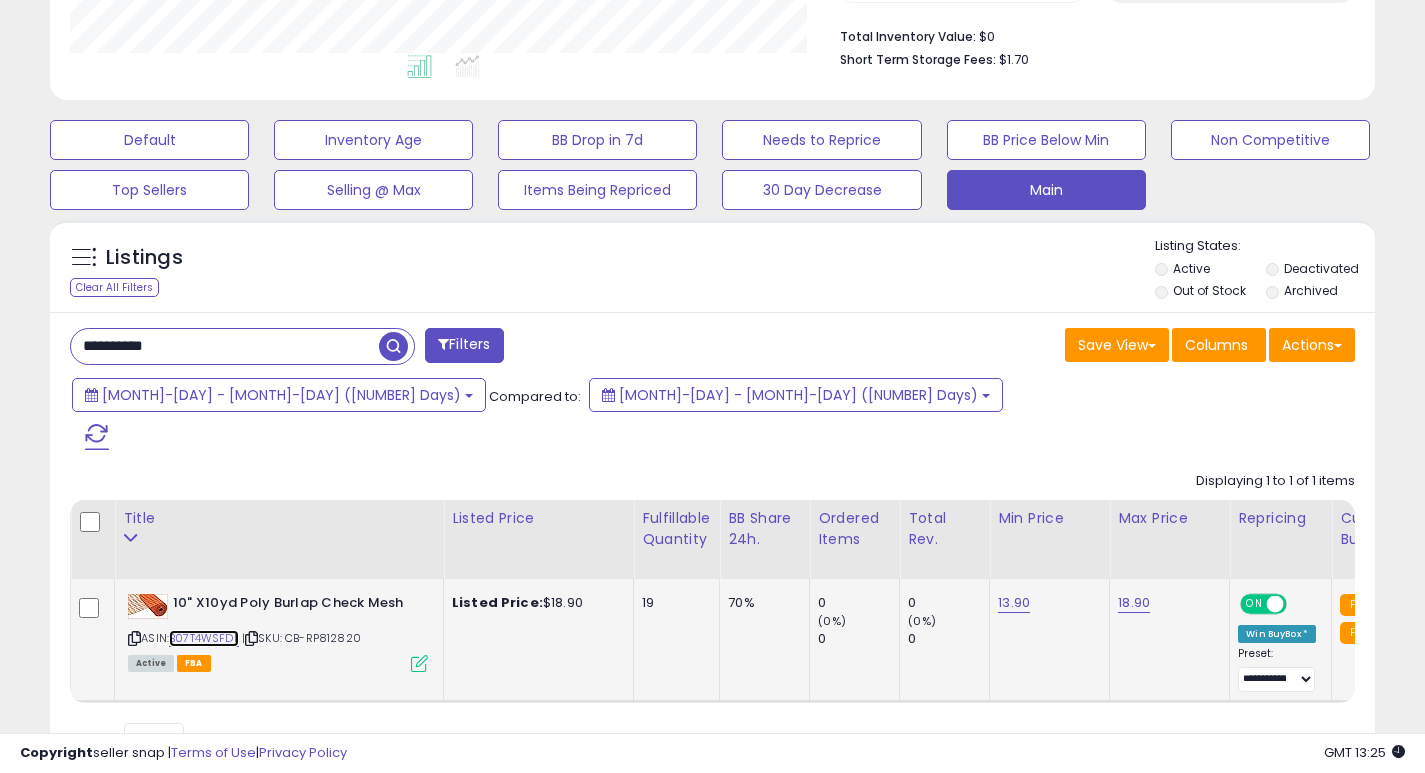 click on "B07T4WSFDL" at bounding box center [204, 638] 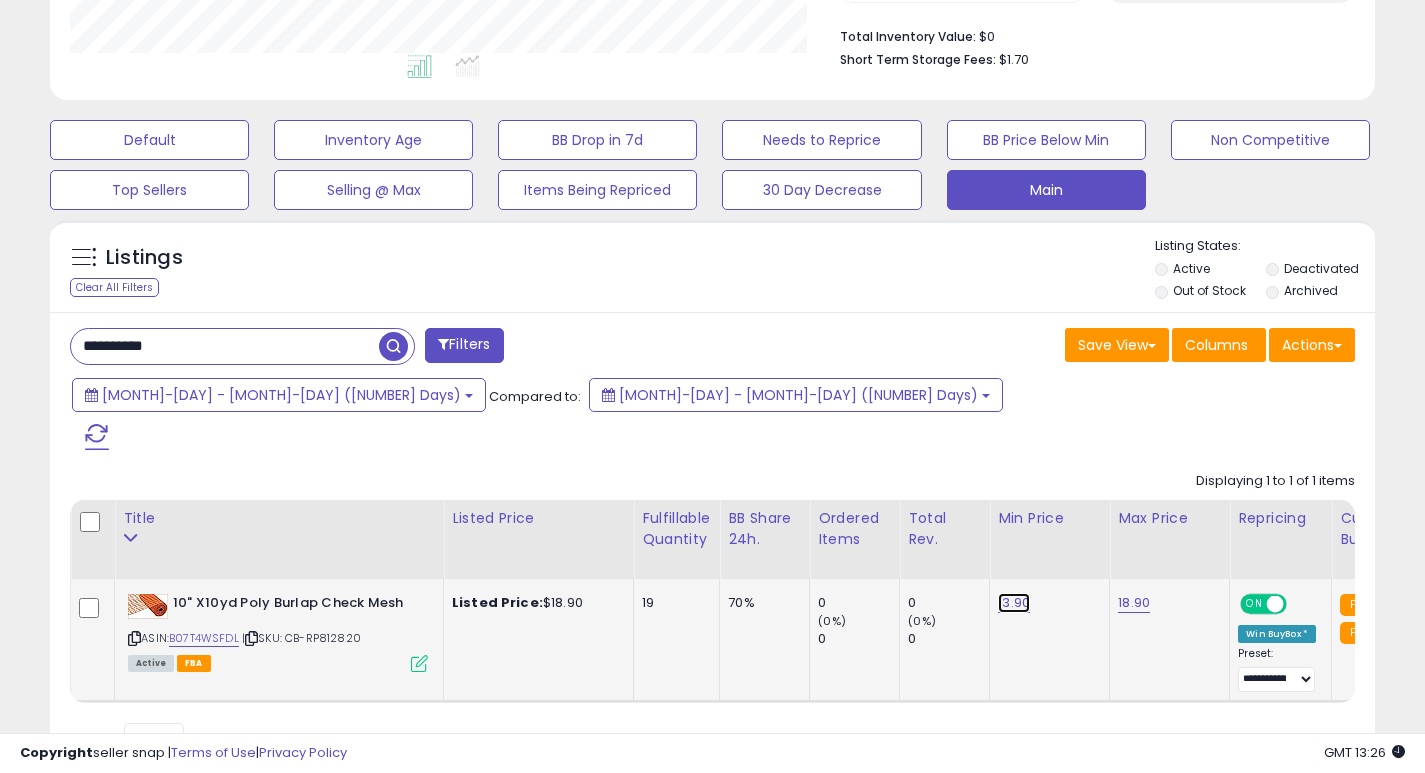 click on "13.90" at bounding box center [1014, 603] 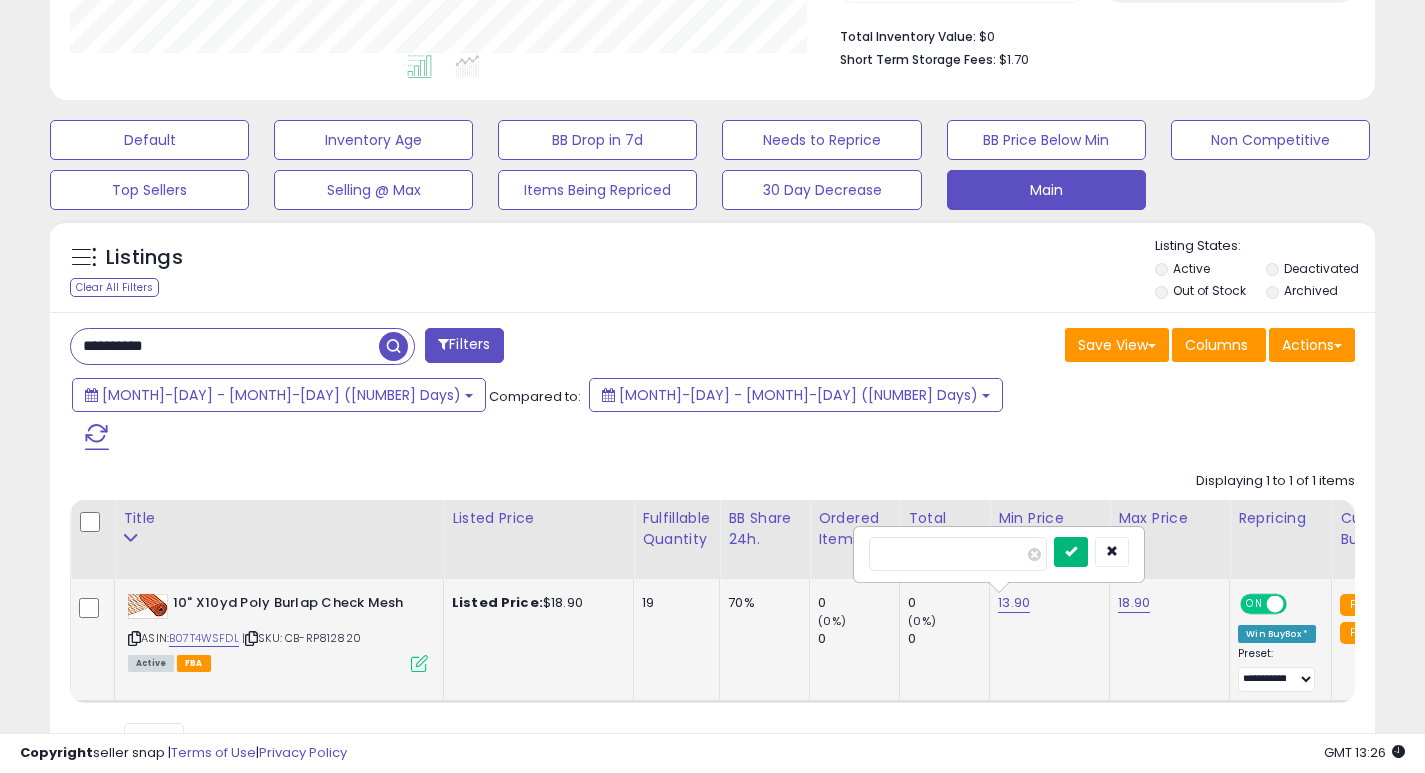 type on "****" 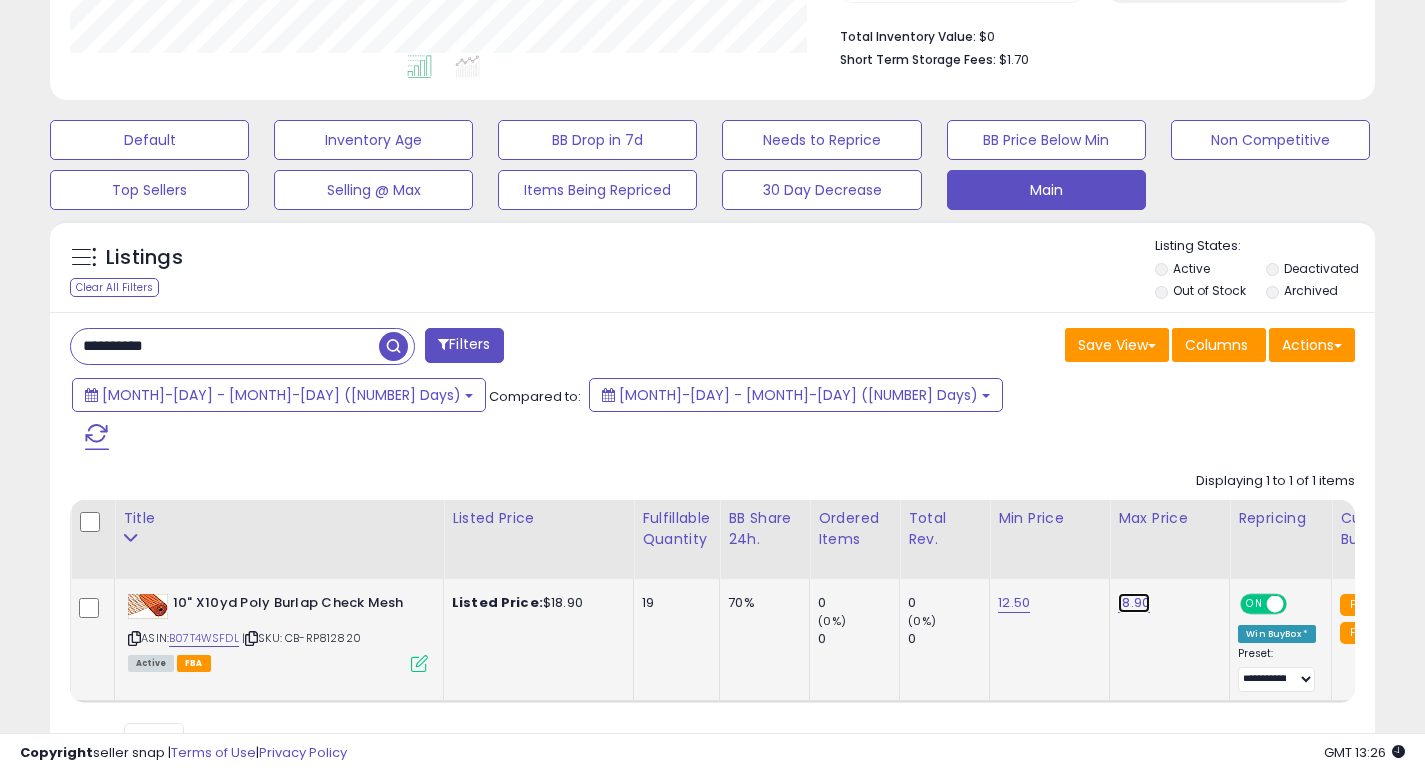 click on "18.90" at bounding box center [1134, 603] 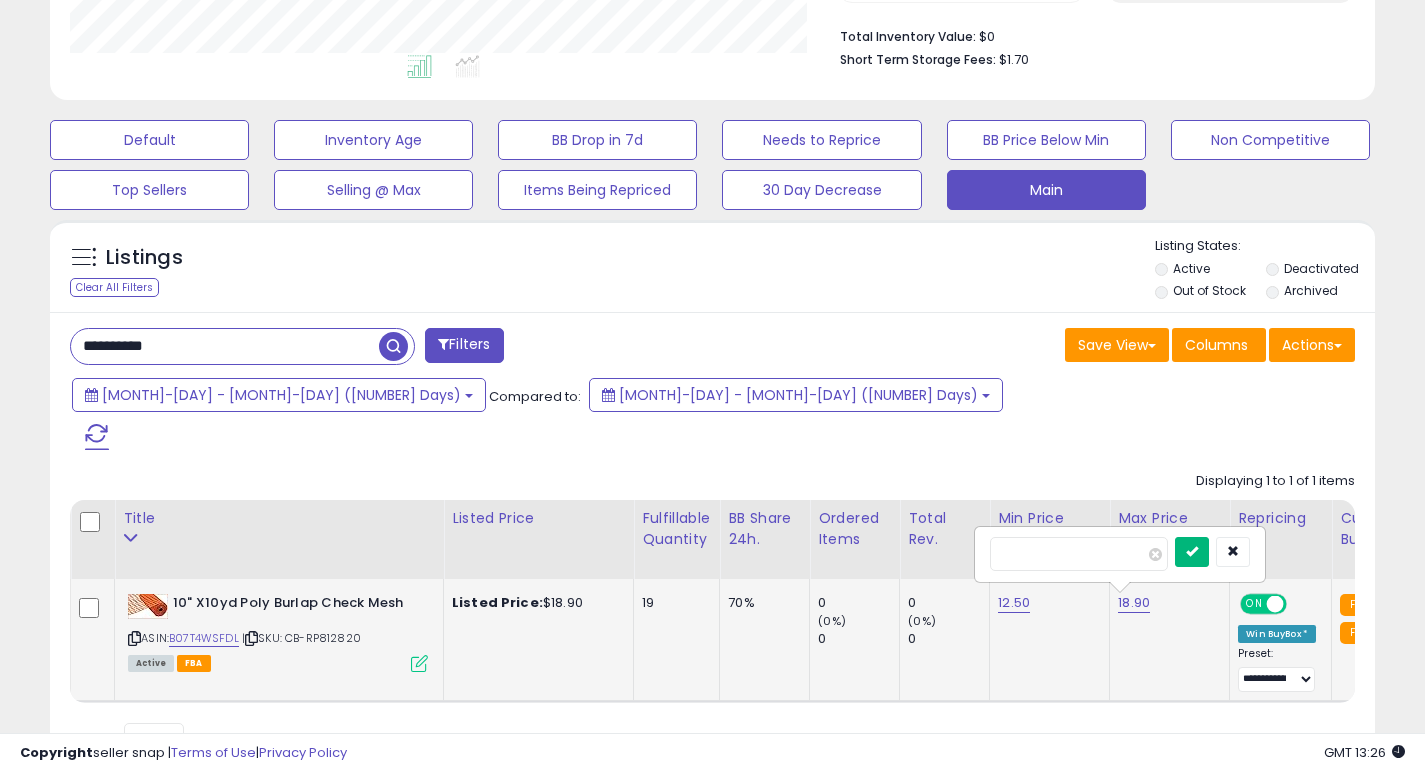 type on "****" 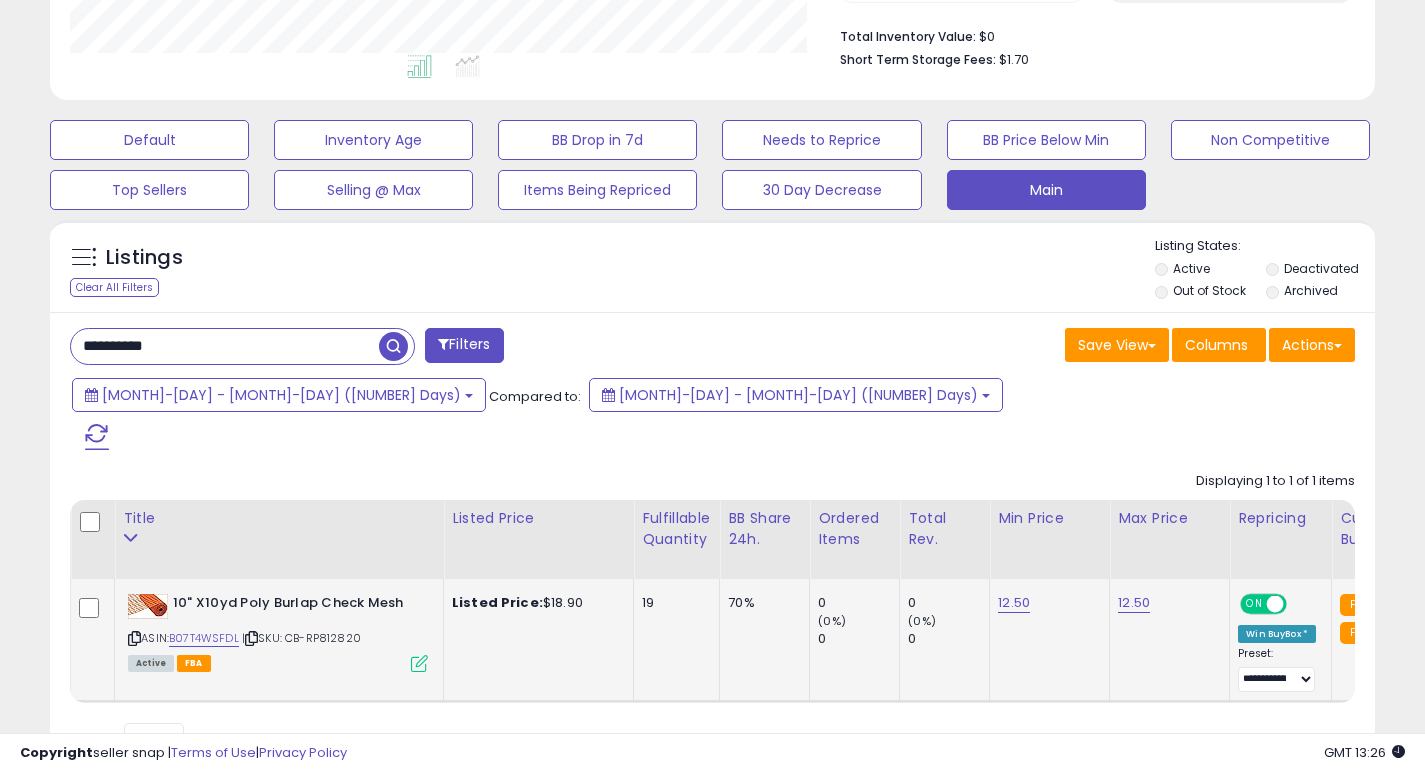 click on "**********" at bounding box center [225, 346] 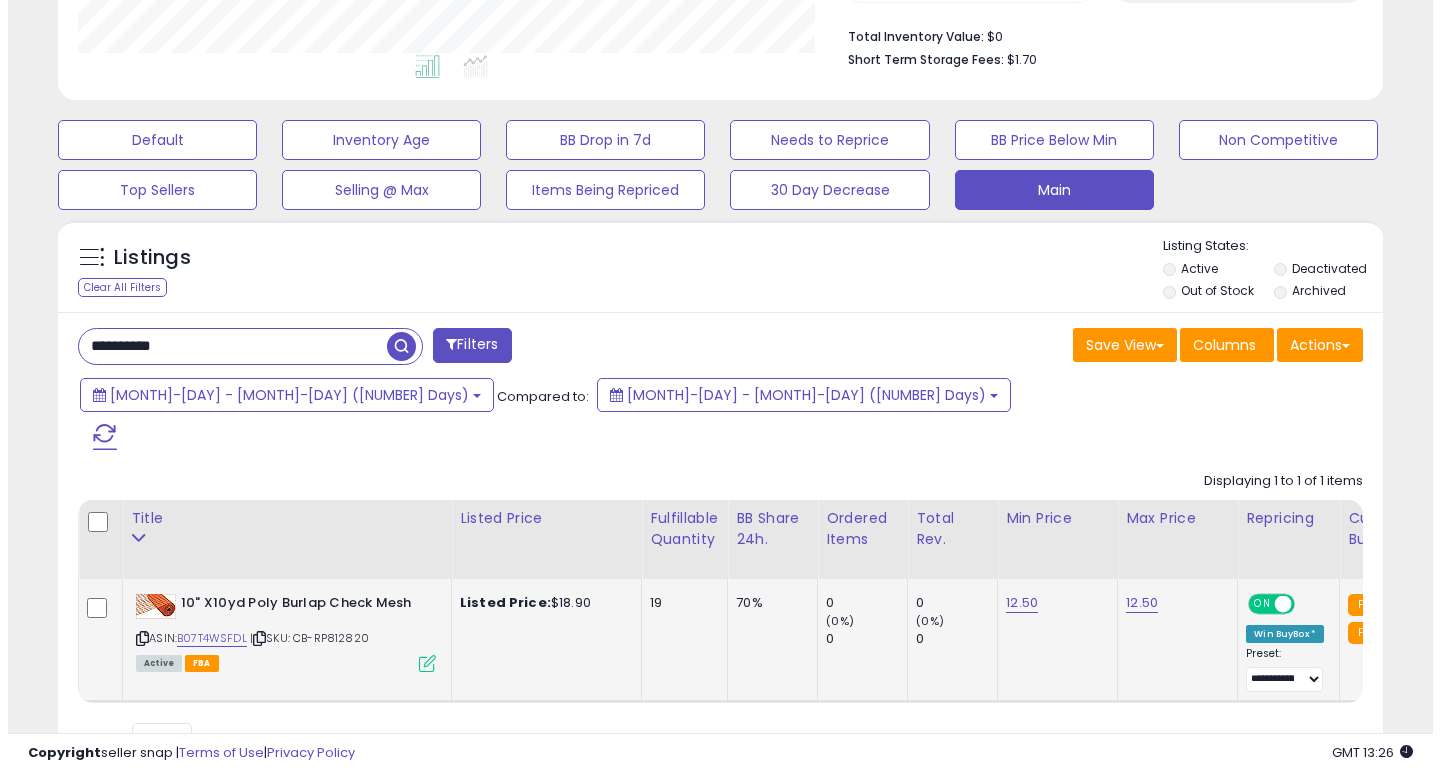 scroll, scrollTop: 447, scrollLeft: 0, axis: vertical 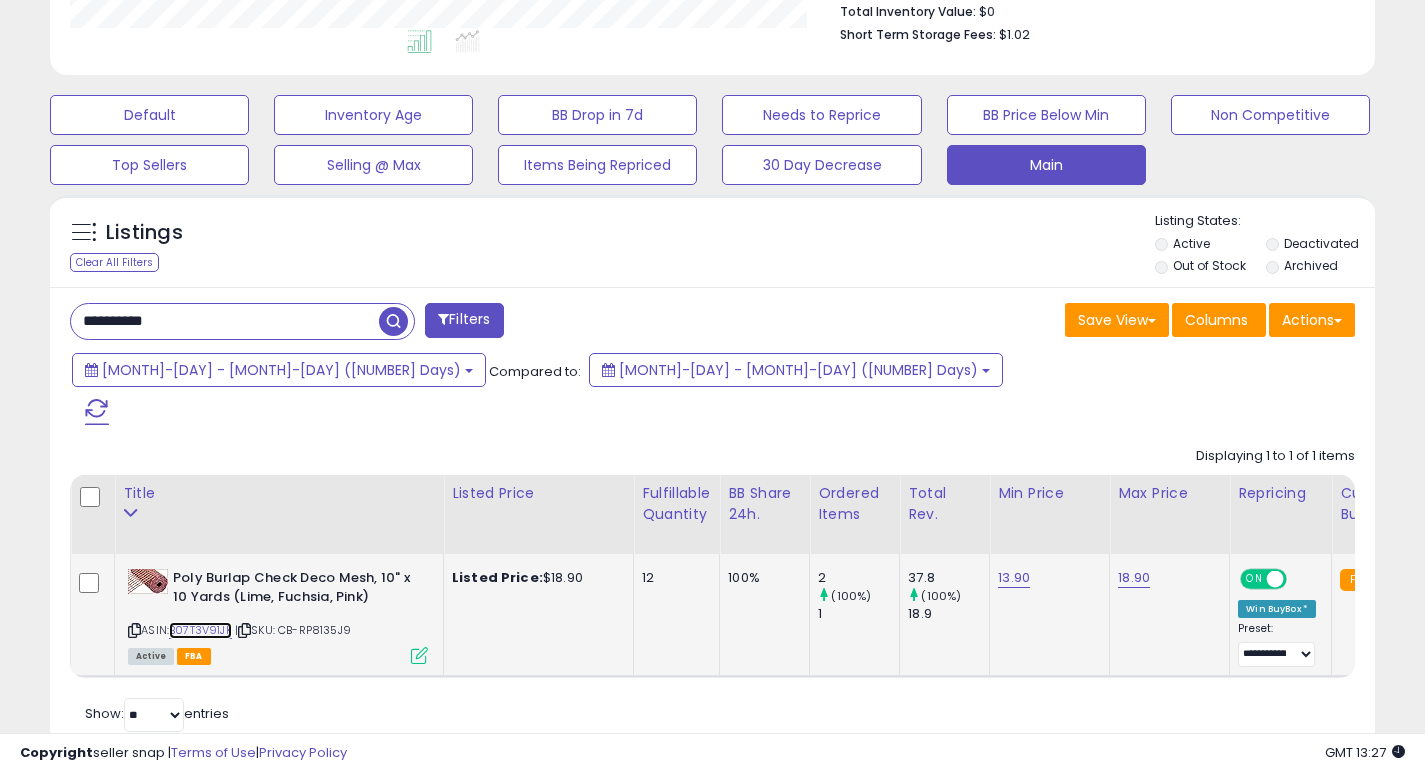 click on "B07T3V91JK" at bounding box center (200, 630) 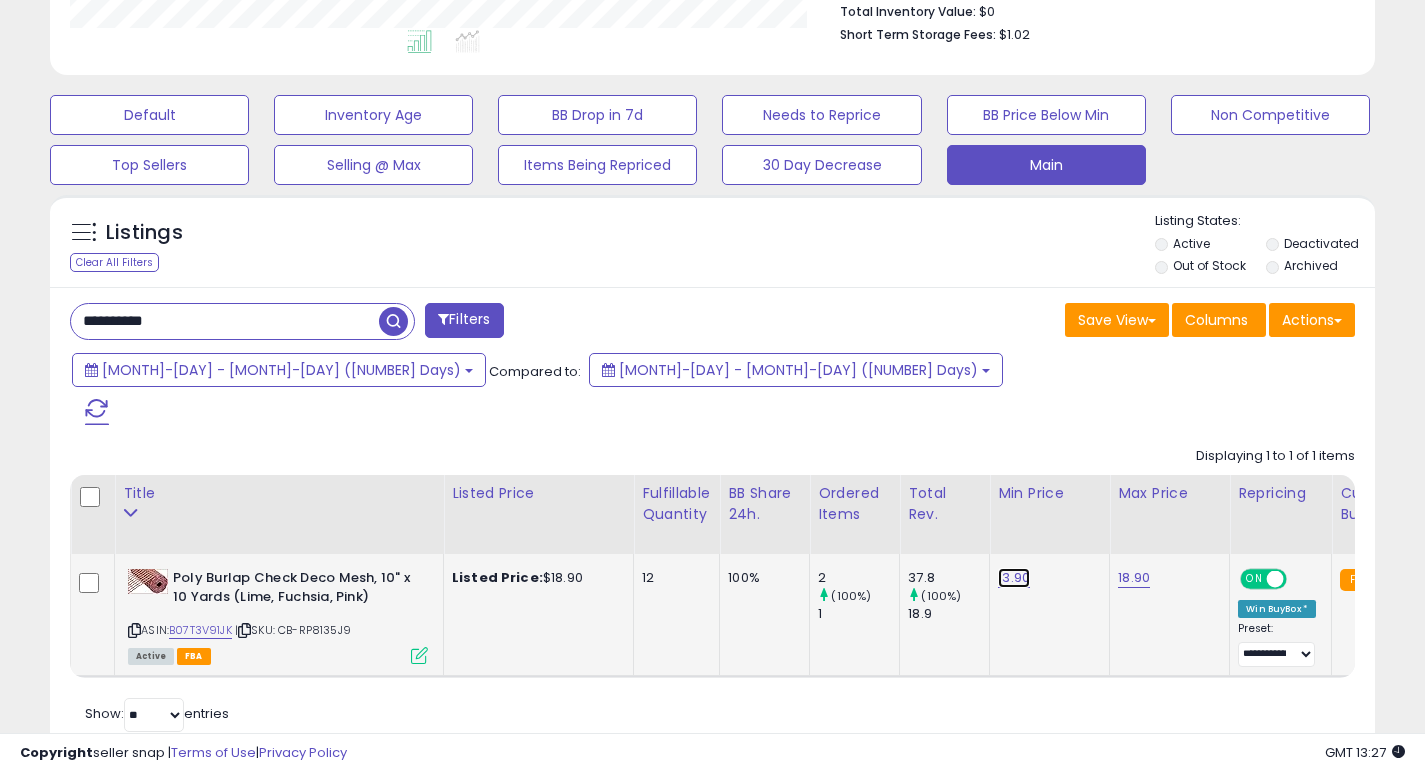 click on "13.90" at bounding box center (1014, 578) 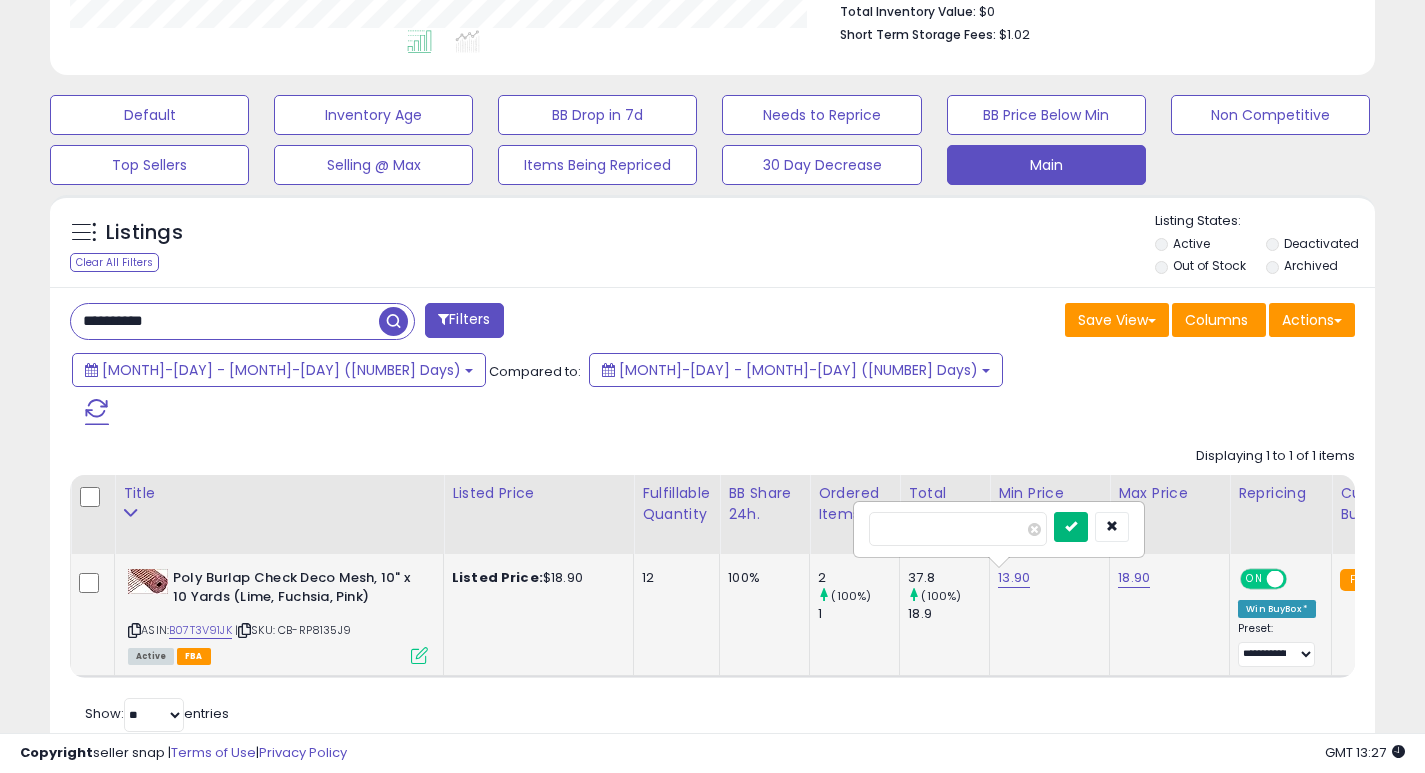 type on "****" 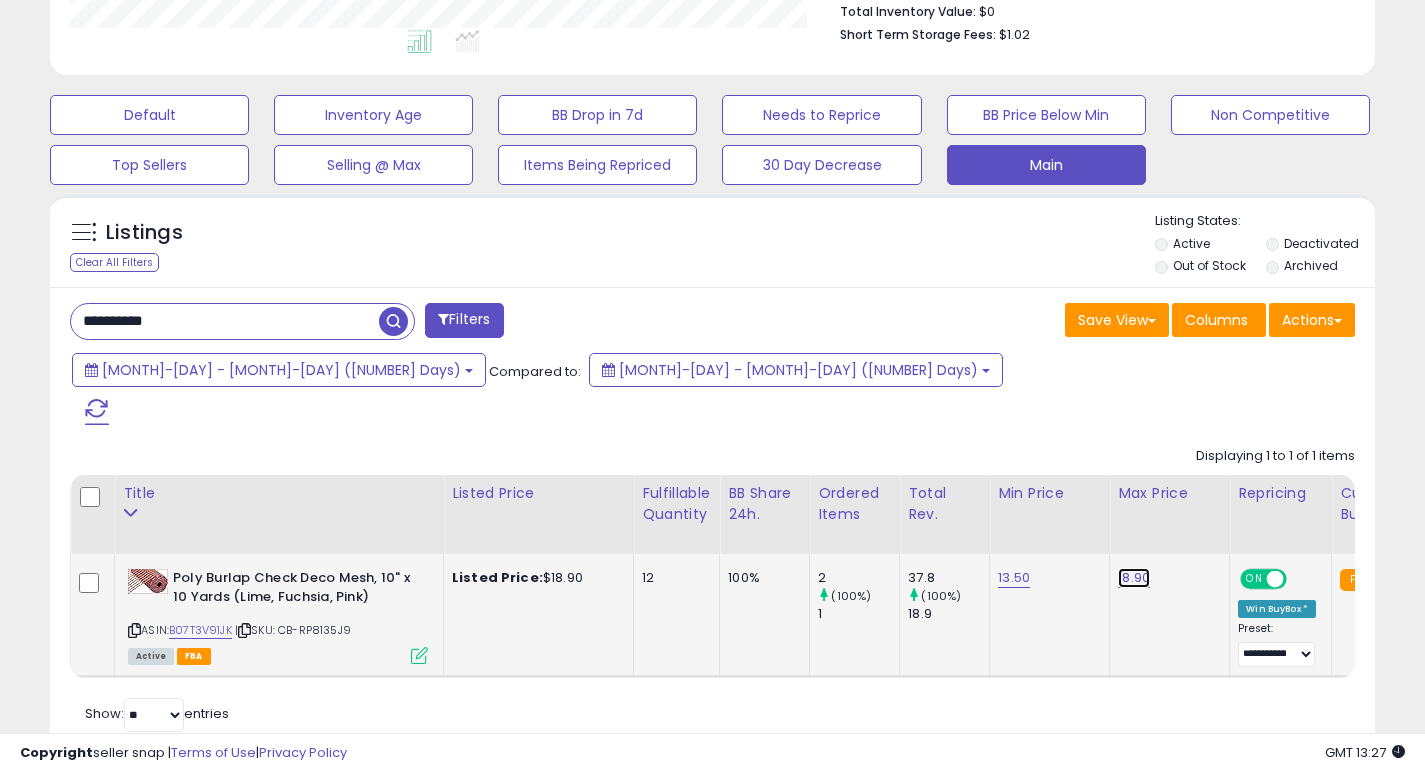 click on "18.90" at bounding box center [1134, 578] 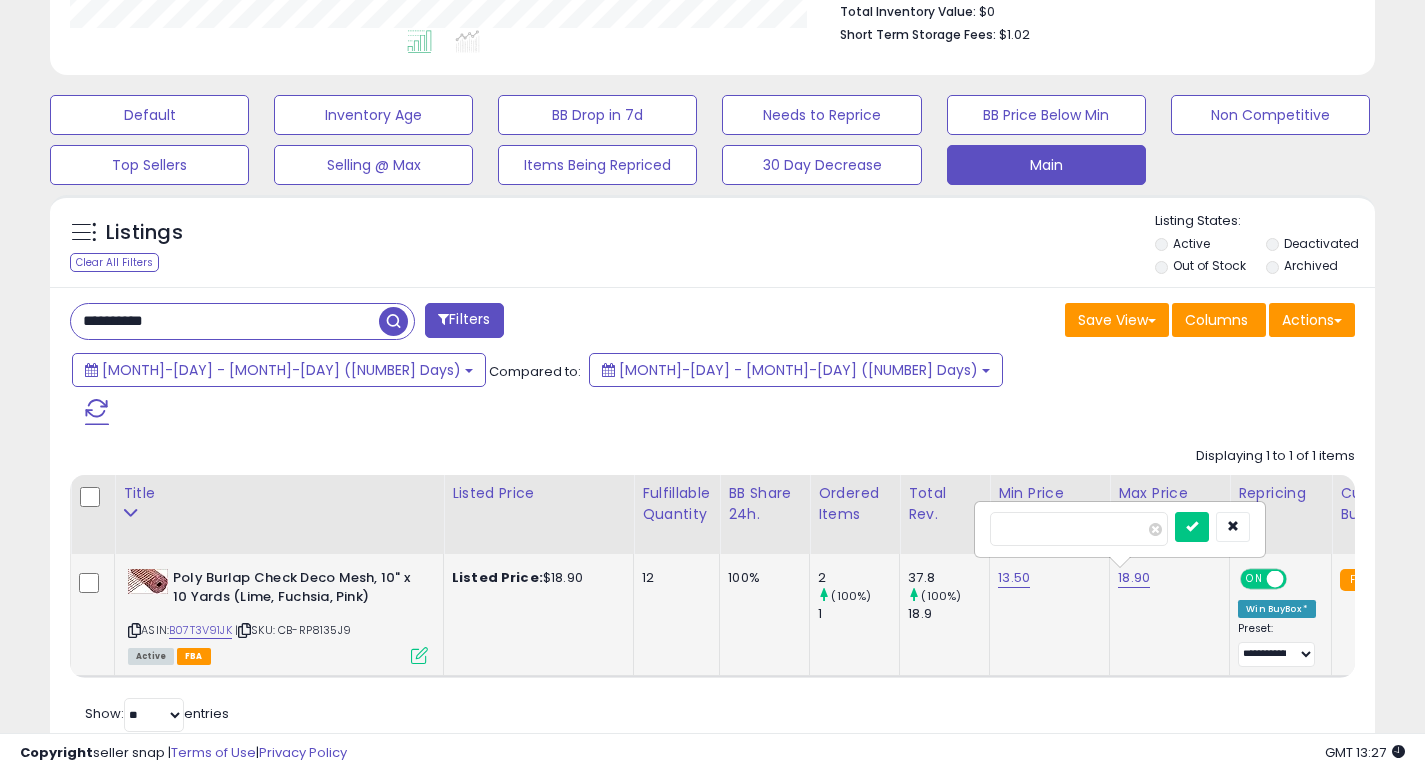 type on "*" 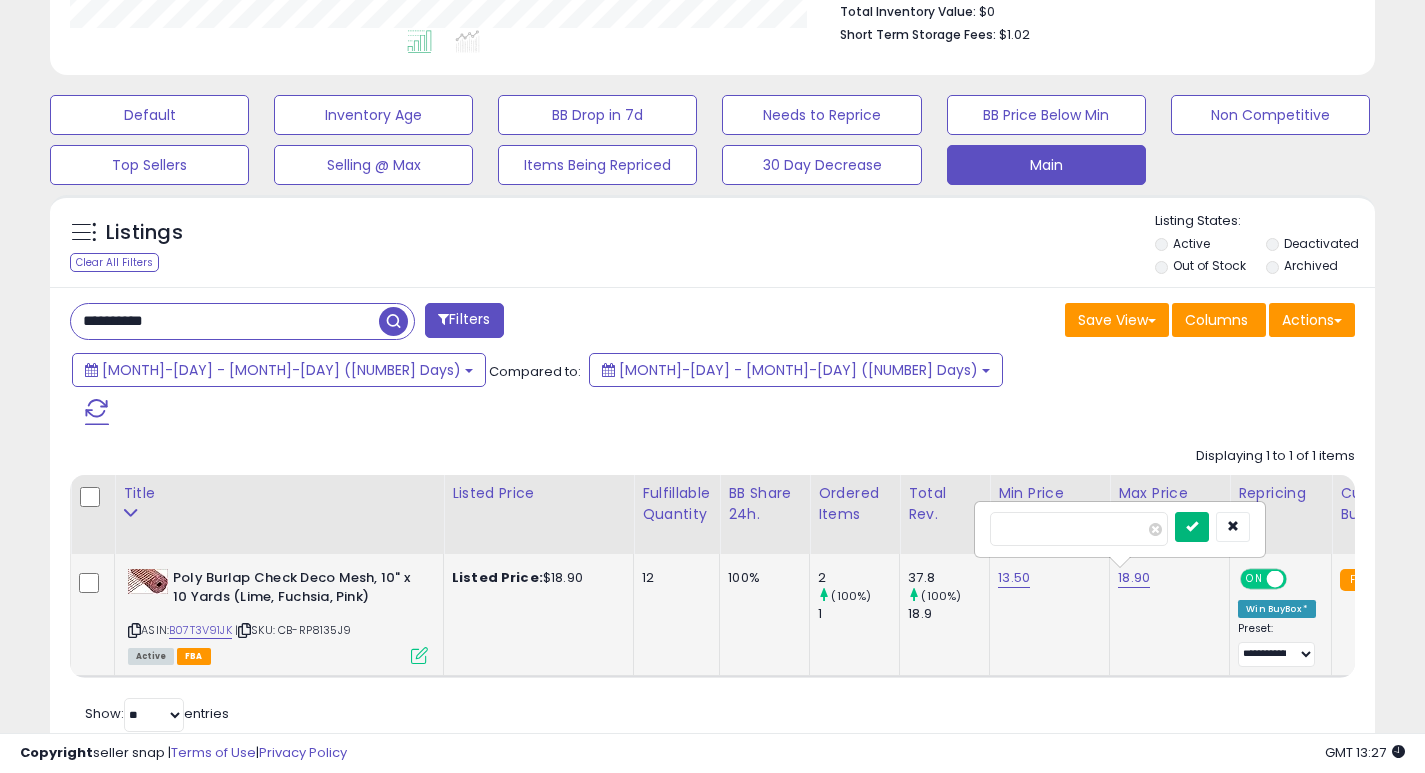 type on "****" 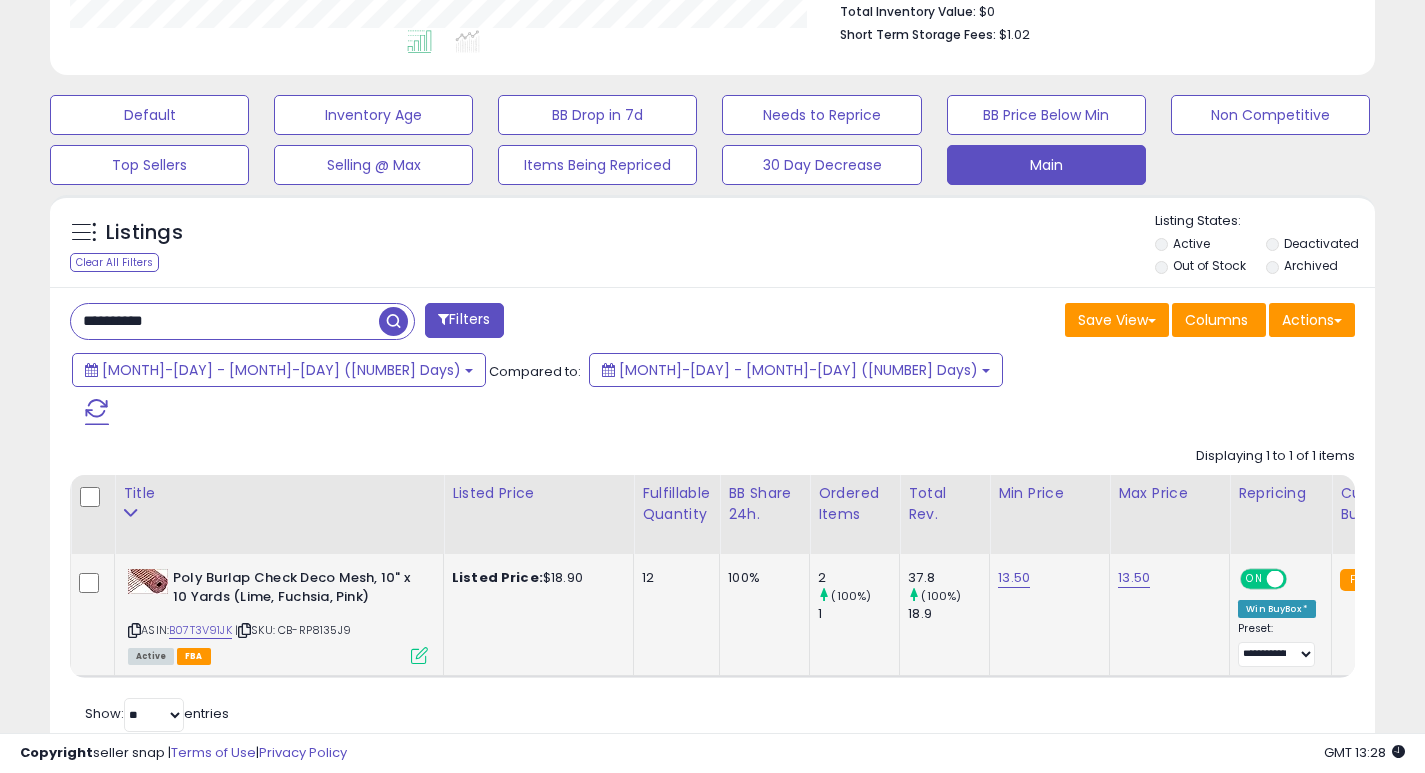 click on "**********" at bounding box center [225, 321] 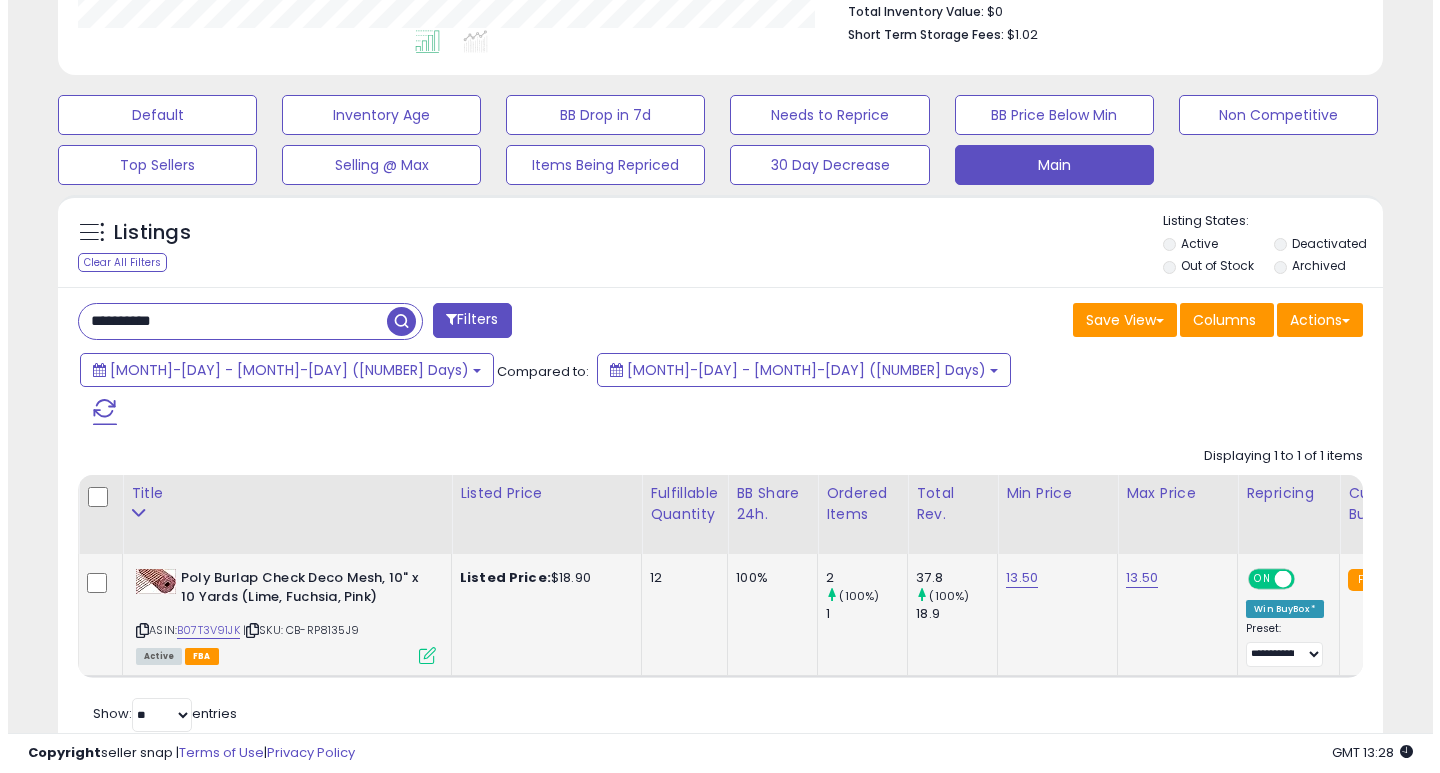 scroll, scrollTop: 447, scrollLeft: 0, axis: vertical 